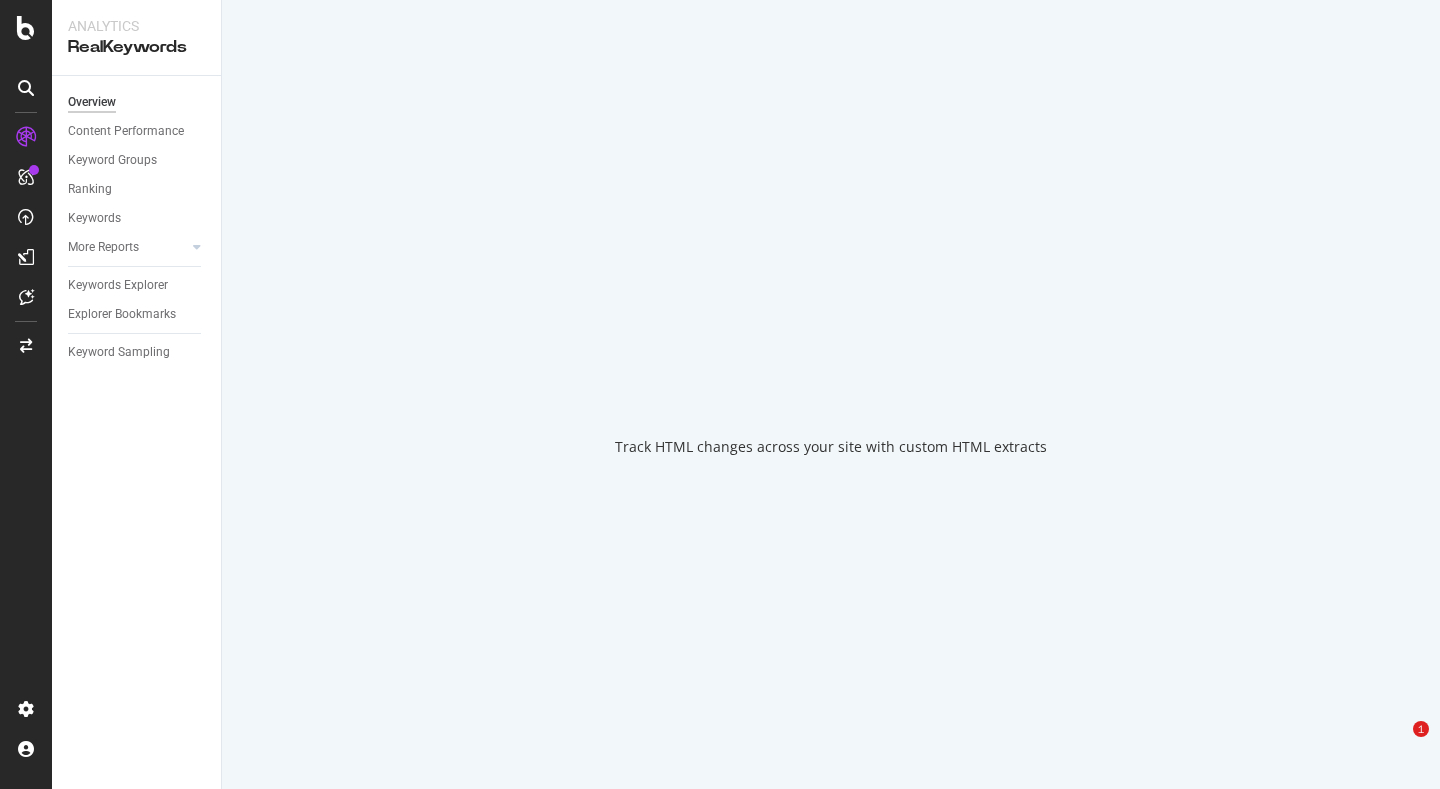 scroll, scrollTop: 0, scrollLeft: 0, axis: both 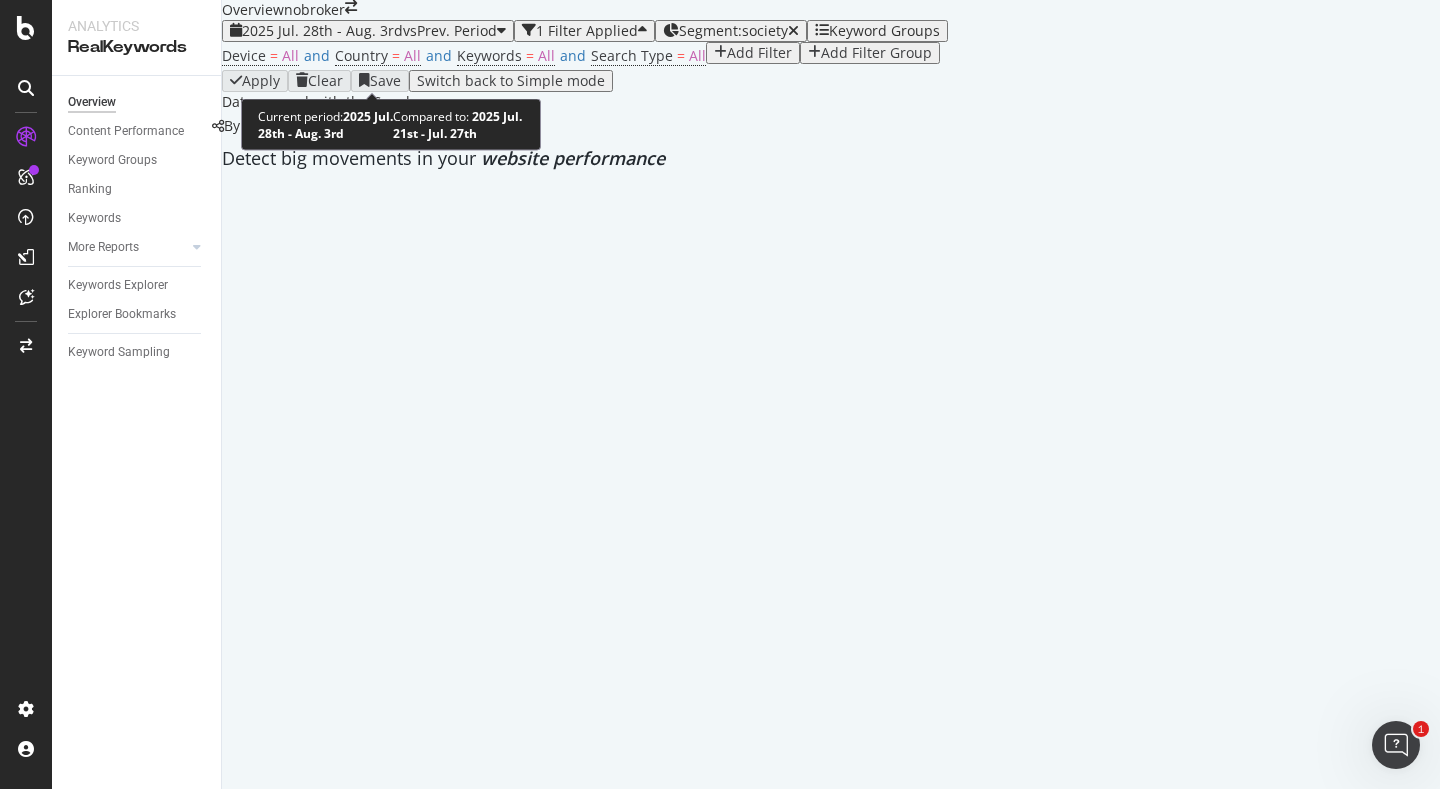 click on "2025 Jul. 28th - Aug. 3rd  vs  Prev. Period" at bounding box center [368, 31] 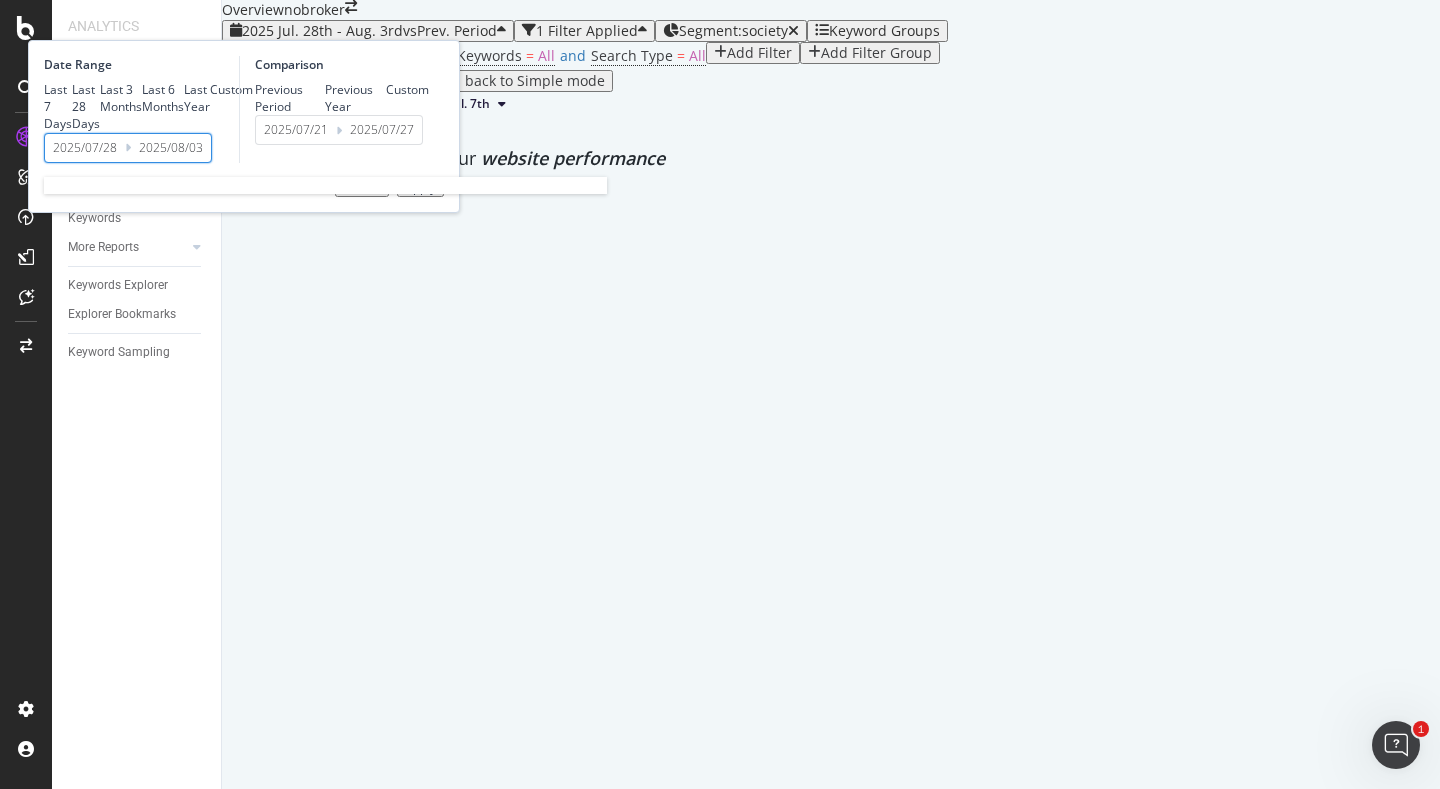 click on "2025/07/28" at bounding box center (85, 148) 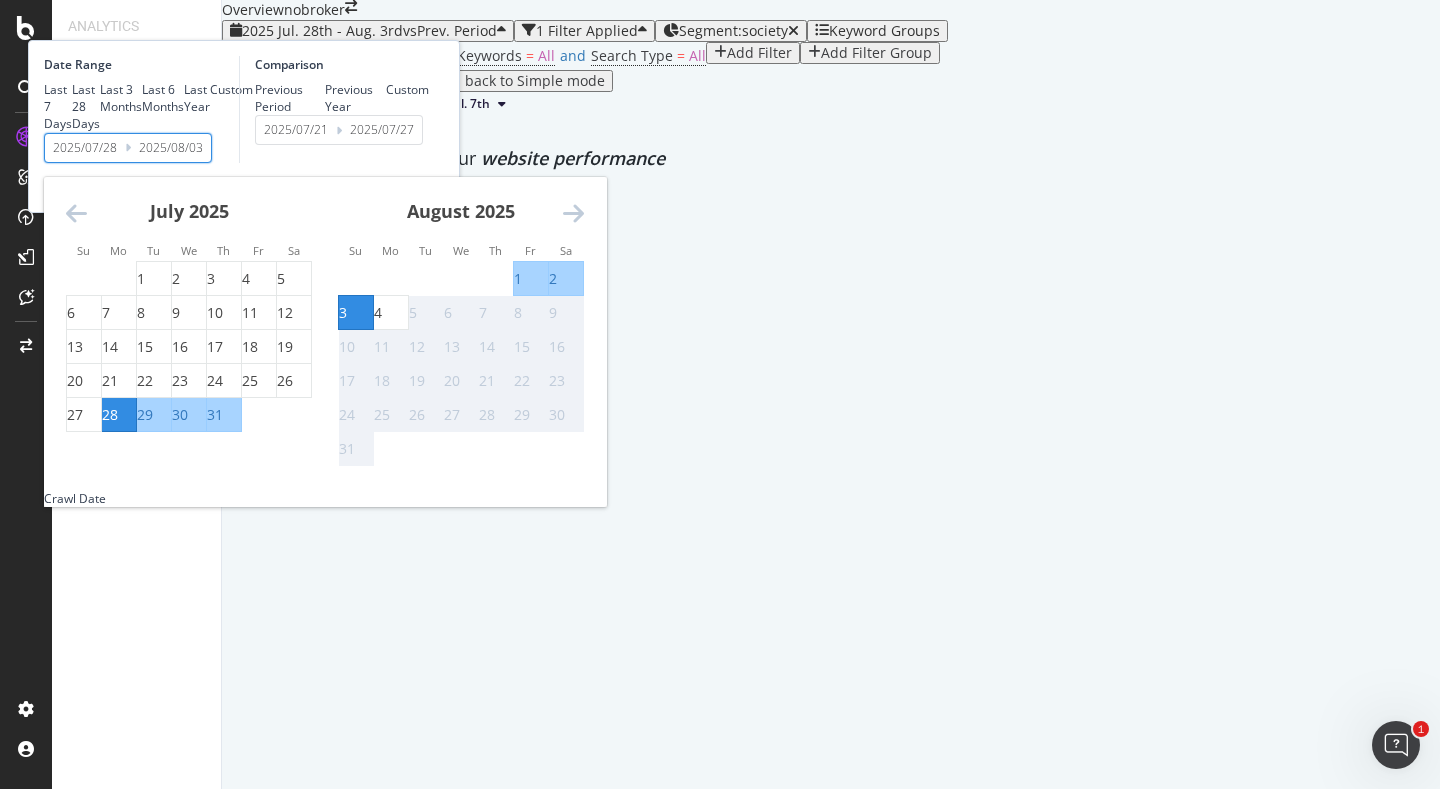 click on "1" at bounding box center [518, 279] 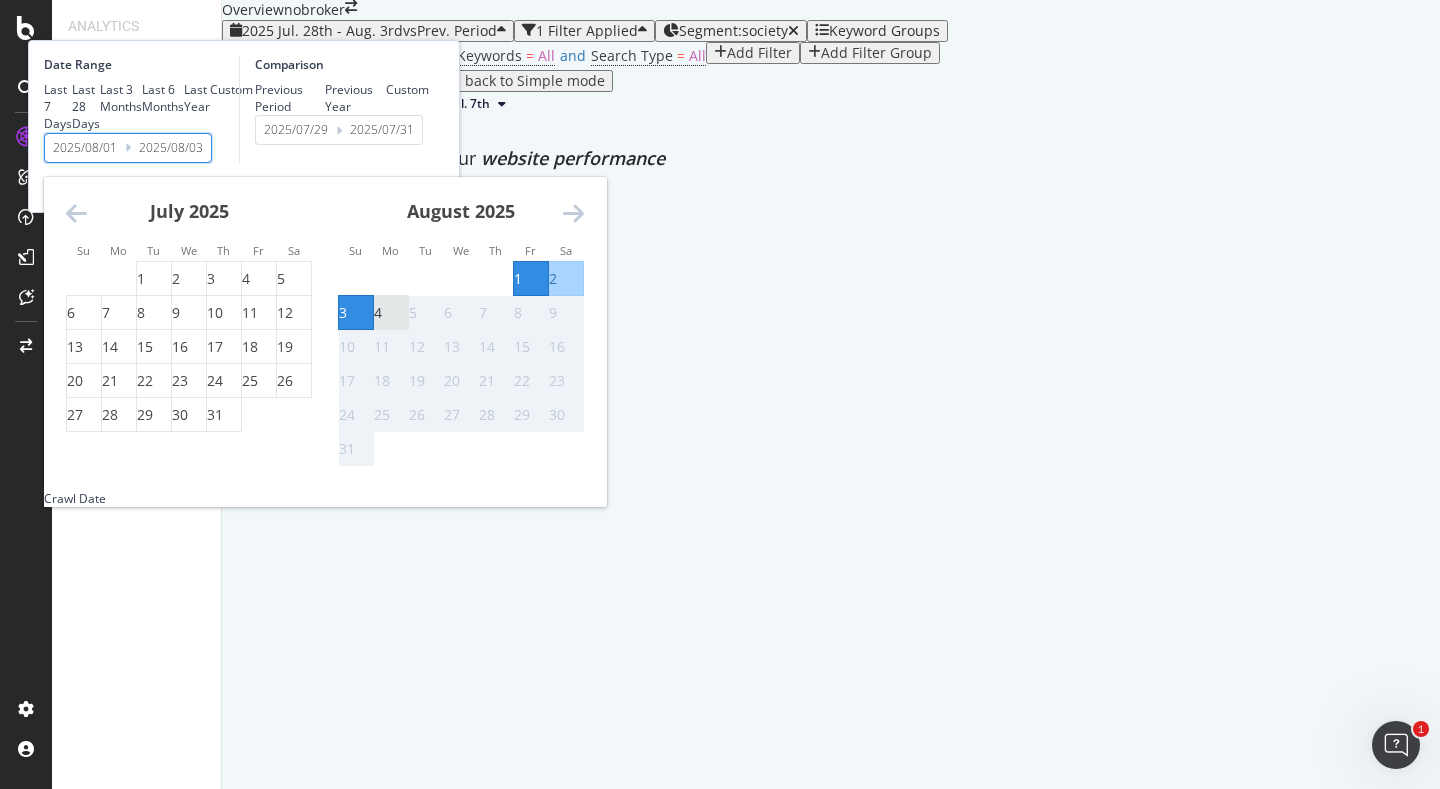 click on "4" at bounding box center (378, 313) 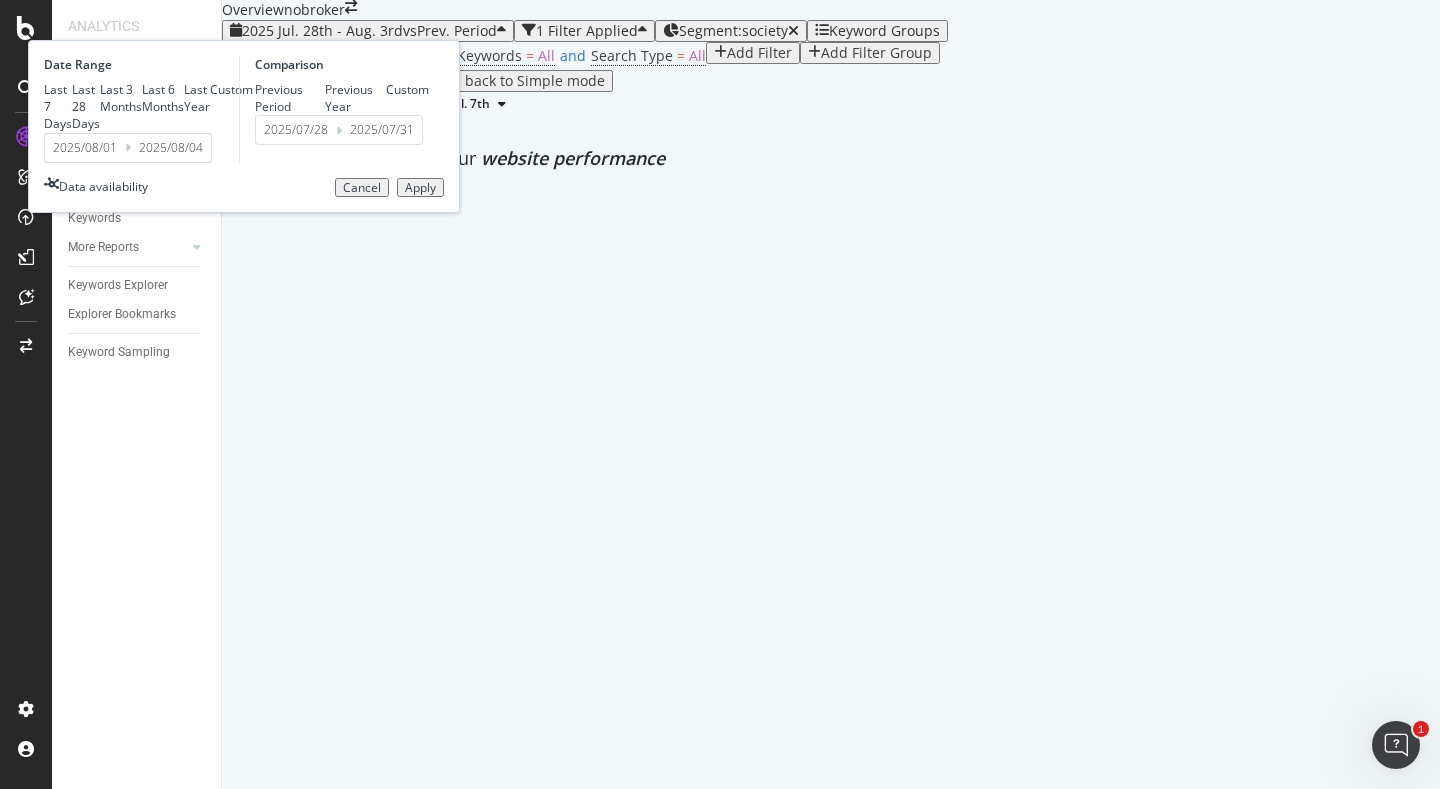 click on "Apply" at bounding box center (420, 188) 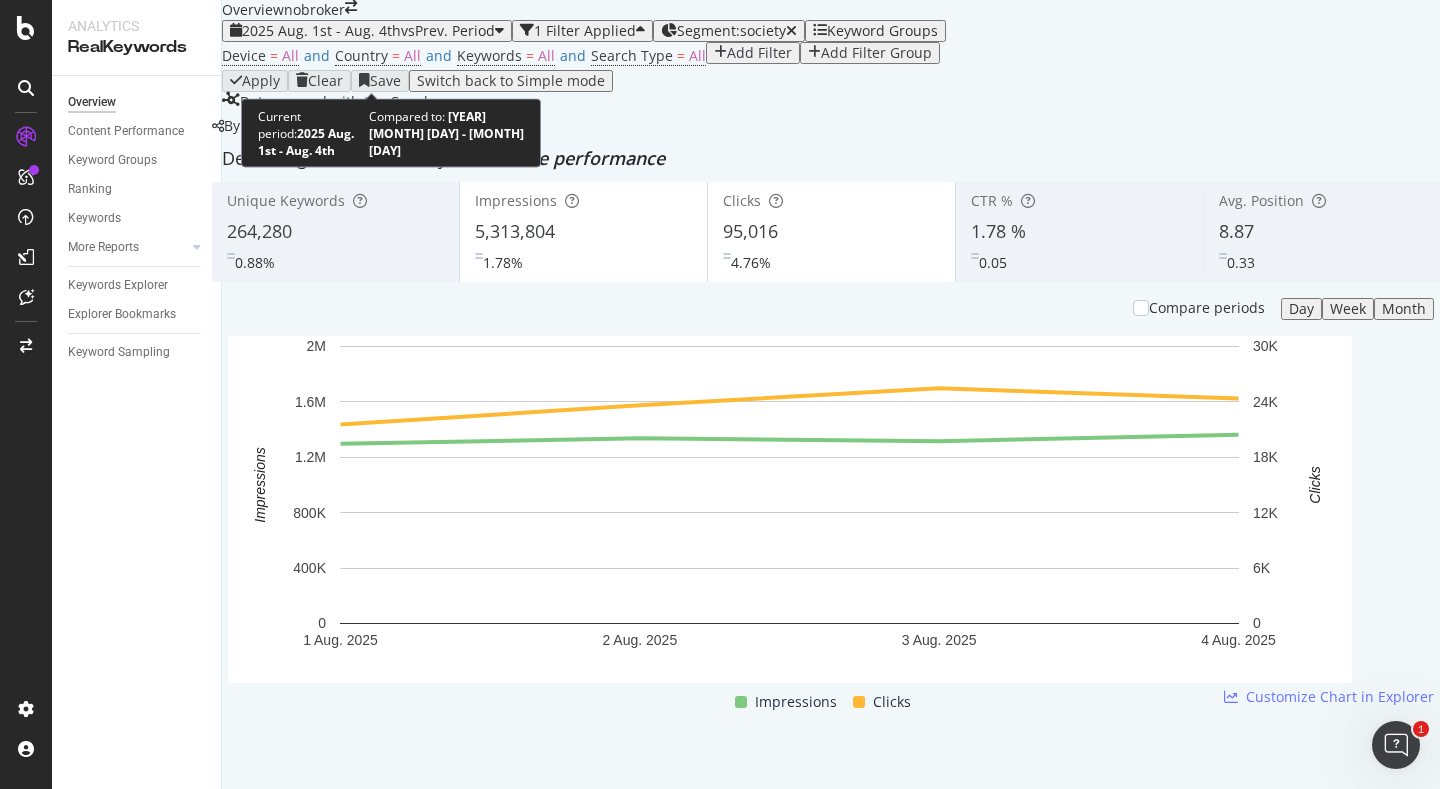 click on "vs  Prev. Period" at bounding box center [448, 30] 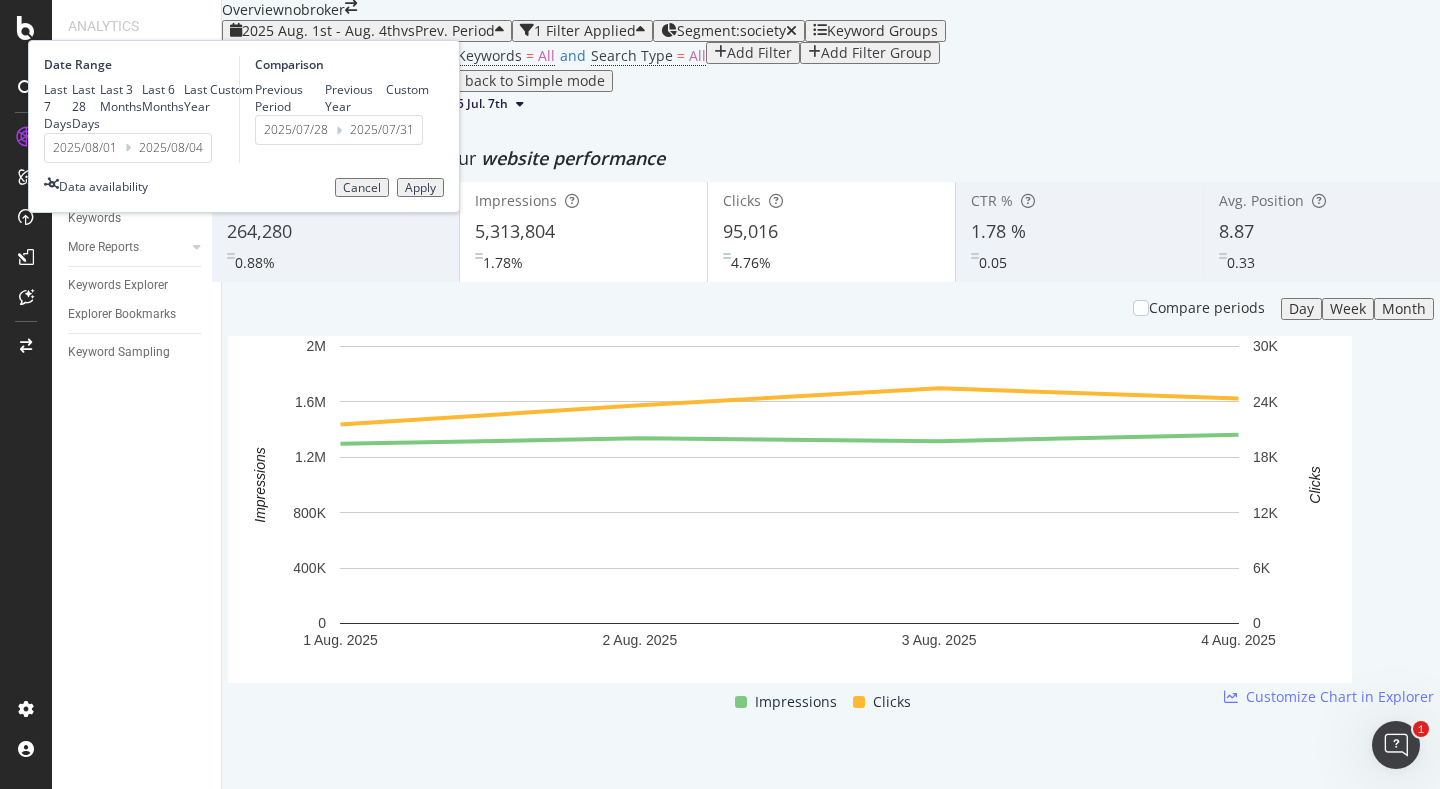 click on "2025/08/01" at bounding box center (85, 148) 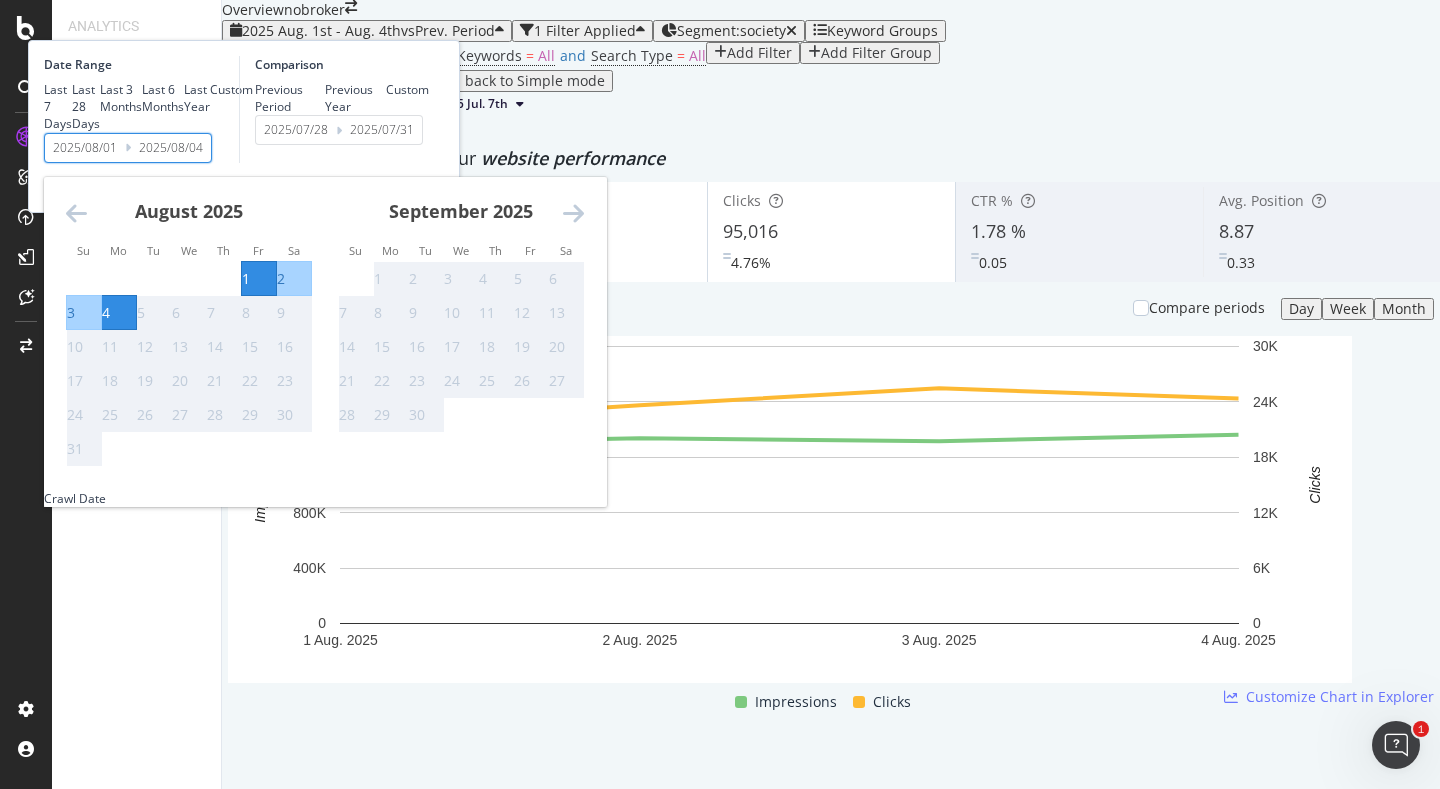 click on "Comparison Previous Period Previous Year Custom 2025/07/28 Navigate forward to interact with the calendar and select a date. Press the question mark key to get the keyboard shortcuts for changing dates. 2025/07/31 Navigate backward to interact with the calendar and select a date. Press the question mark key to get the keyboard shortcuts for changing dates." at bounding box center (334, 109) 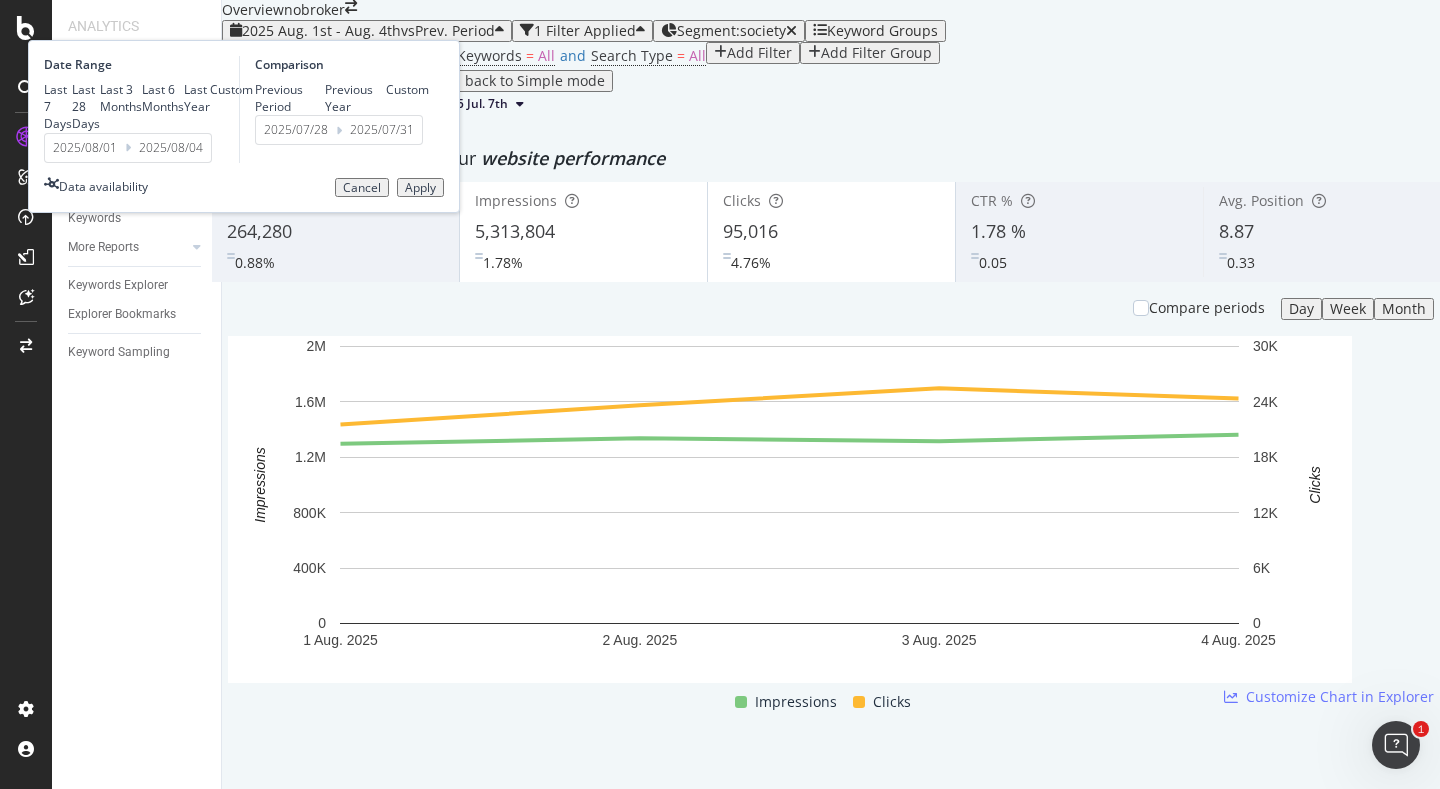click on "Cancel" at bounding box center (362, 188) 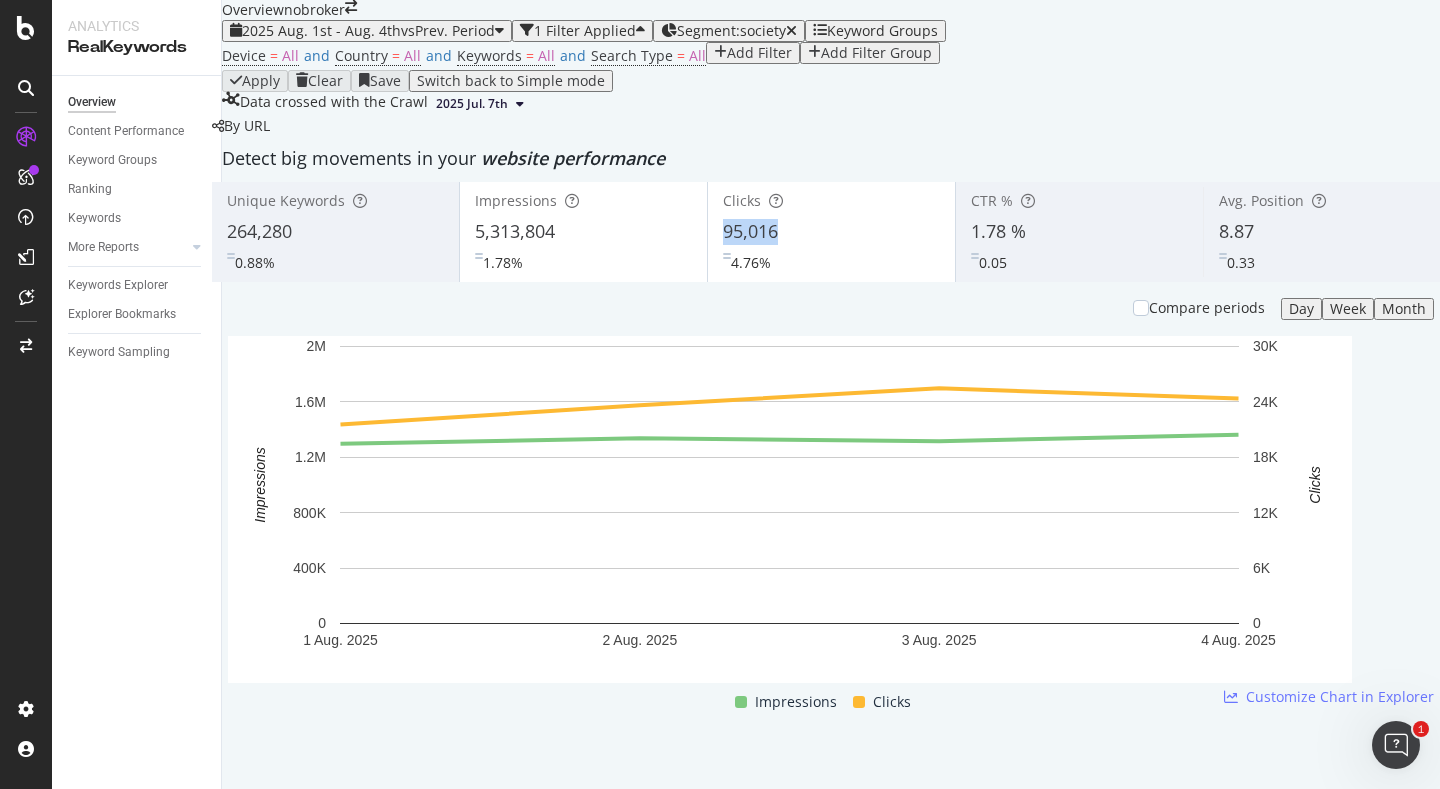 copy on "95,016" 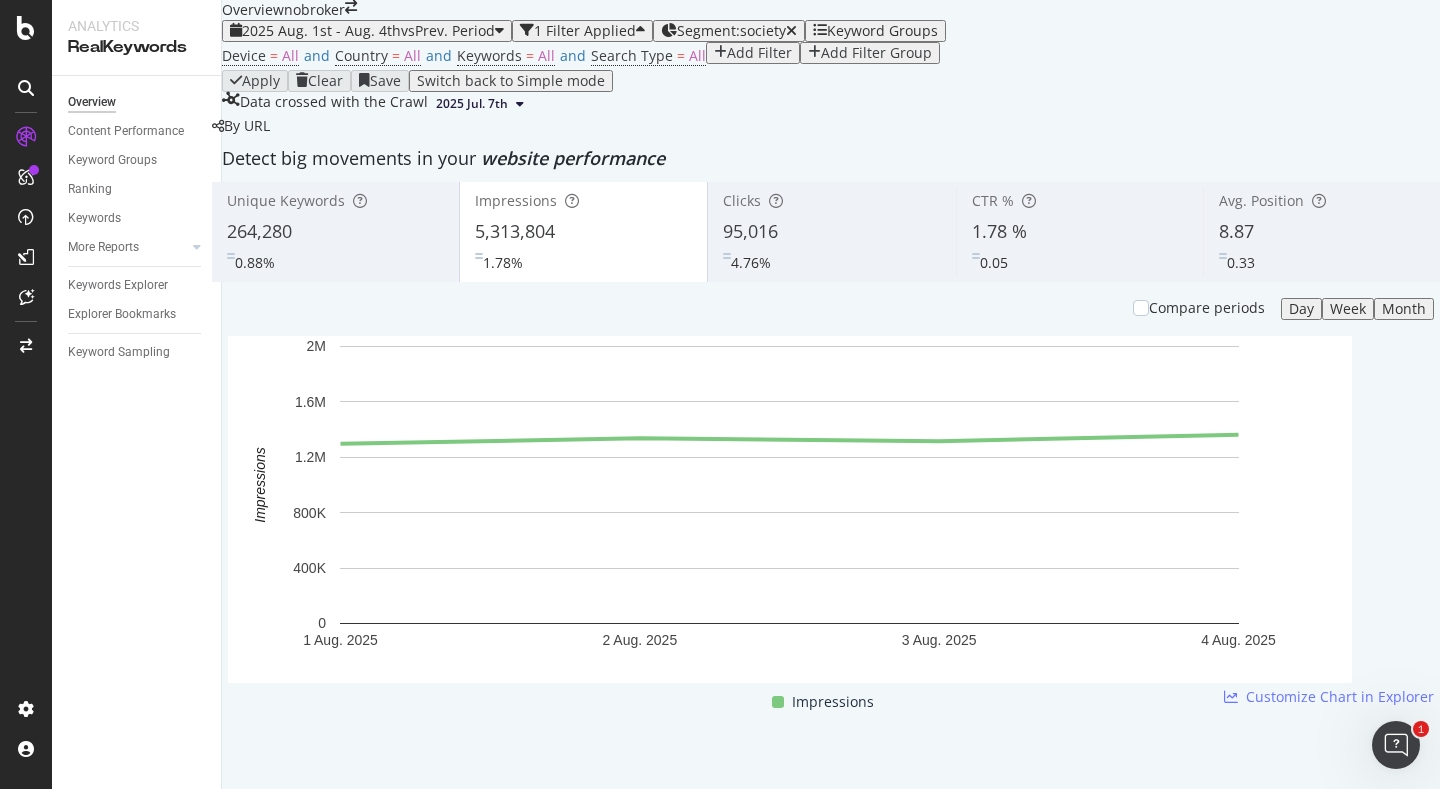 click on "Device   =     All  and  Country   =     All  and  Keywords   =     All  and  Search Type   =     All Add Filter Add Filter Group" at bounding box center (831, 56) 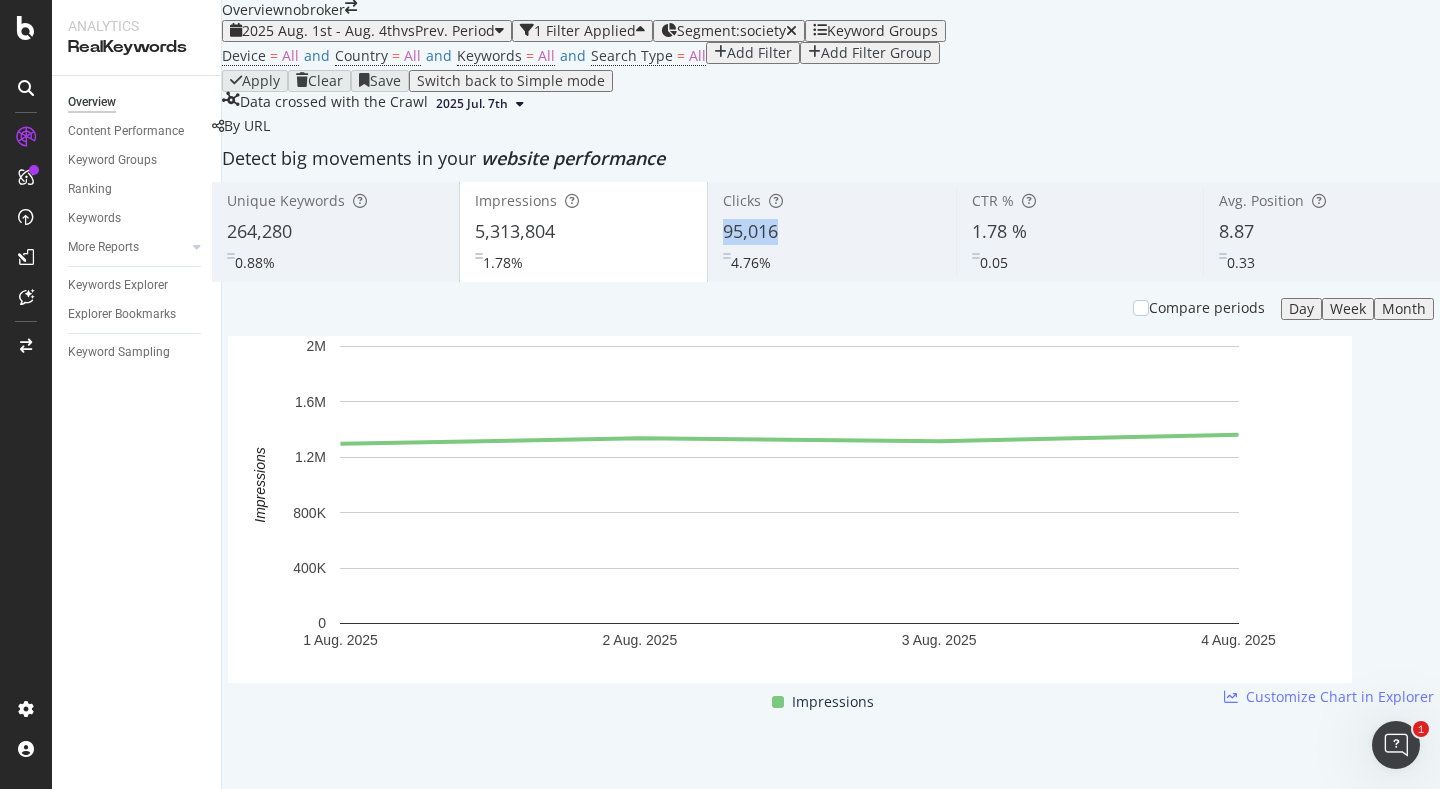 copy on "95,016" 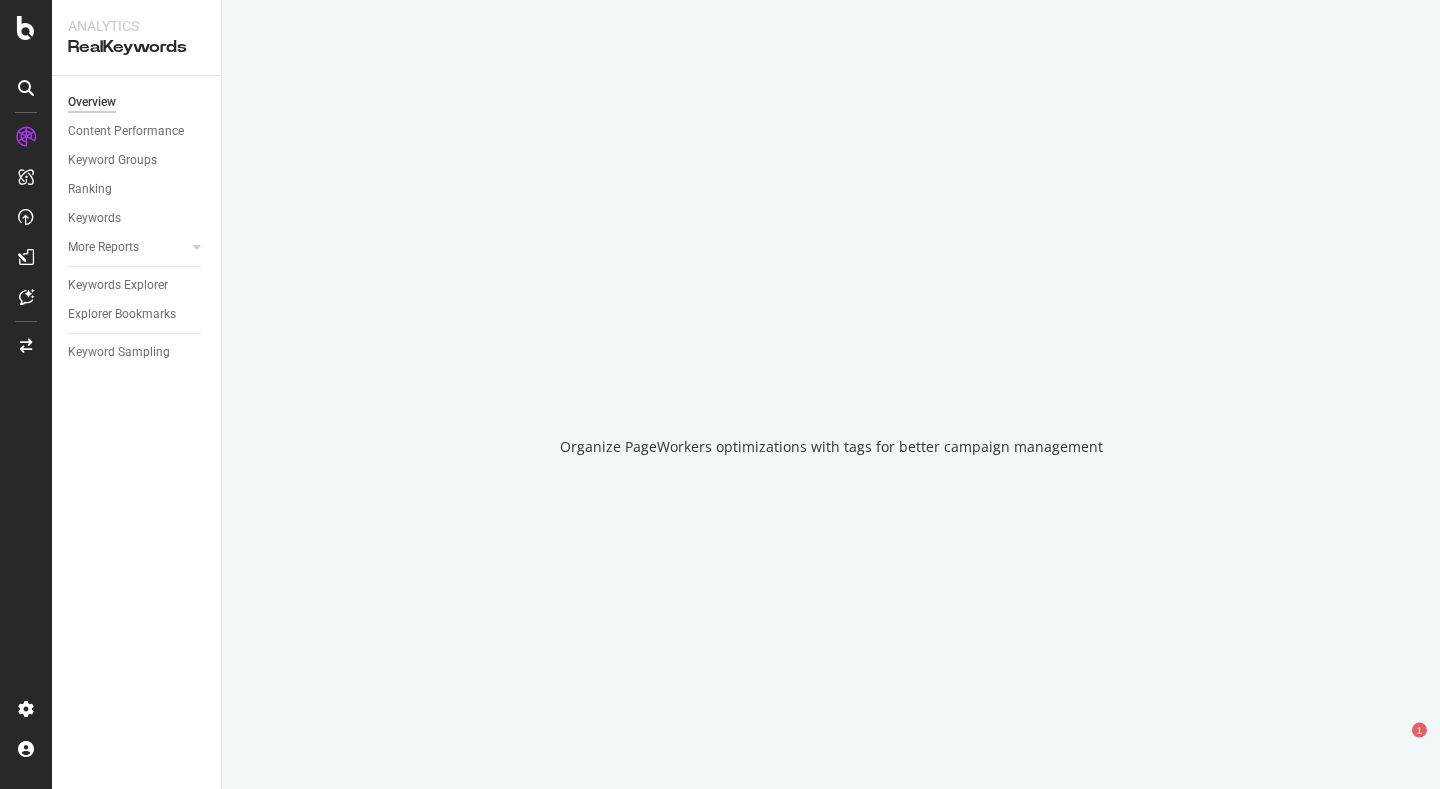 scroll, scrollTop: 0, scrollLeft: 0, axis: both 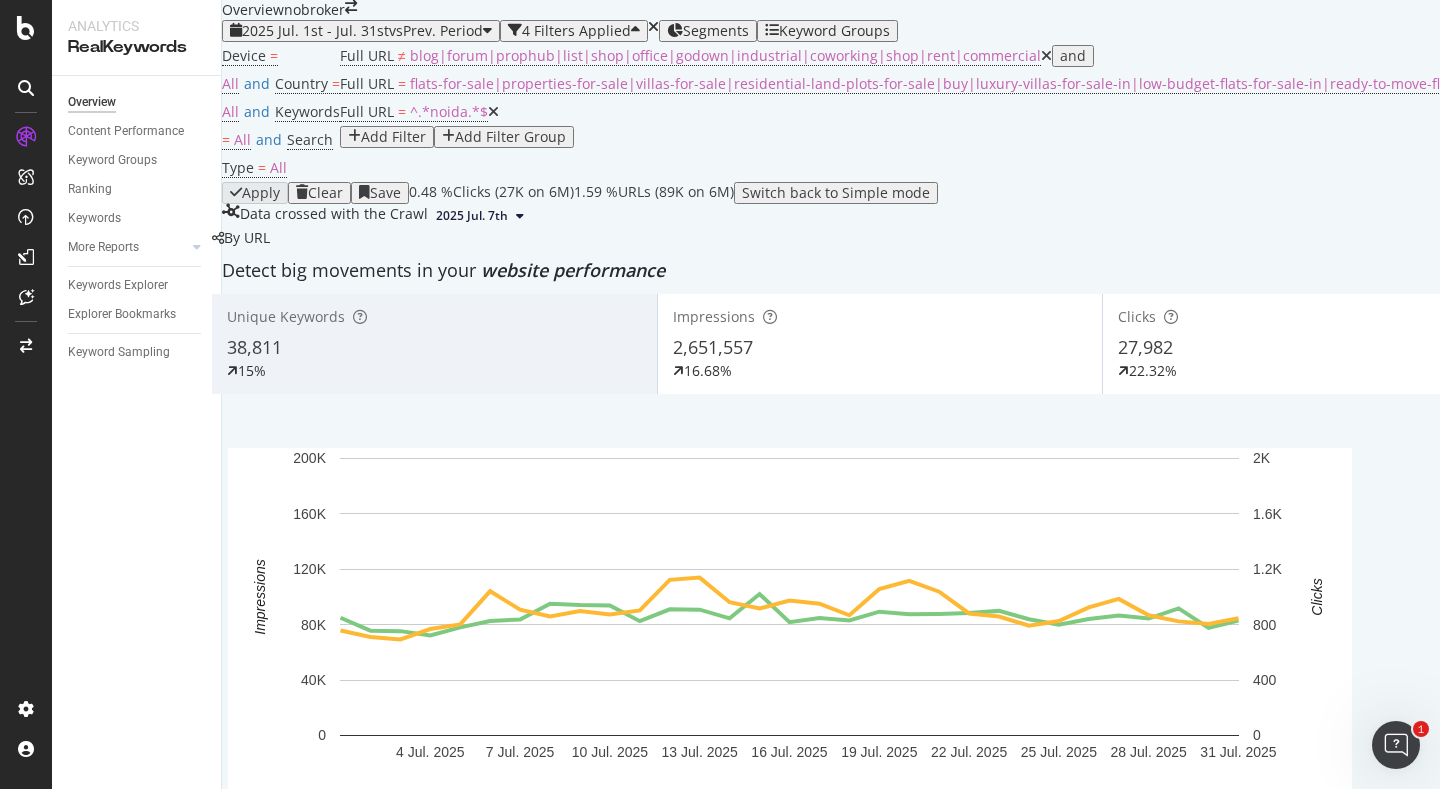 click at bounding box center (493, 112) 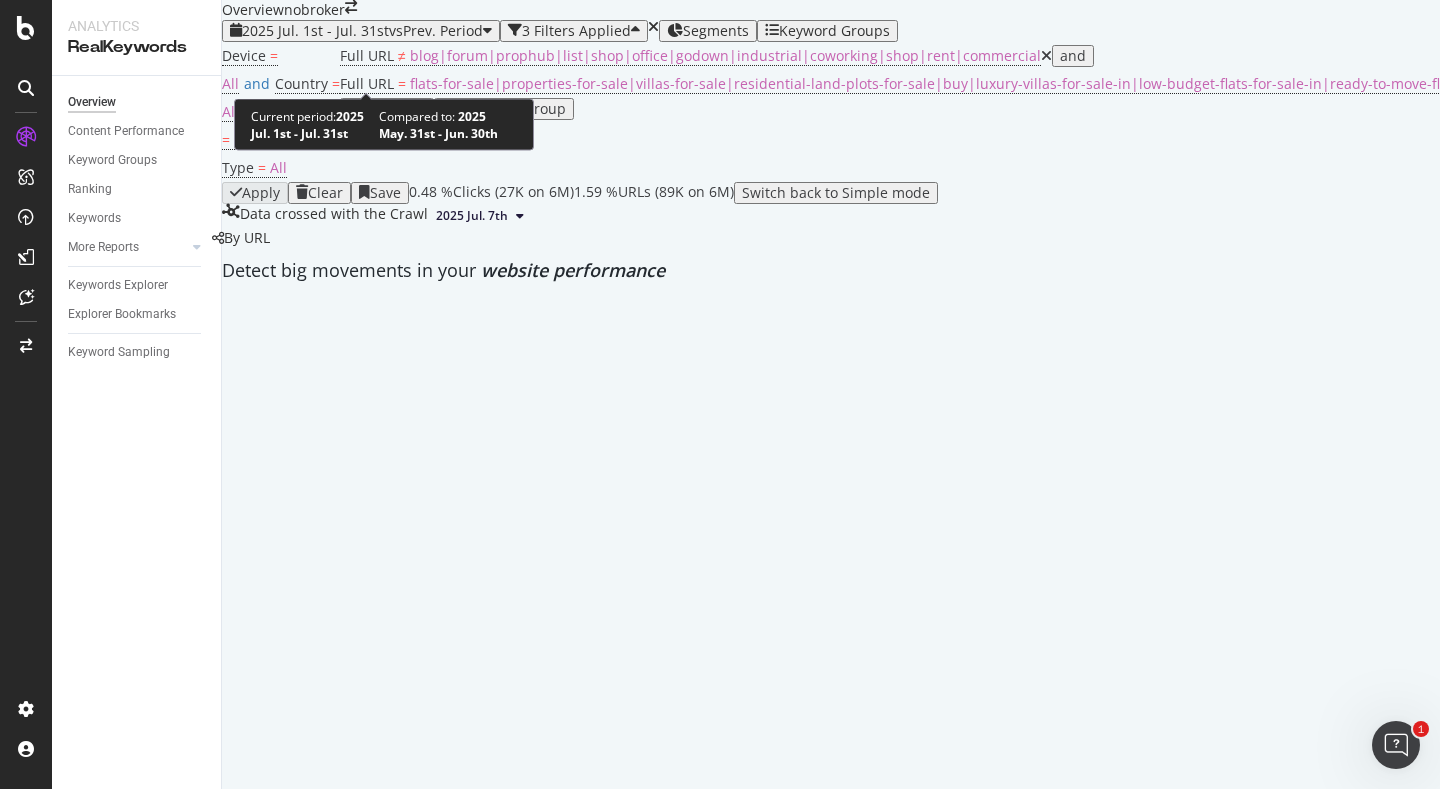 click on "2025 Jul. 1st - Jul. 31st" at bounding box center (315, 30) 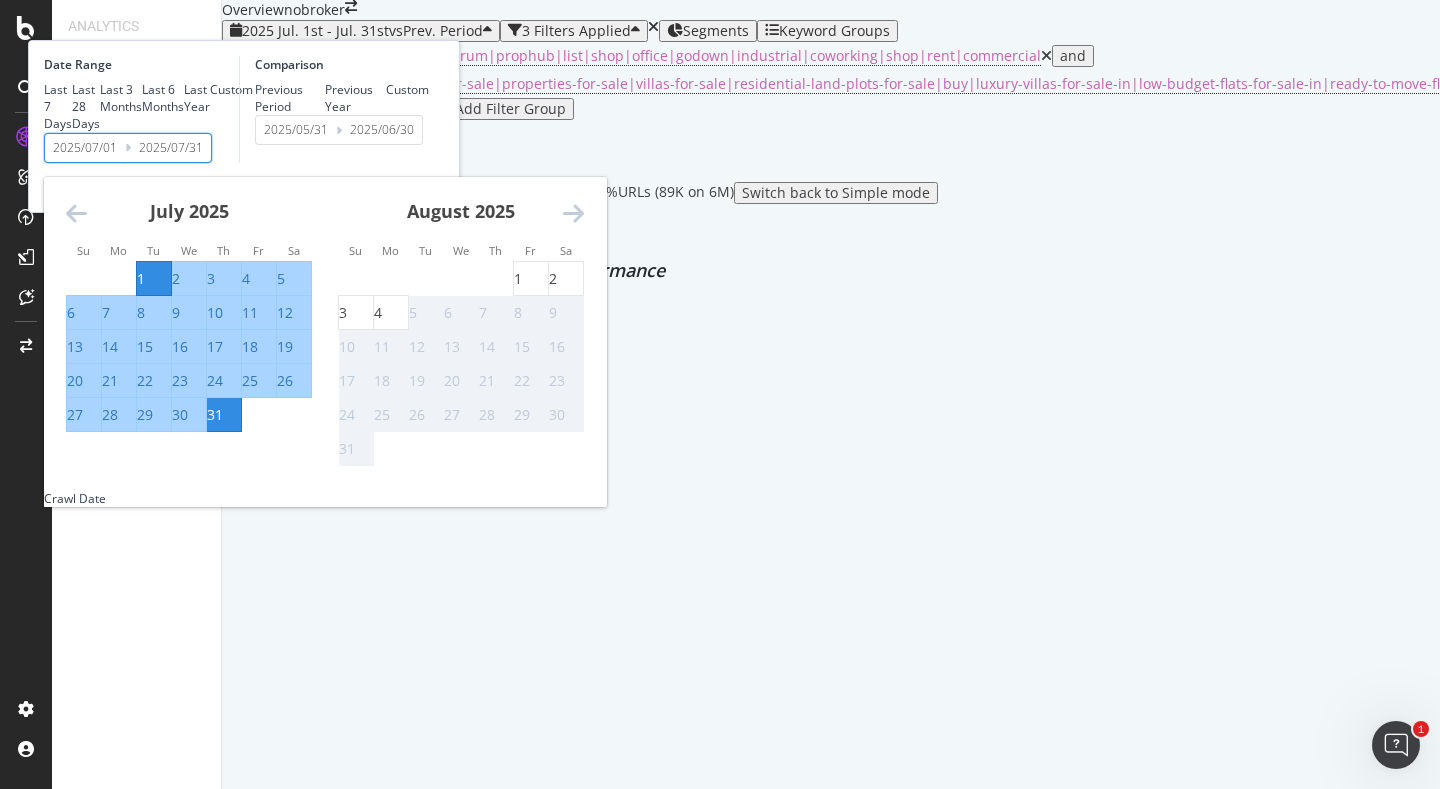click on "2025/07/01" at bounding box center [85, 148] 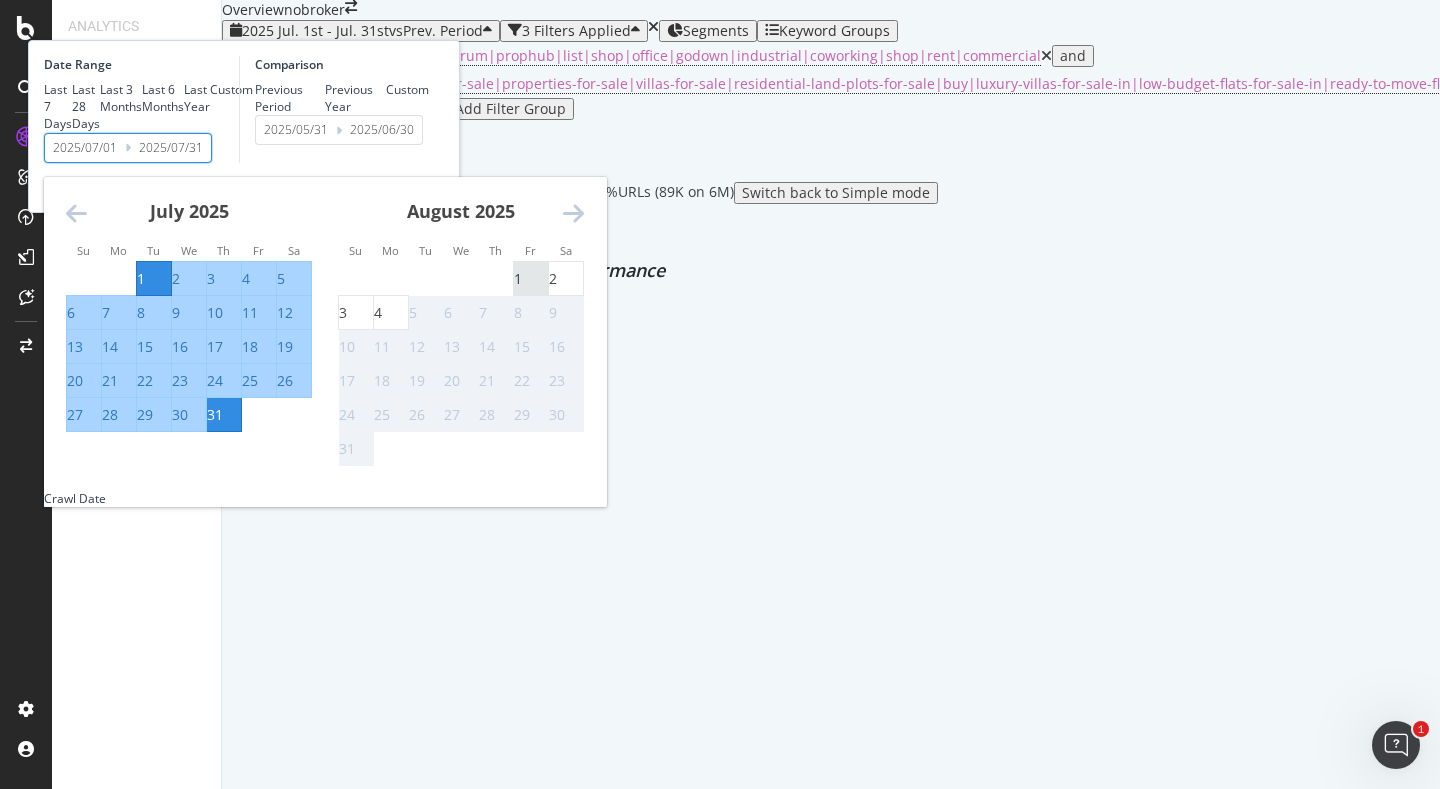 click on "1" at bounding box center [518, 279] 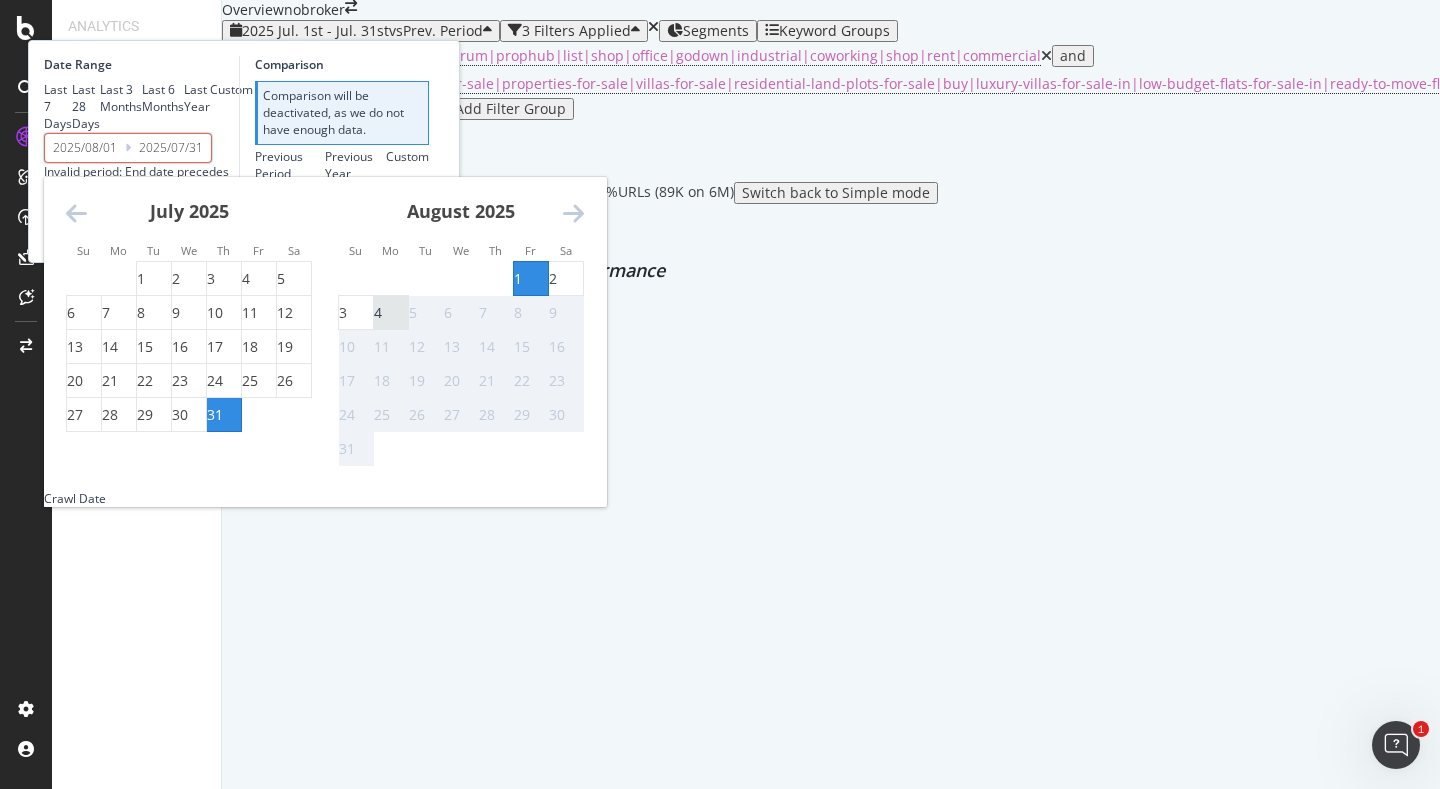 click on "4" at bounding box center (378, 313) 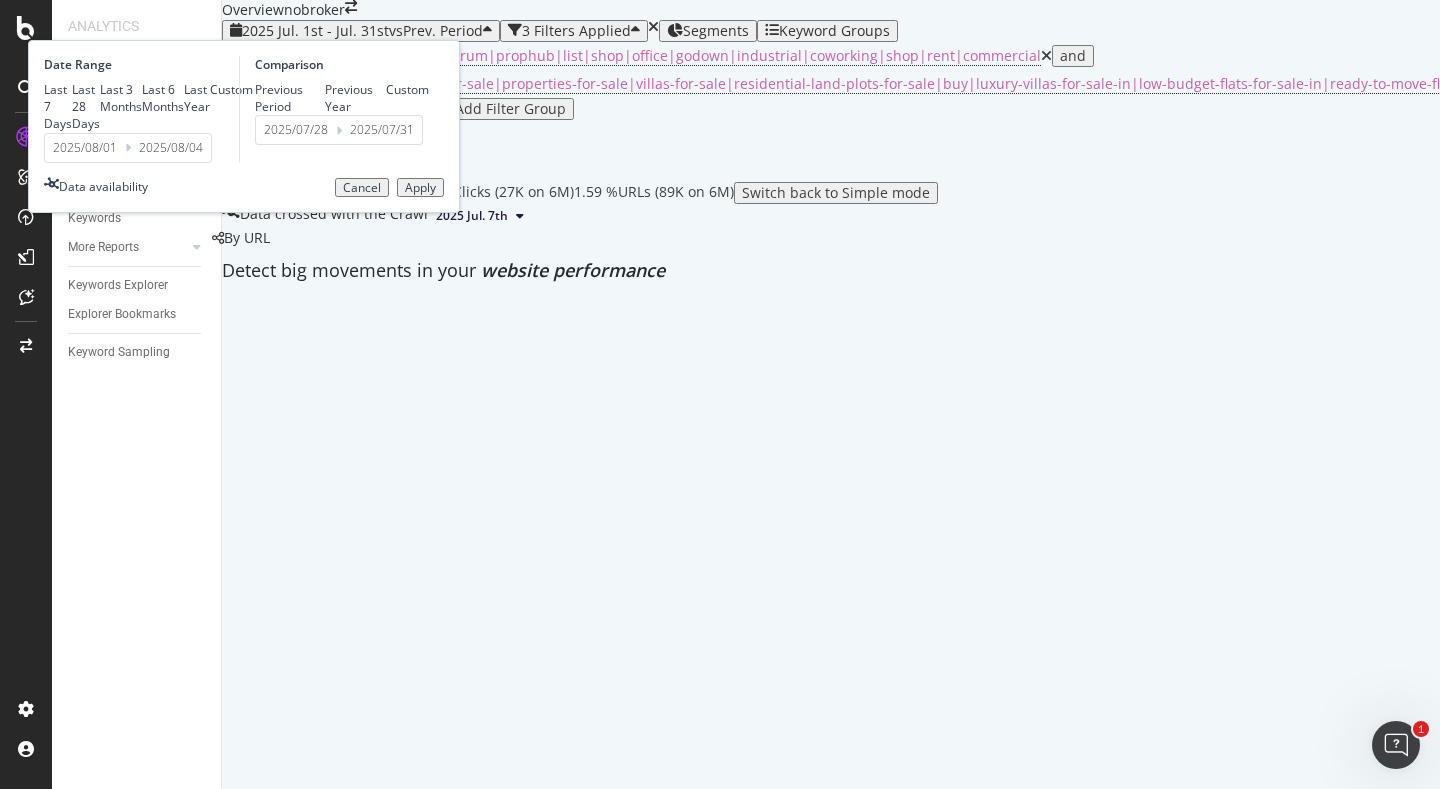 click on "Apply" at bounding box center (420, 188) 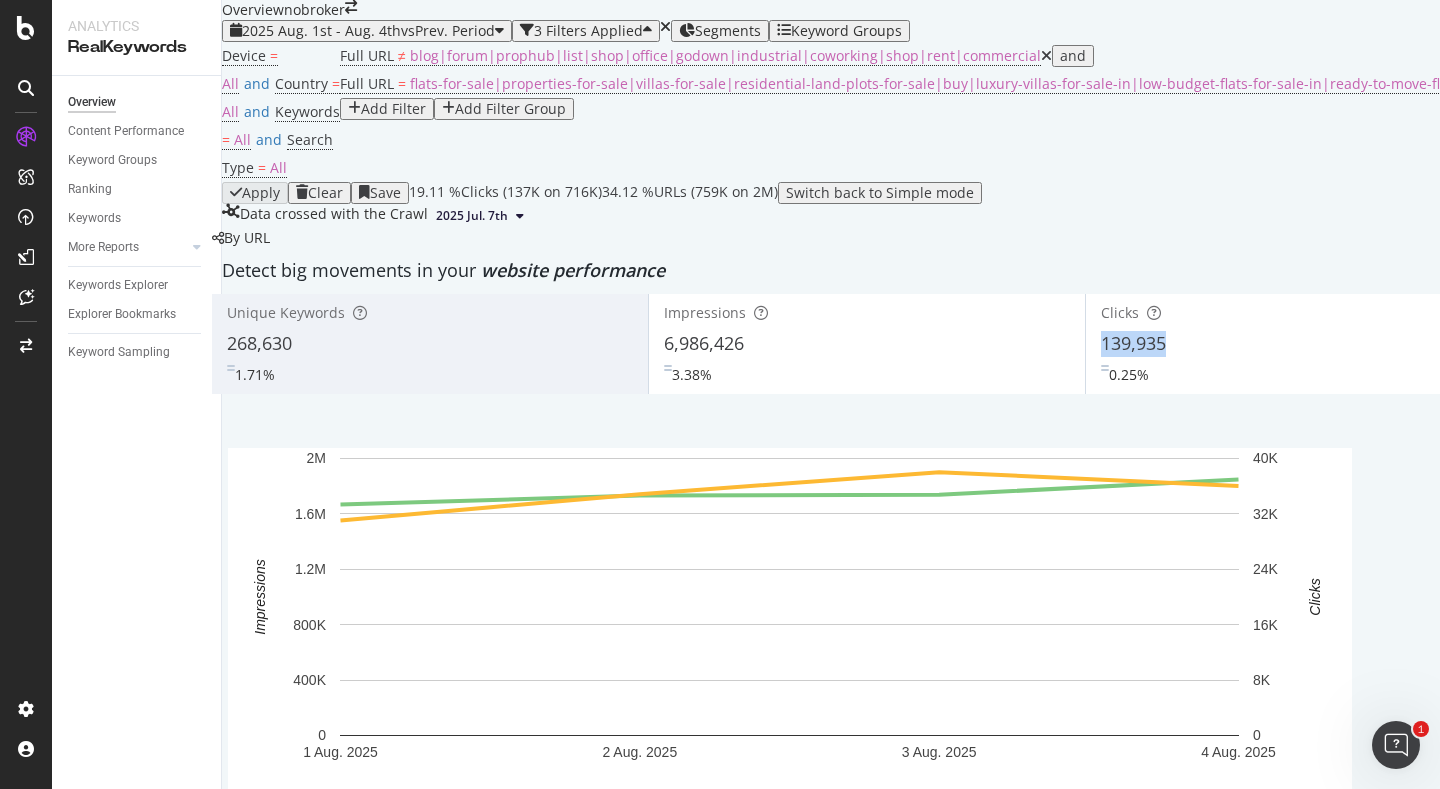 copy on "139,935" 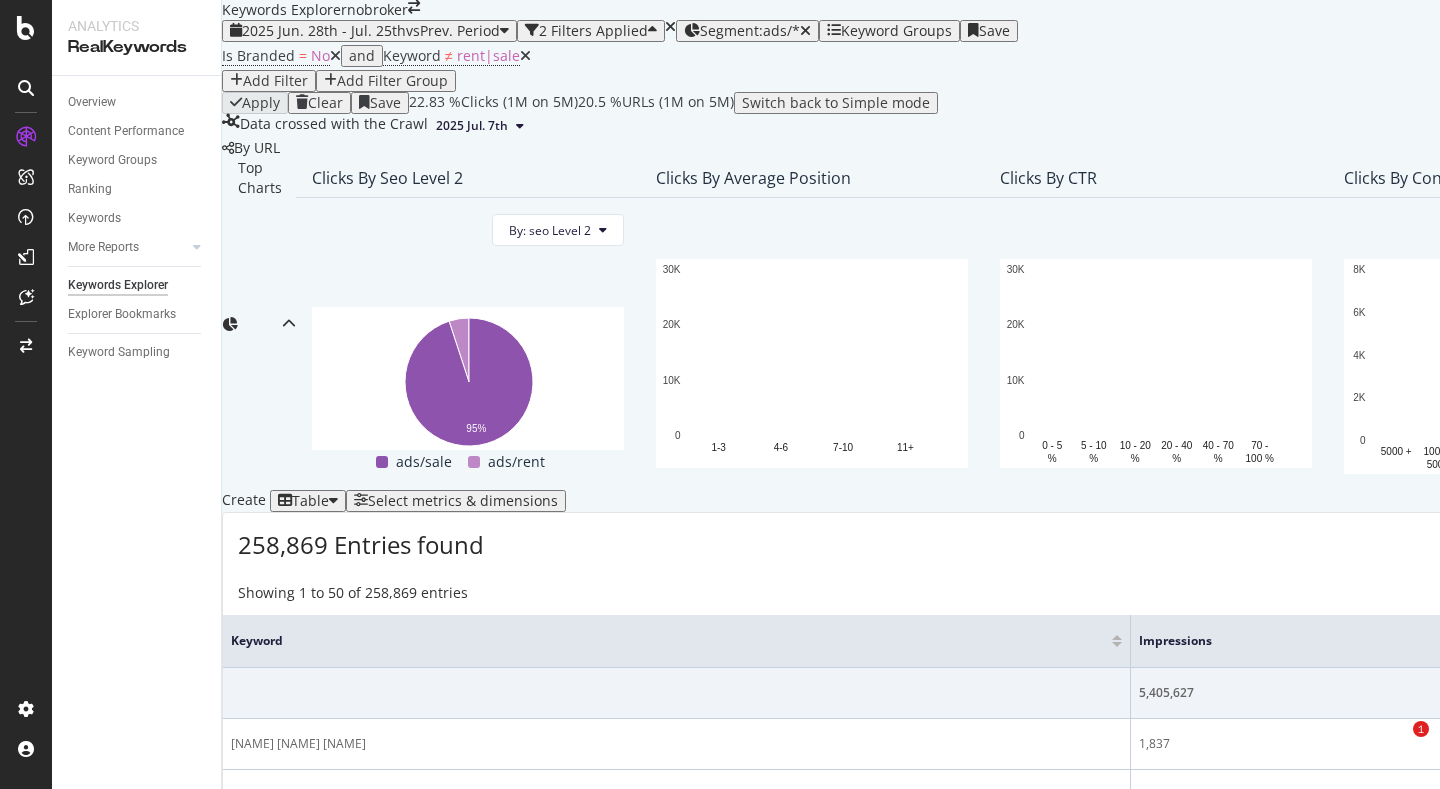 scroll, scrollTop: 0, scrollLeft: 0, axis: both 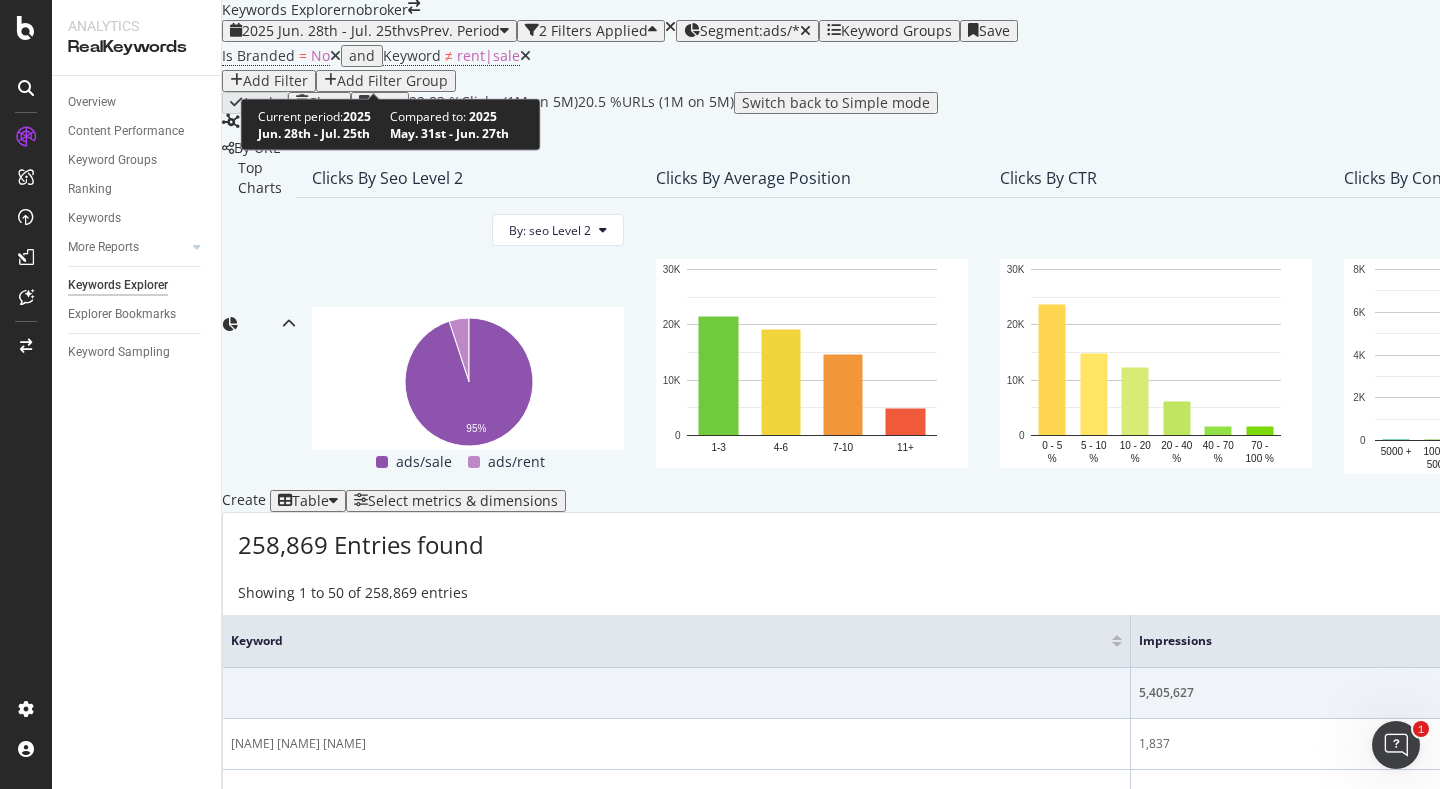 click on "2025 Jun. 28th - Jul. 25th" at bounding box center (324, 30) 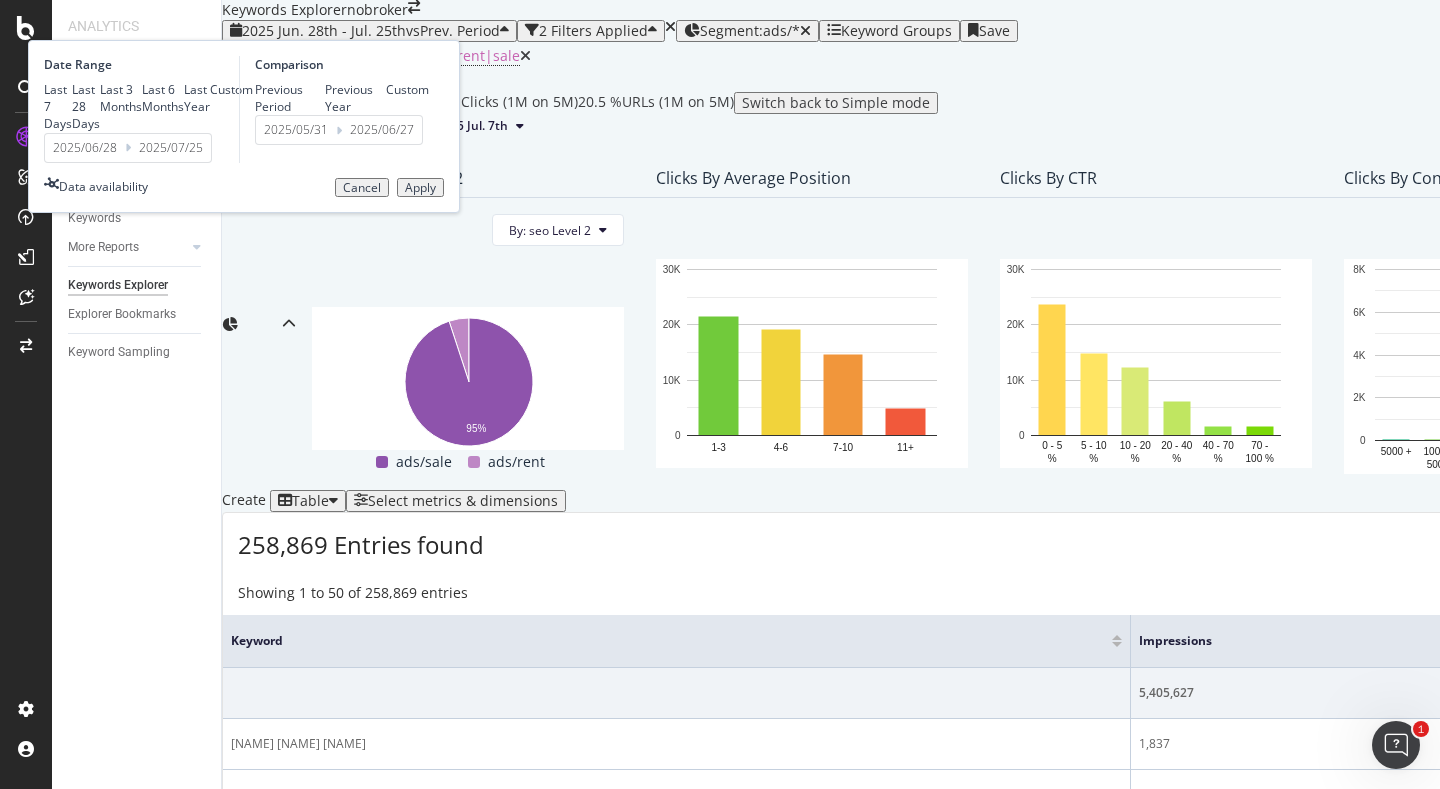 click on "2025/06/28" at bounding box center (85, 148) 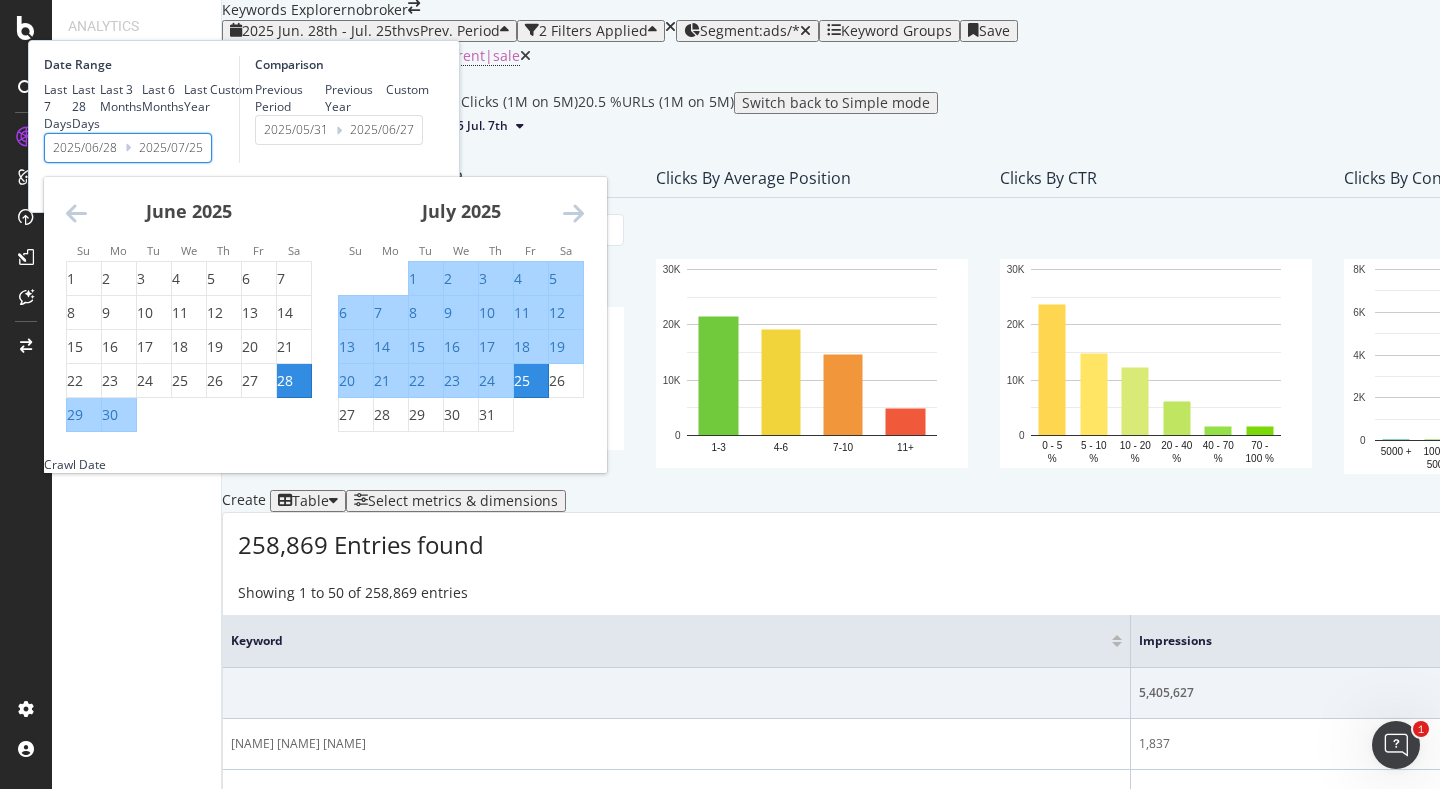 click at bounding box center (573, 213) 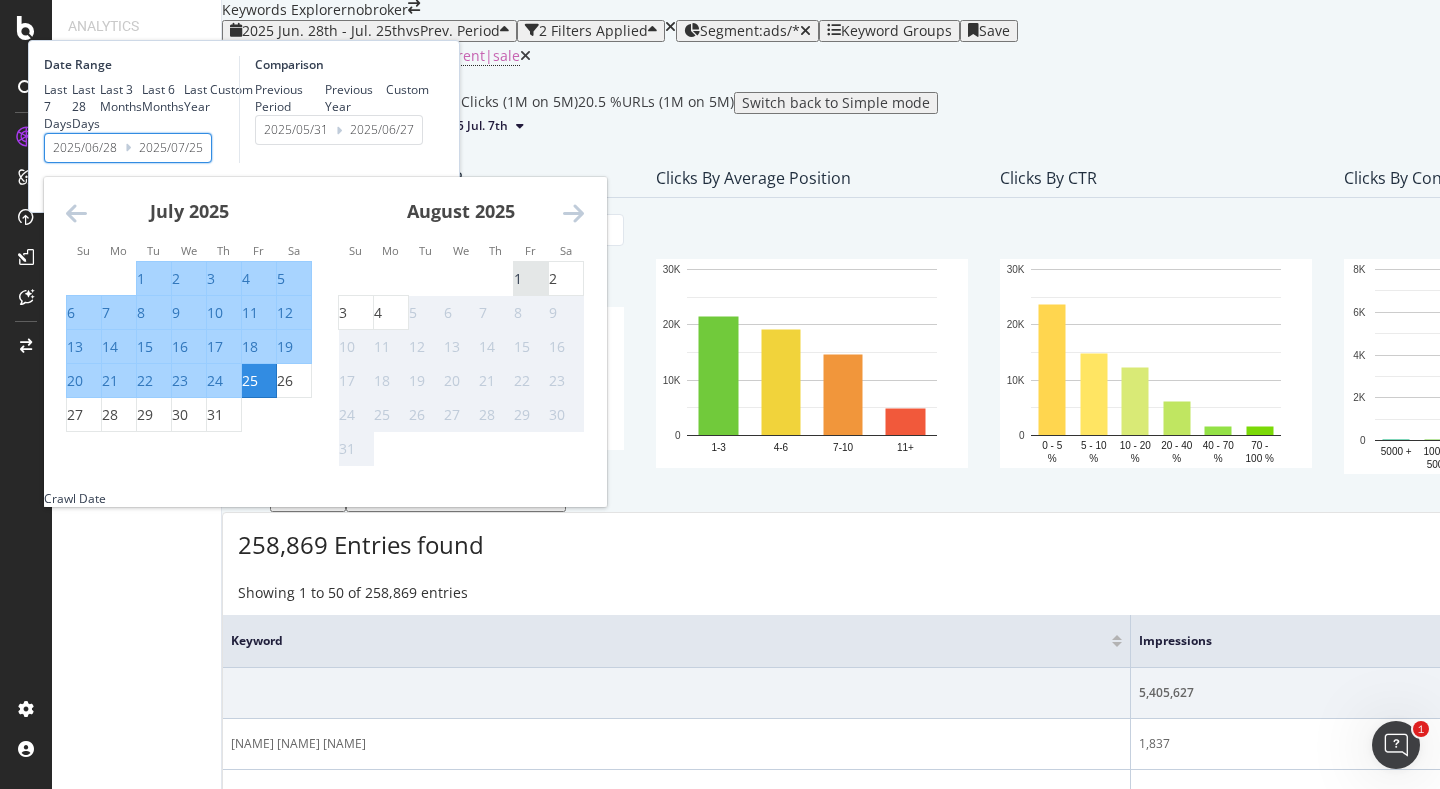 click on "1" at bounding box center (518, 279) 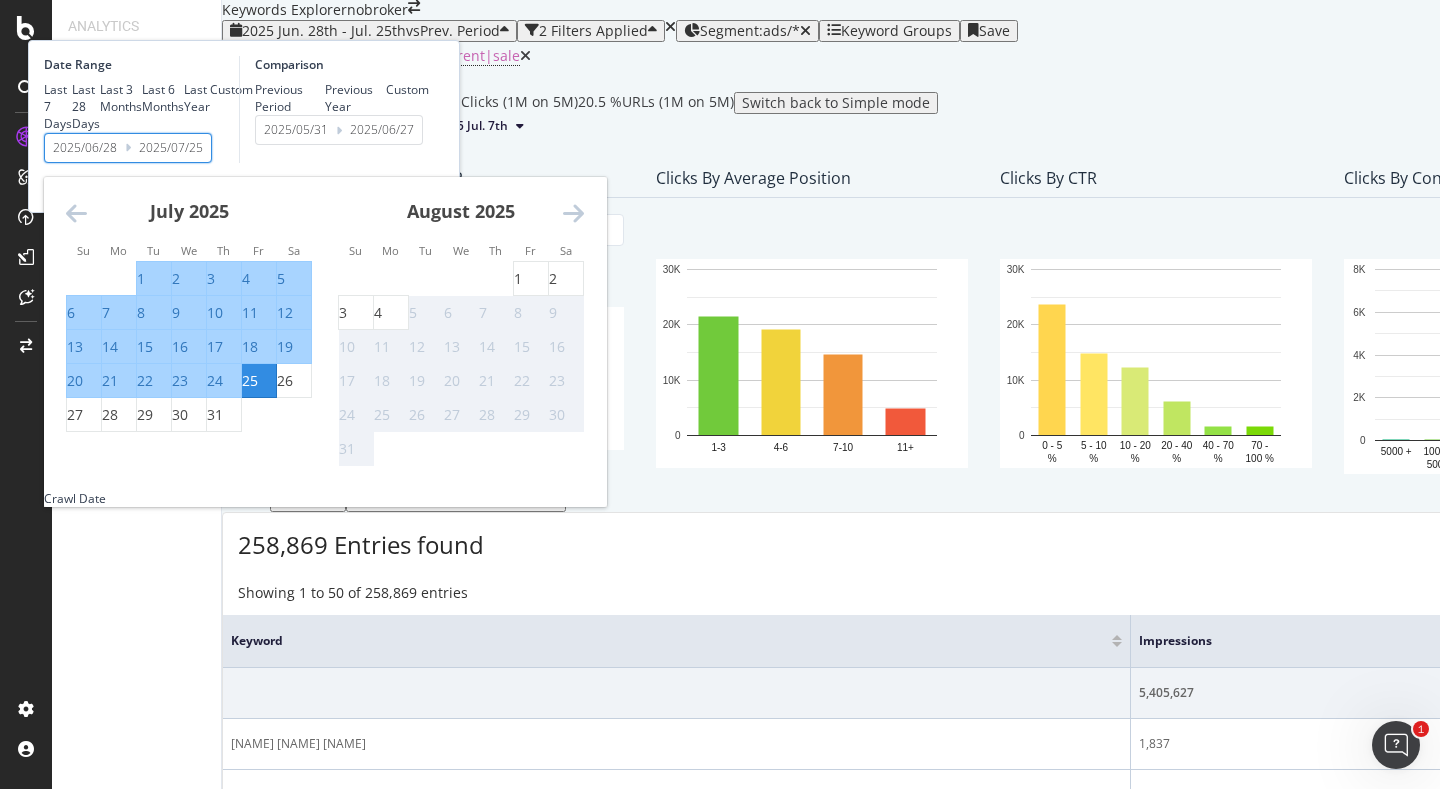 type on "2025/08/01" 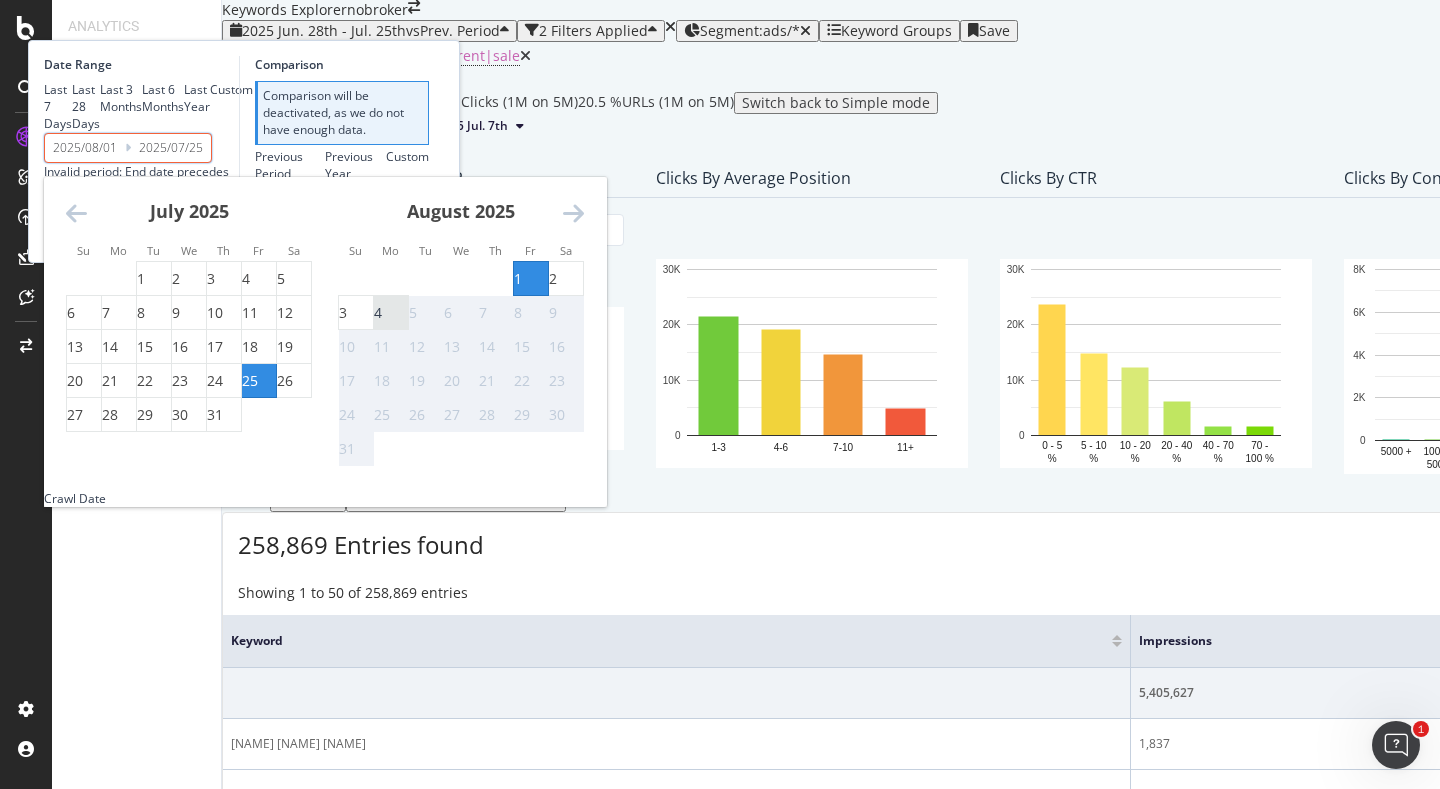 click on "4" at bounding box center (378, 313) 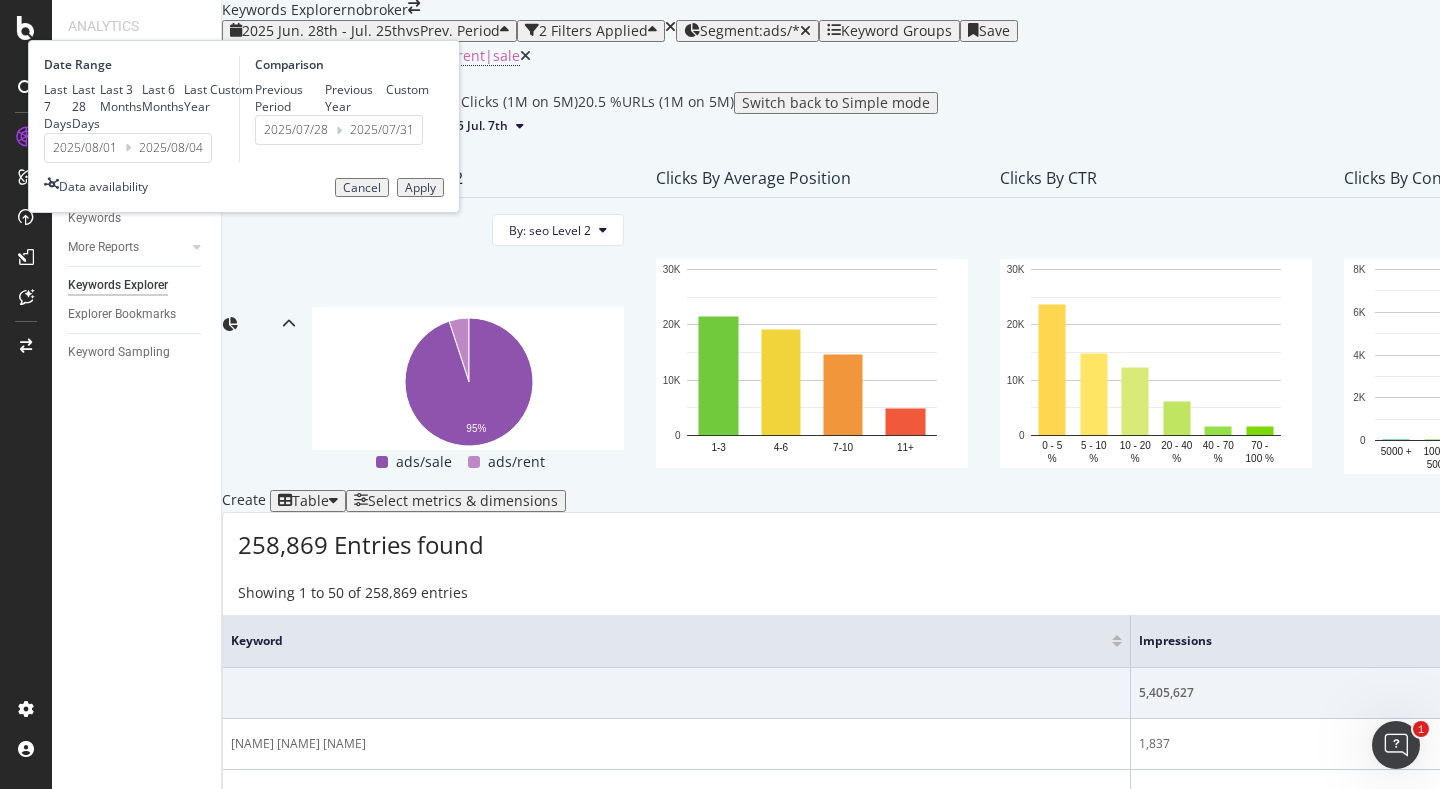 click on "Apply" at bounding box center (420, 188) 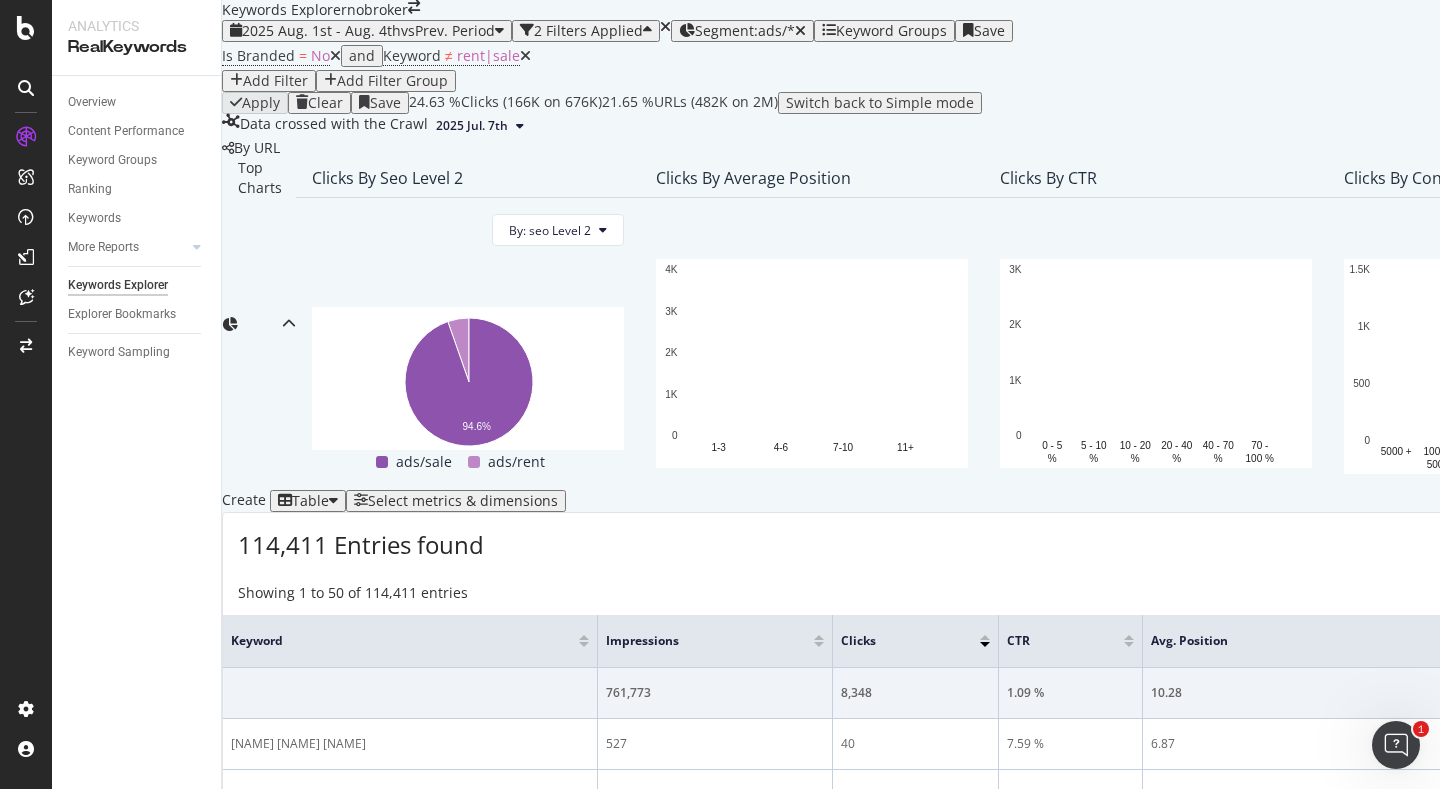scroll, scrollTop: 0, scrollLeft: 0, axis: both 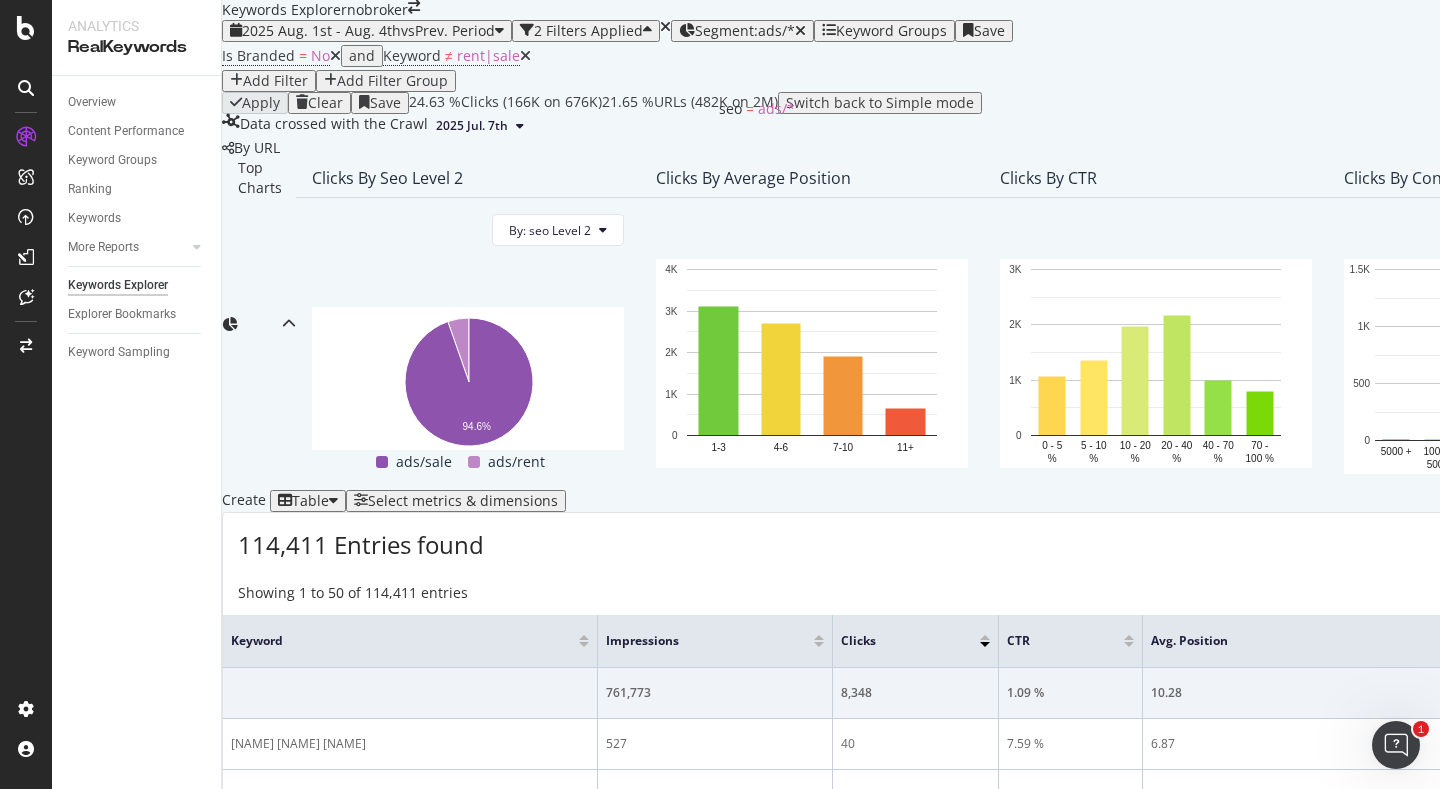 click on "Segment:  ads/*" at bounding box center [745, 30] 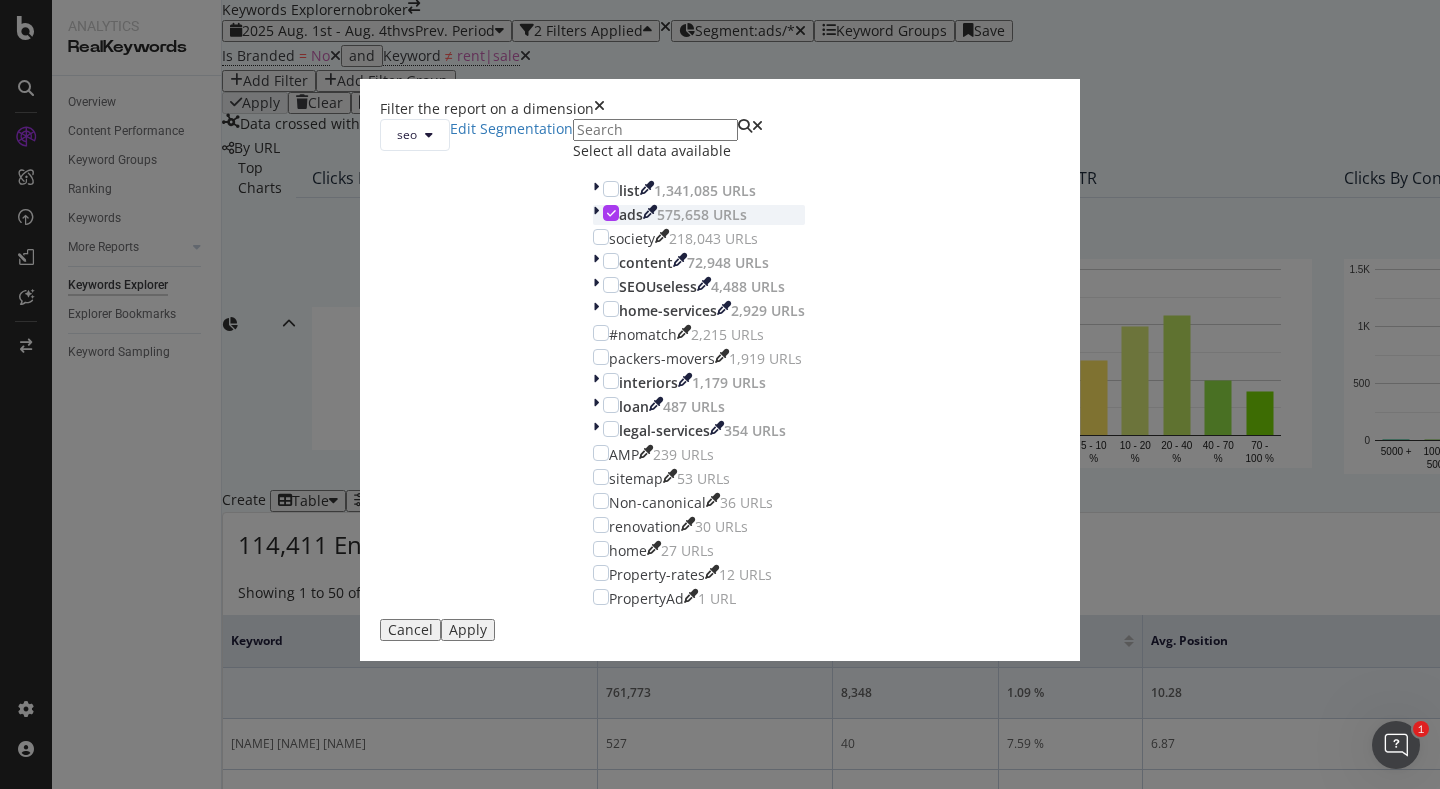 click at bounding box center [596, 215] 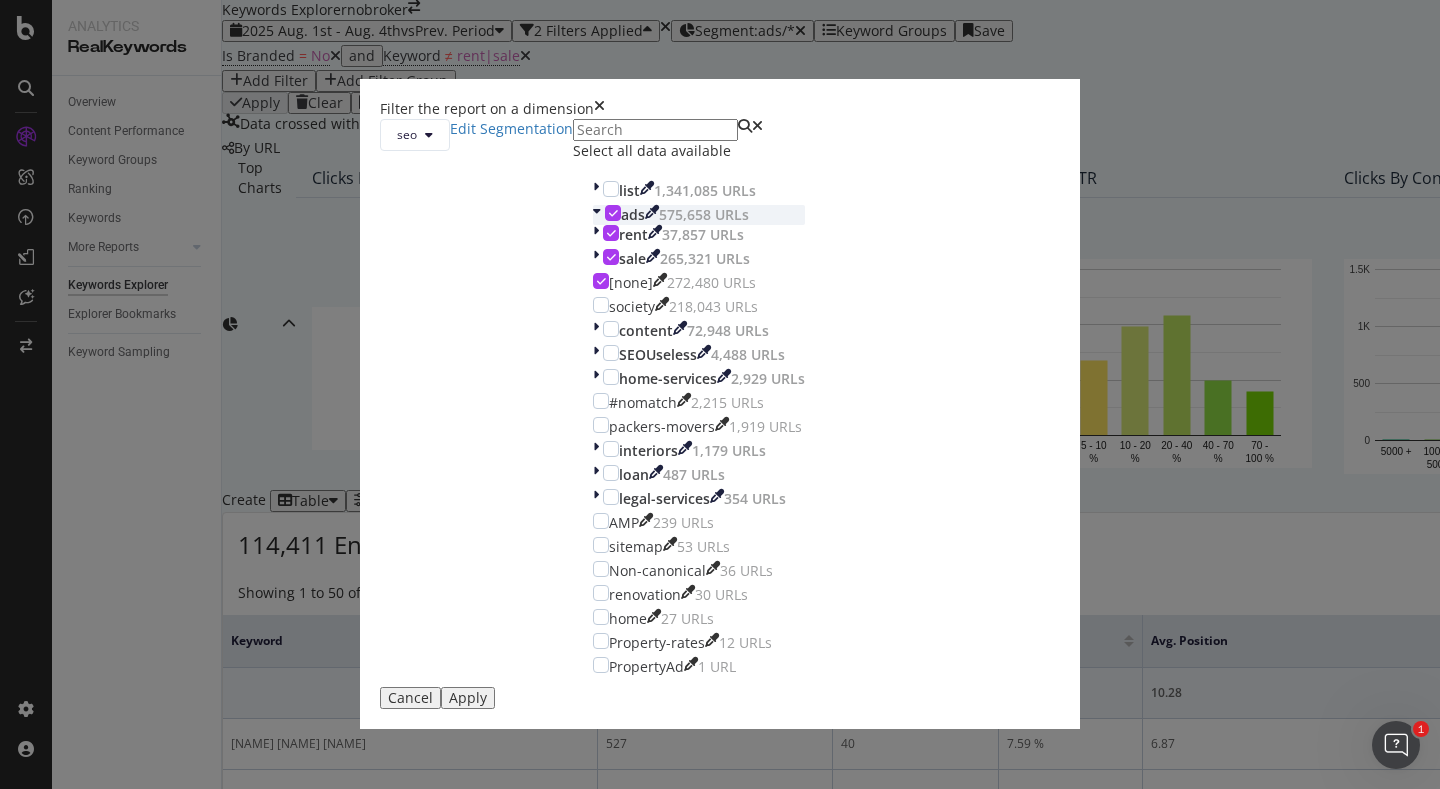 click at bounding box center [597, 215] 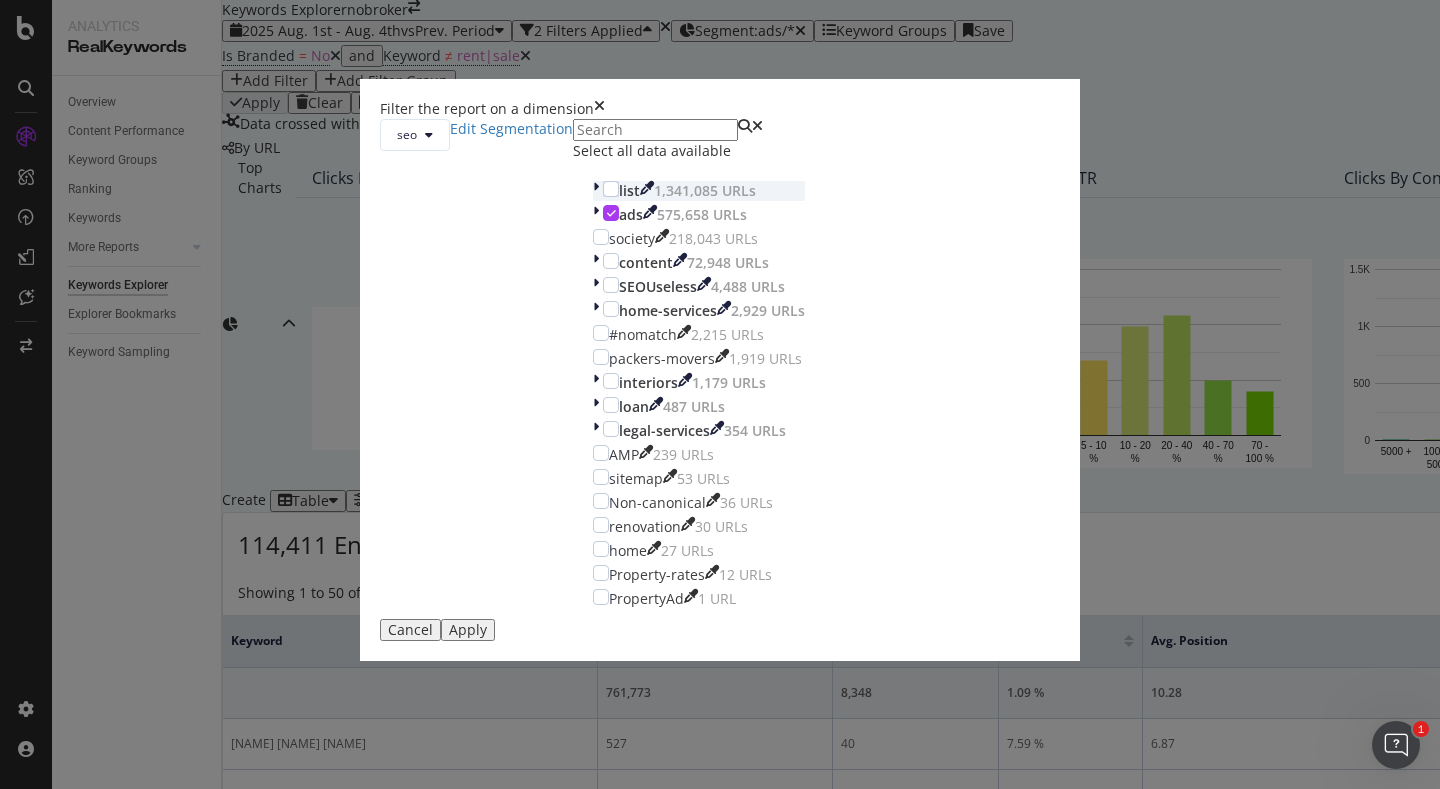 click at bounding box center (596, 191) 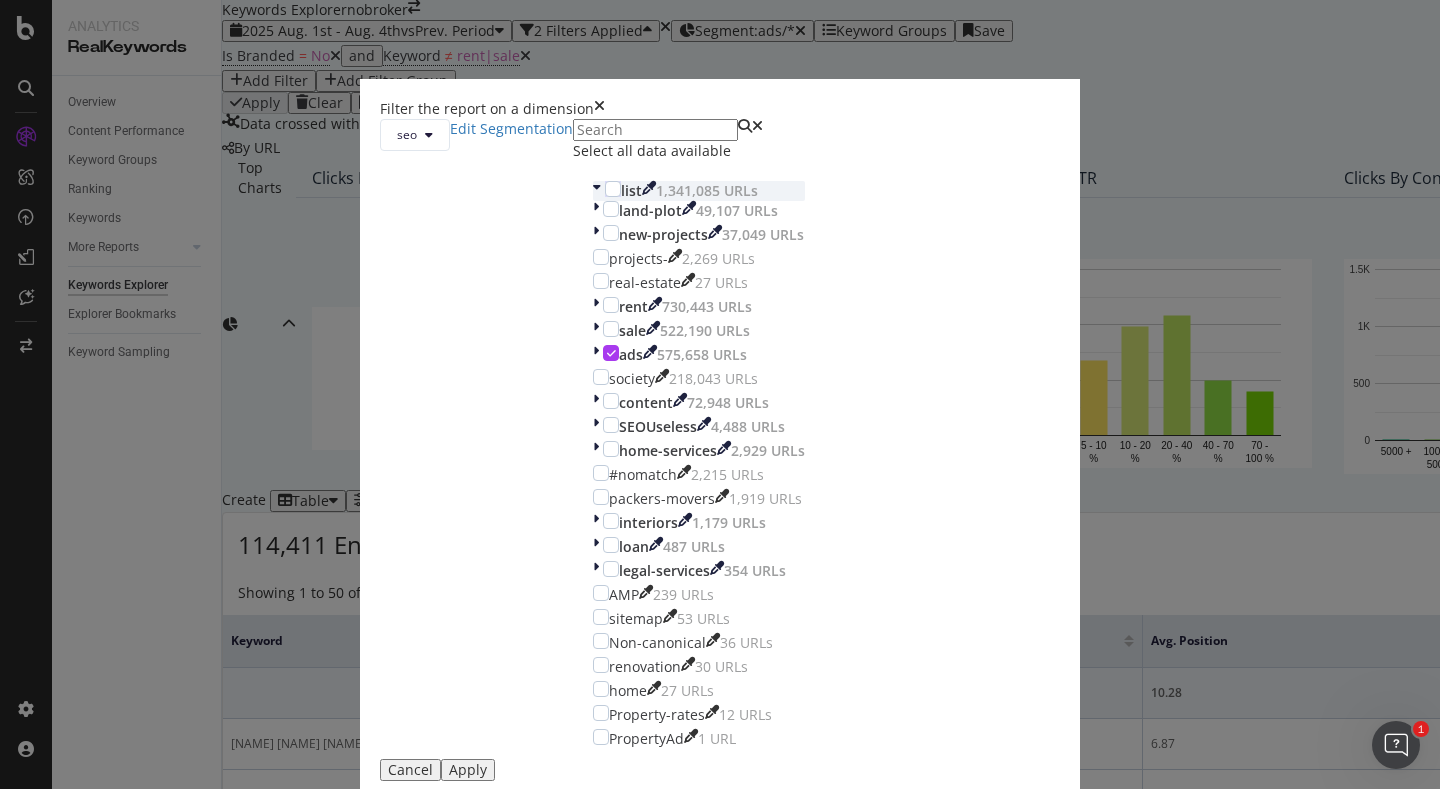 click at bounding box center [597, 191] 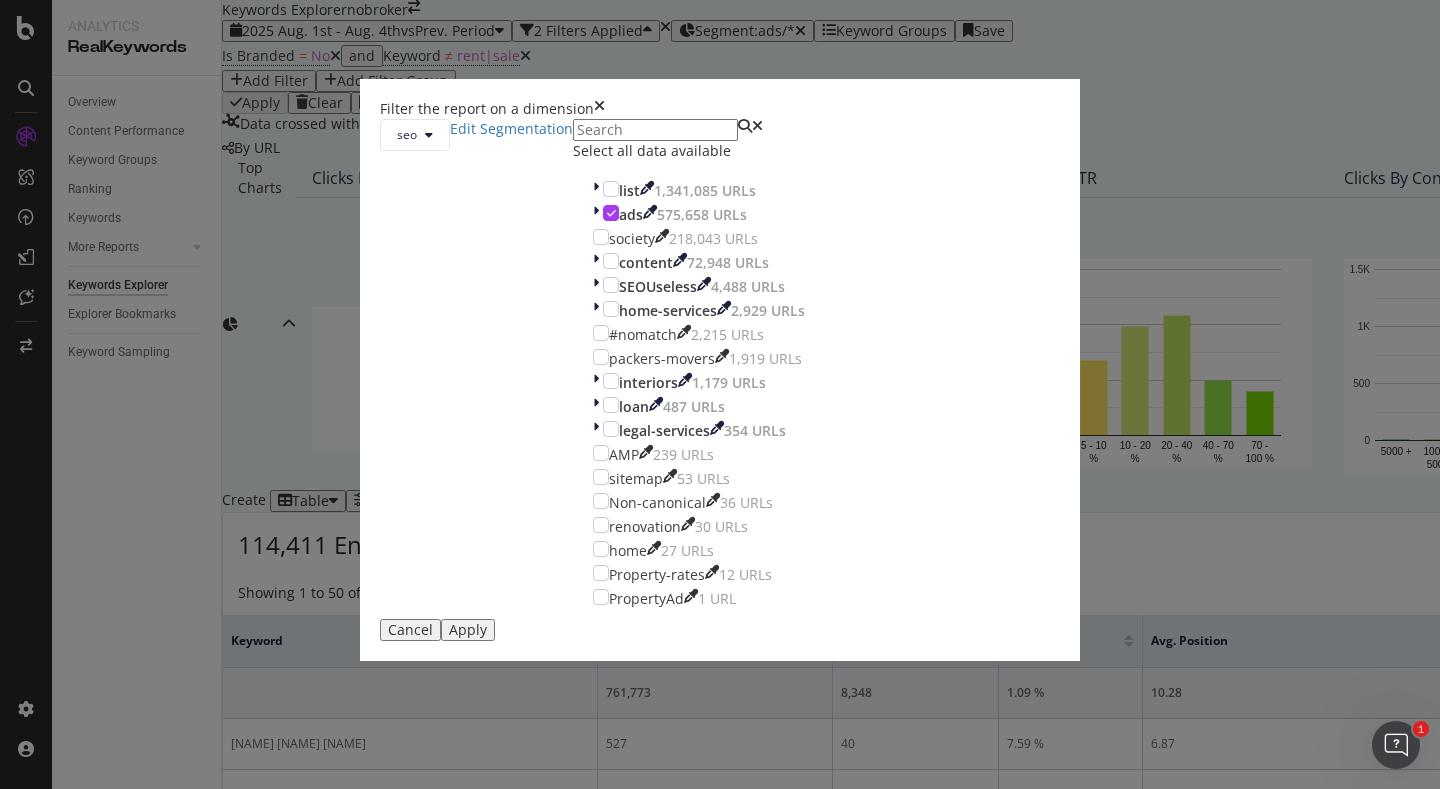 click on "Cancel" at bounding box center [410, 630] 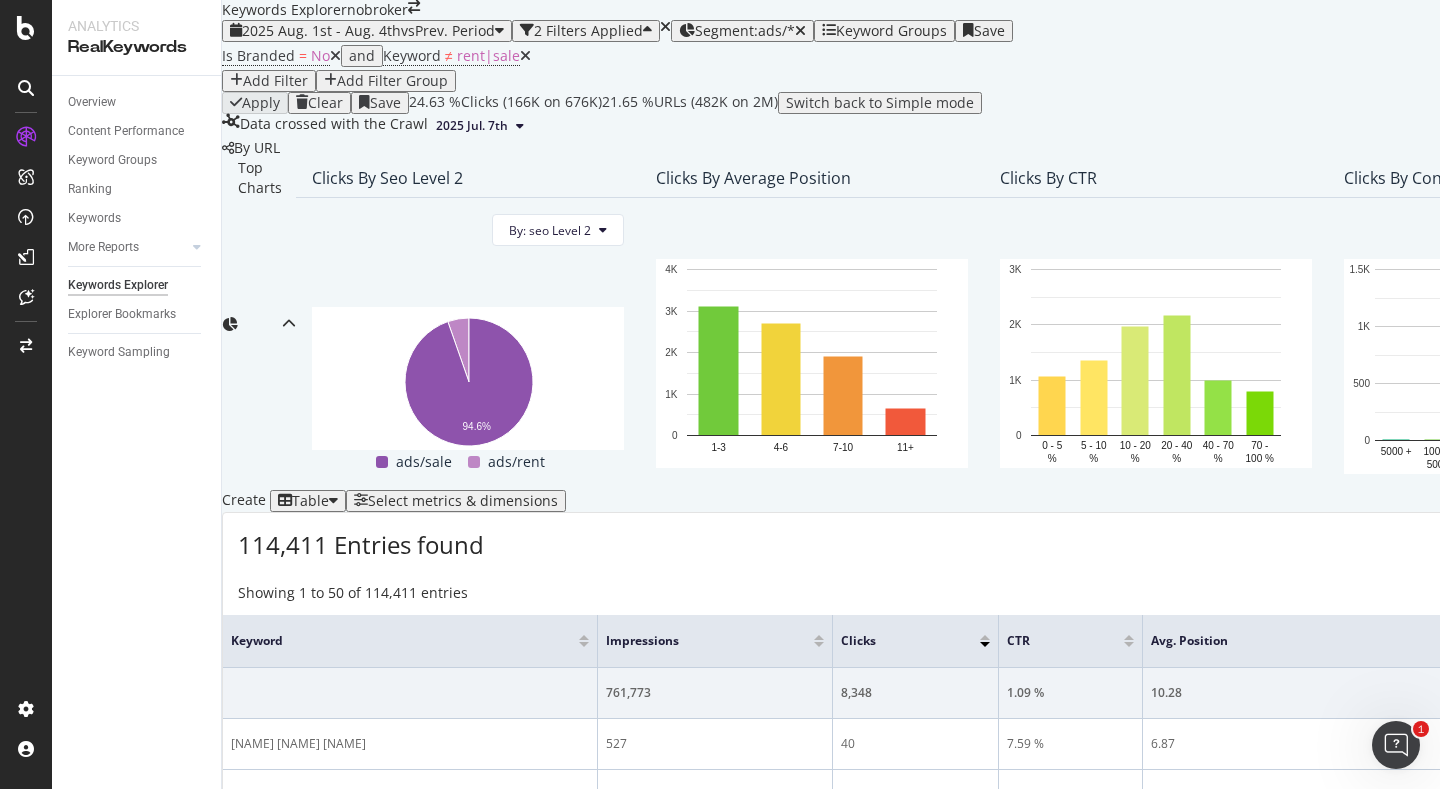 scroll, scrollTop: 0, scrollLeft: 0, axis: both 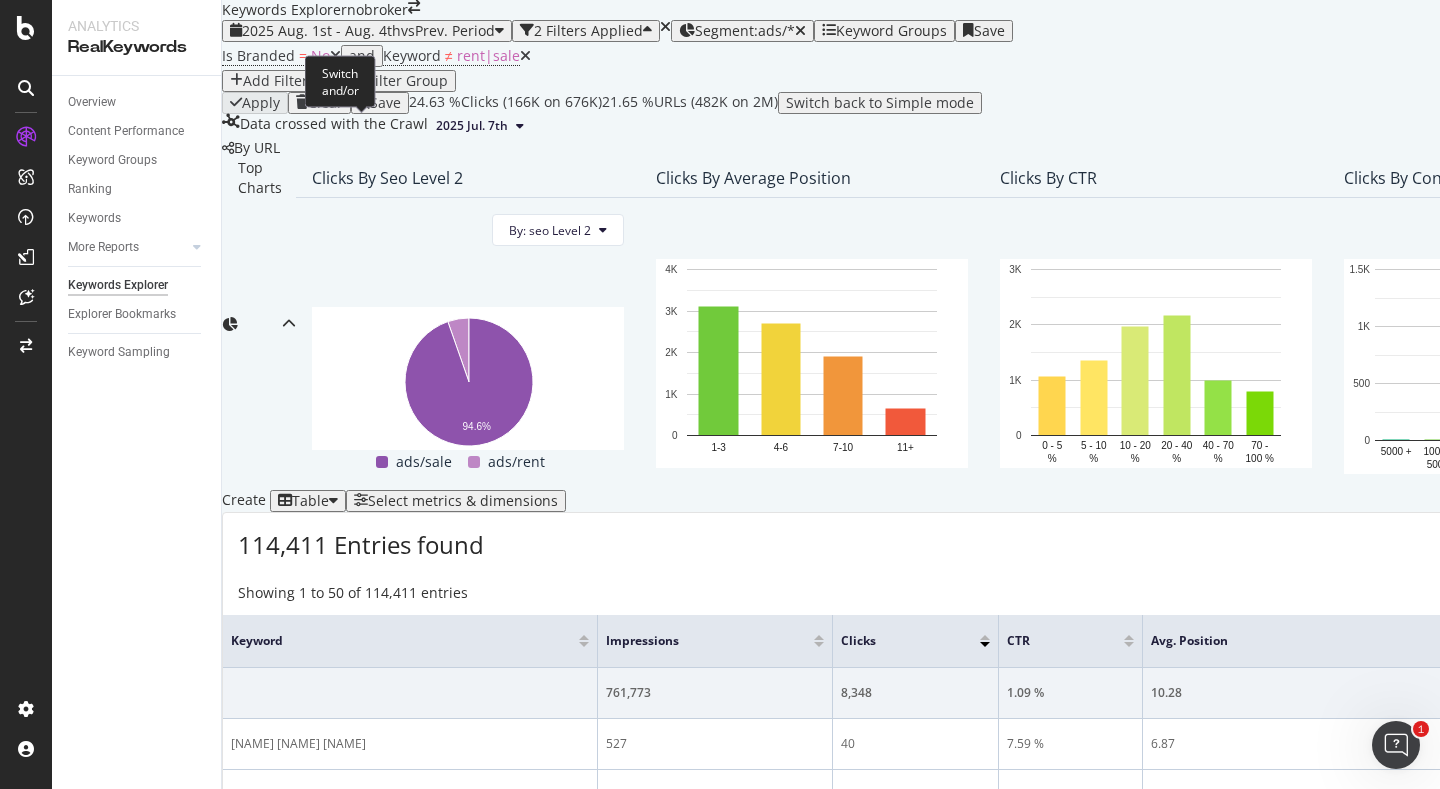 click on "Switch   and/or" at bounding box center (340, 81) 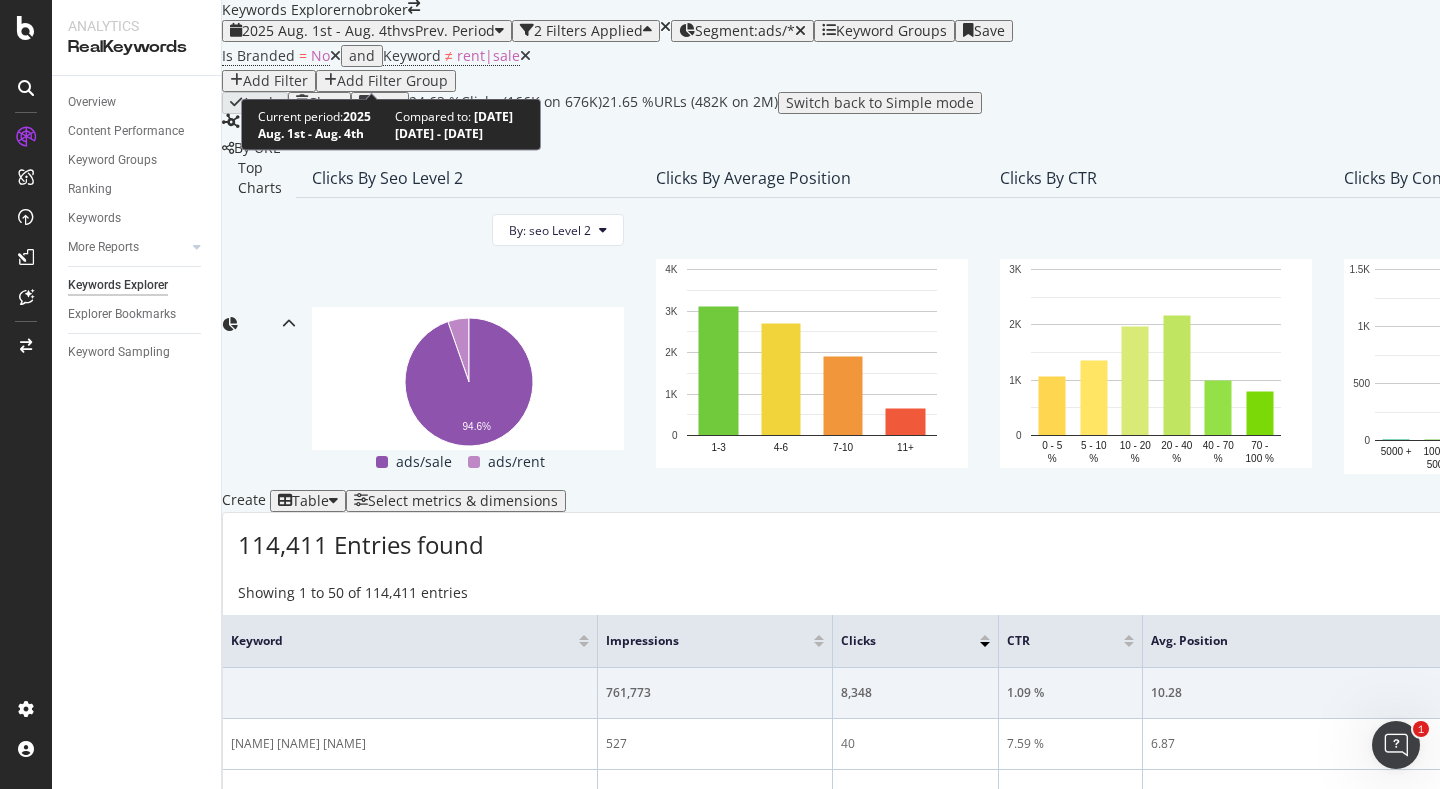 click on "2025 Aug. 1st - Aug. 4th" at bounding box center (321, 30) 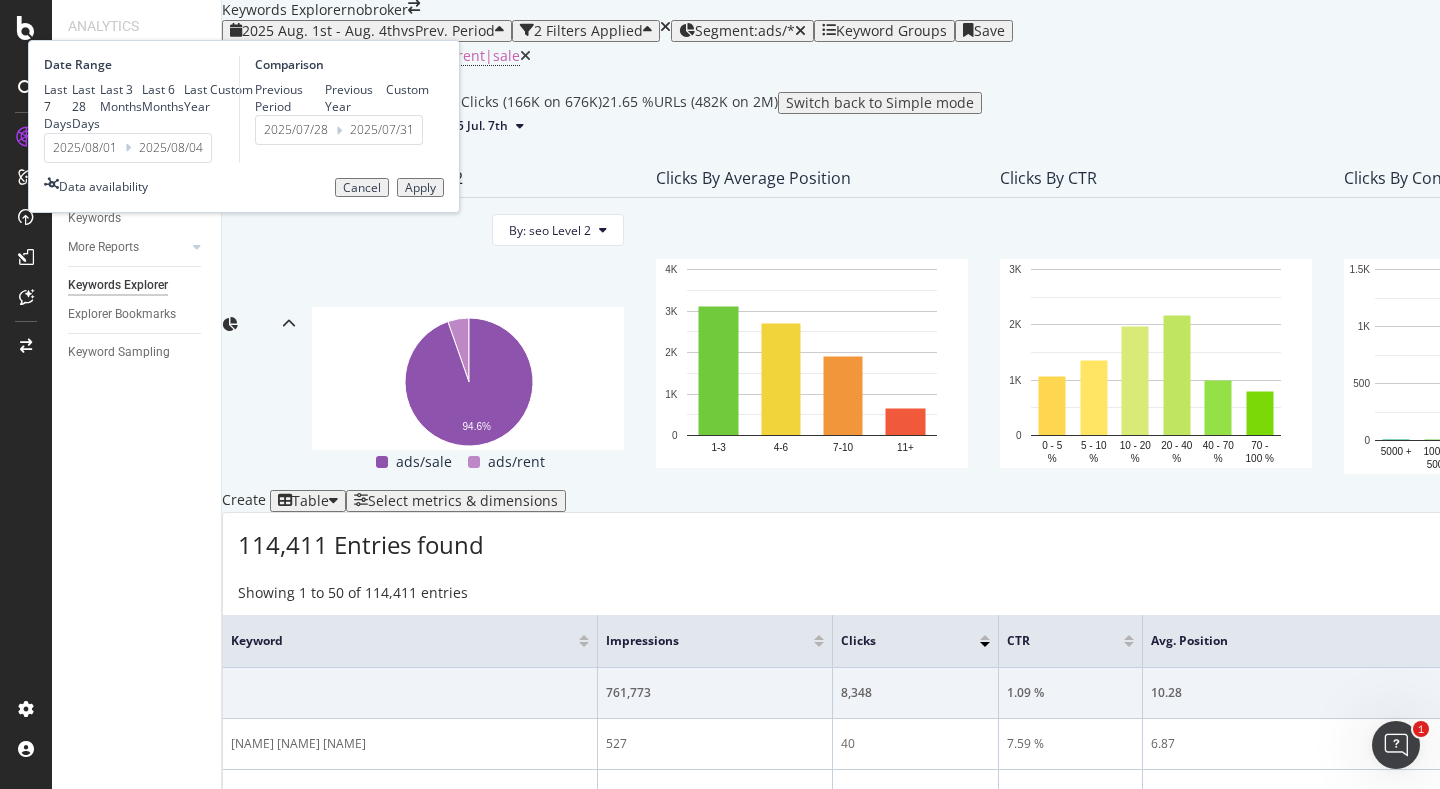 click on "2025/08/01" at bounding box center [85, 148] 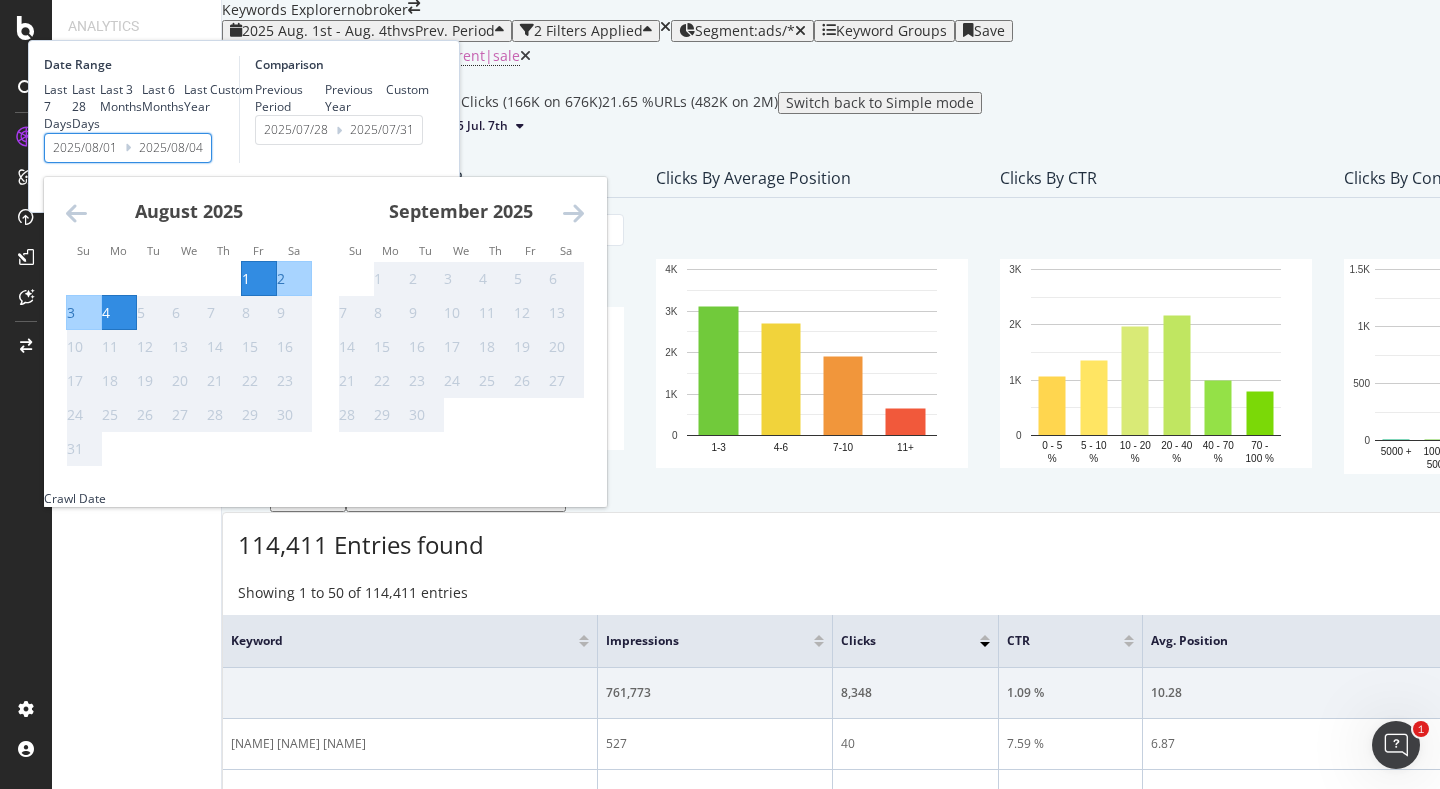 click on "Last 3 Months" at bounding box center [121, 98] 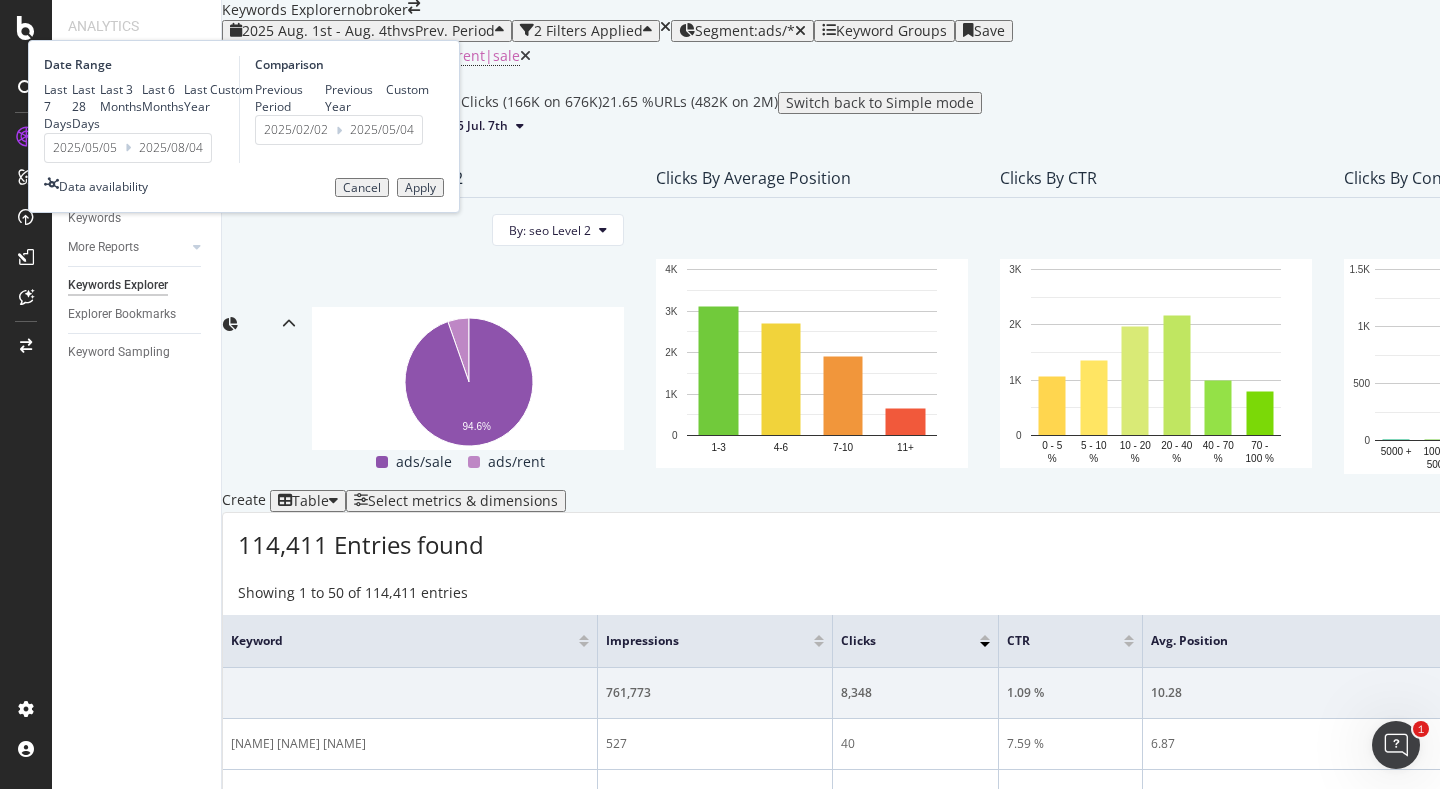 click on "Apply" at bounding box center [420, 188] 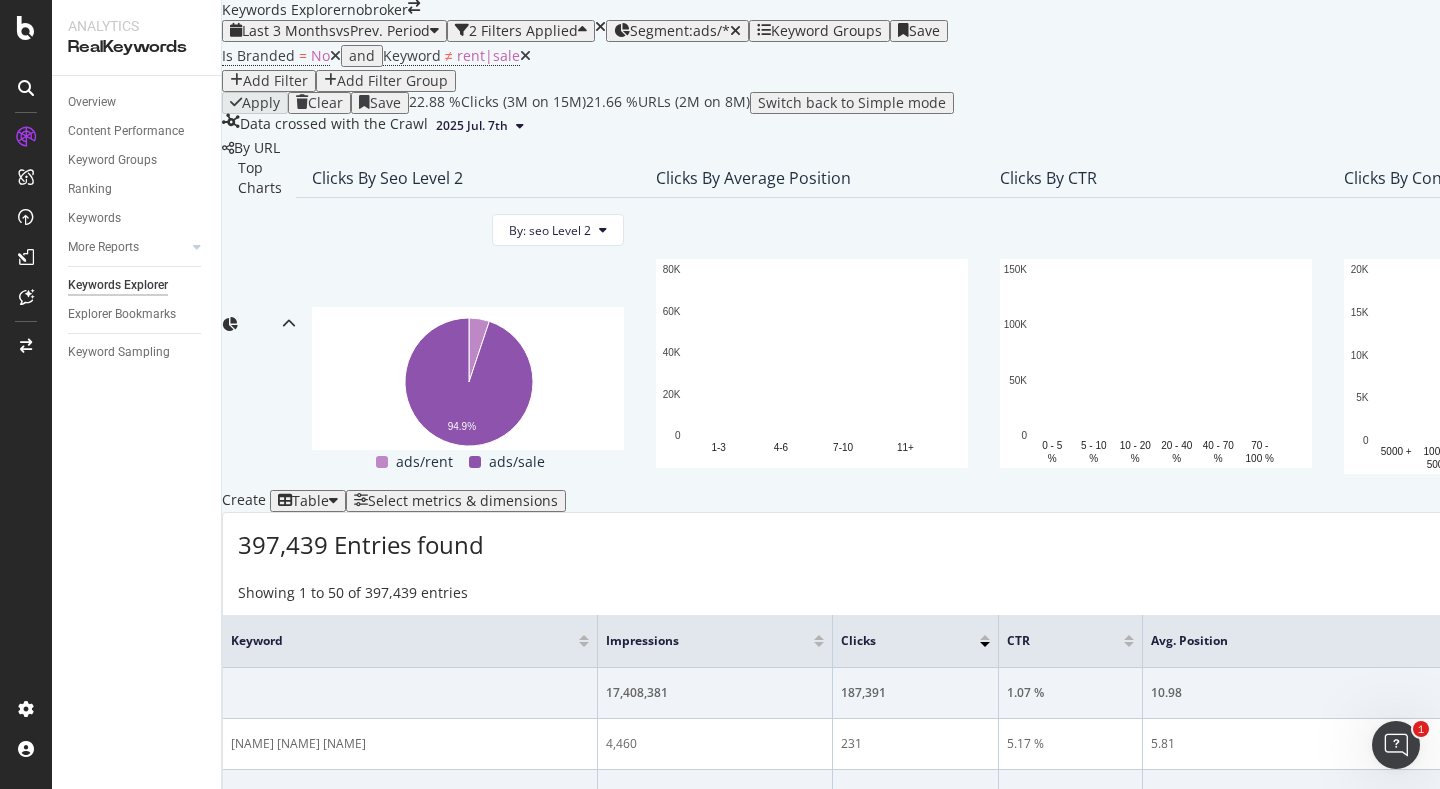 scroll, scrollTop: 710, scrollLeft: 0, axis: vertical 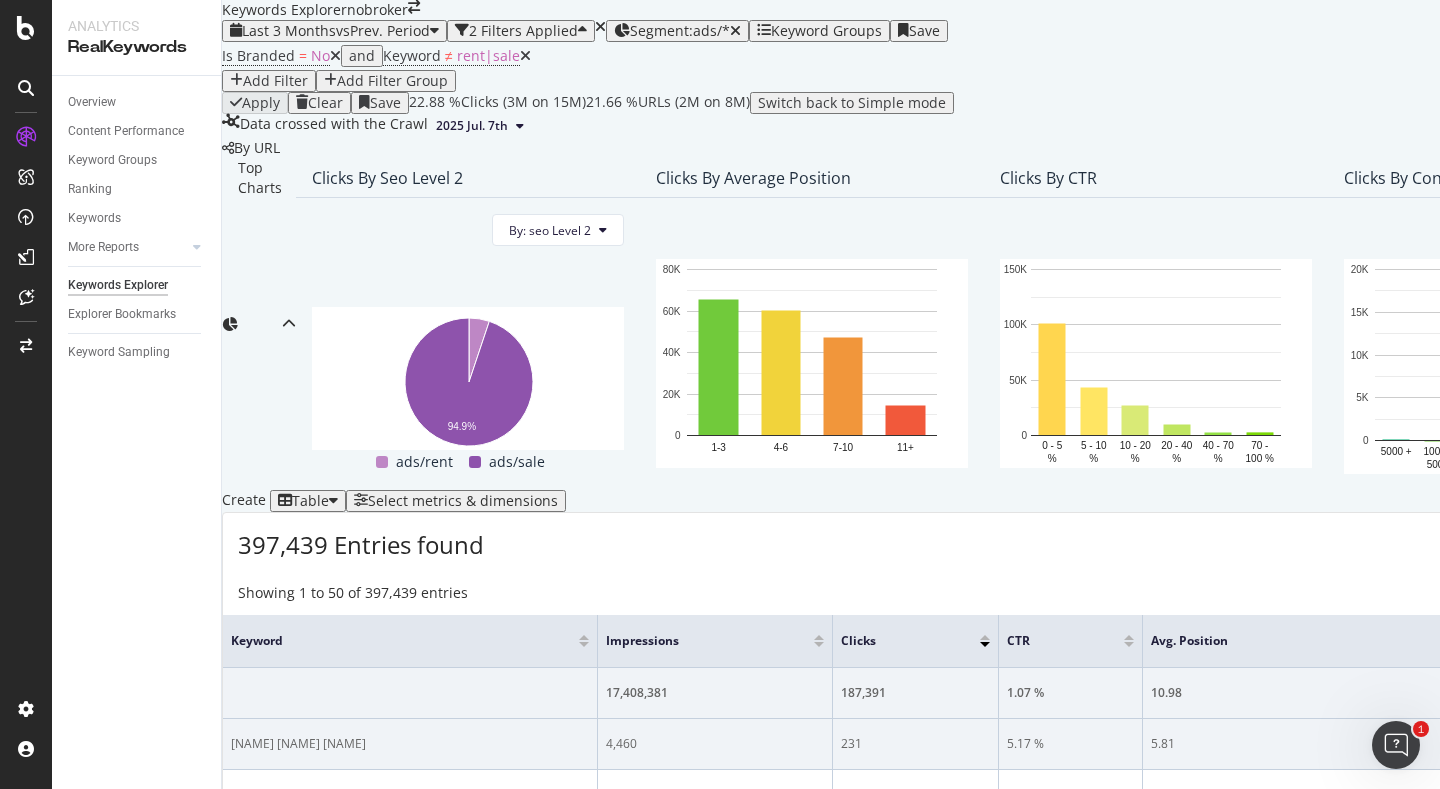 click on "msr meridian park" at bounding box center (410, 744) 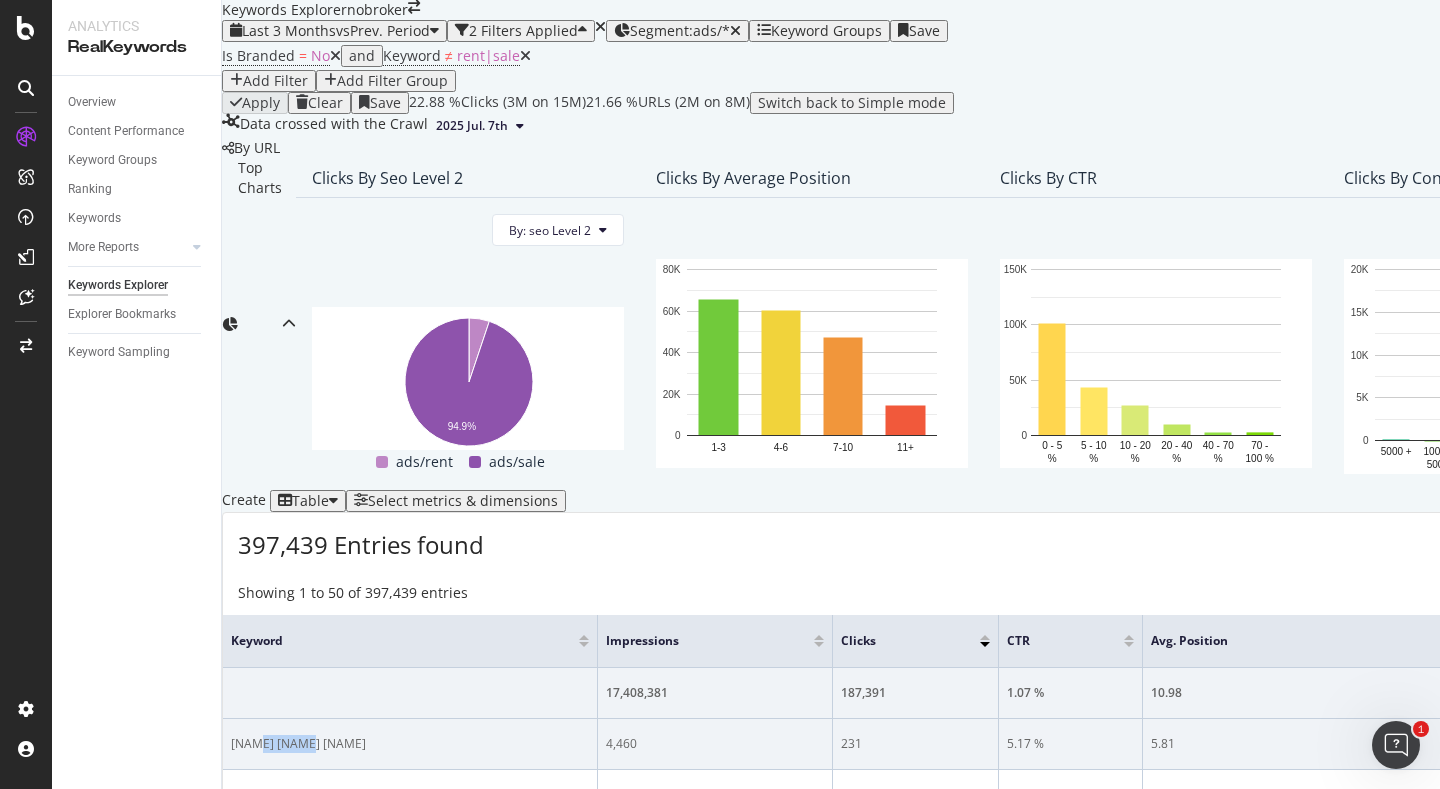 click on "msr meridian park" at bounding box center [410, 744] 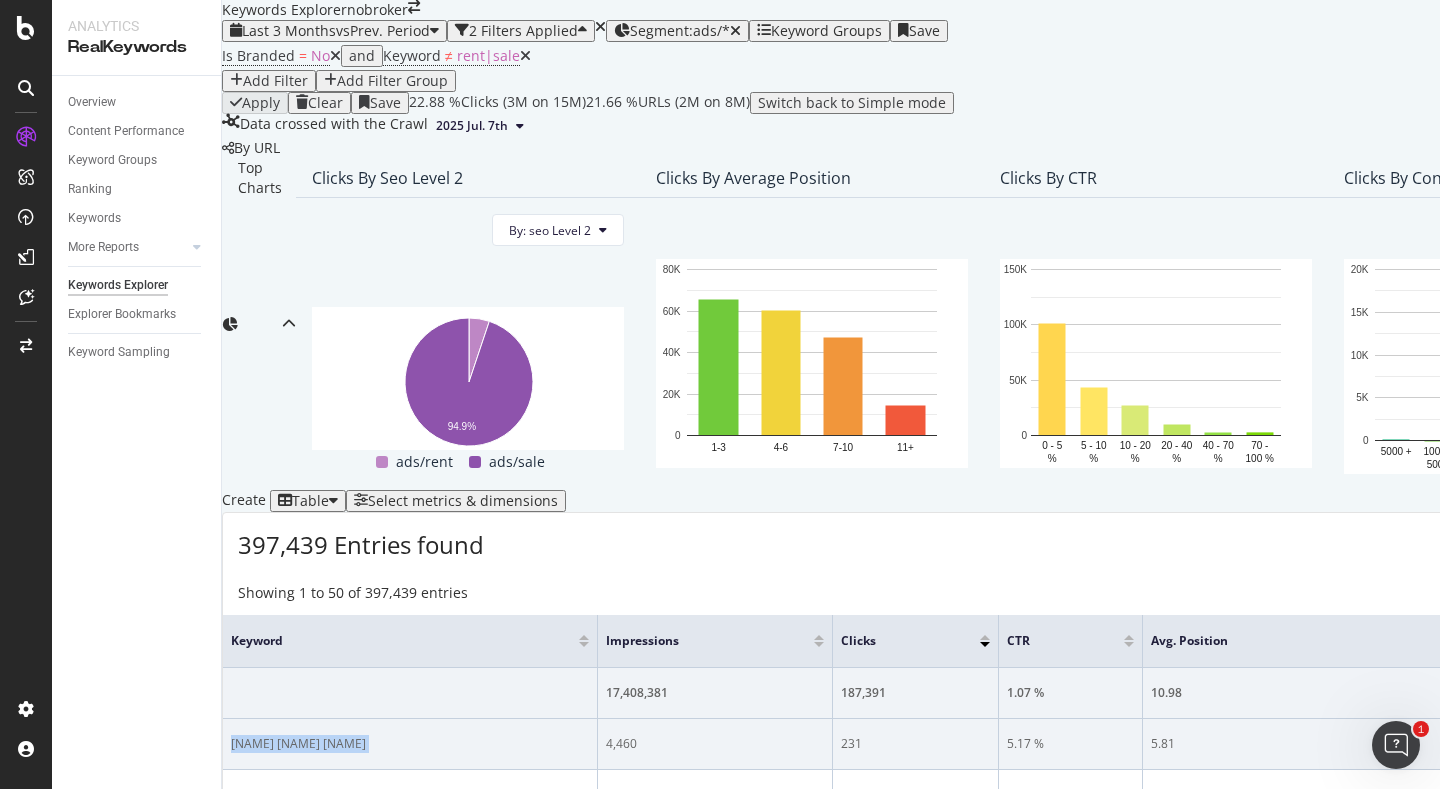 click on "msr meridian park" at bounding box center [410, 744] 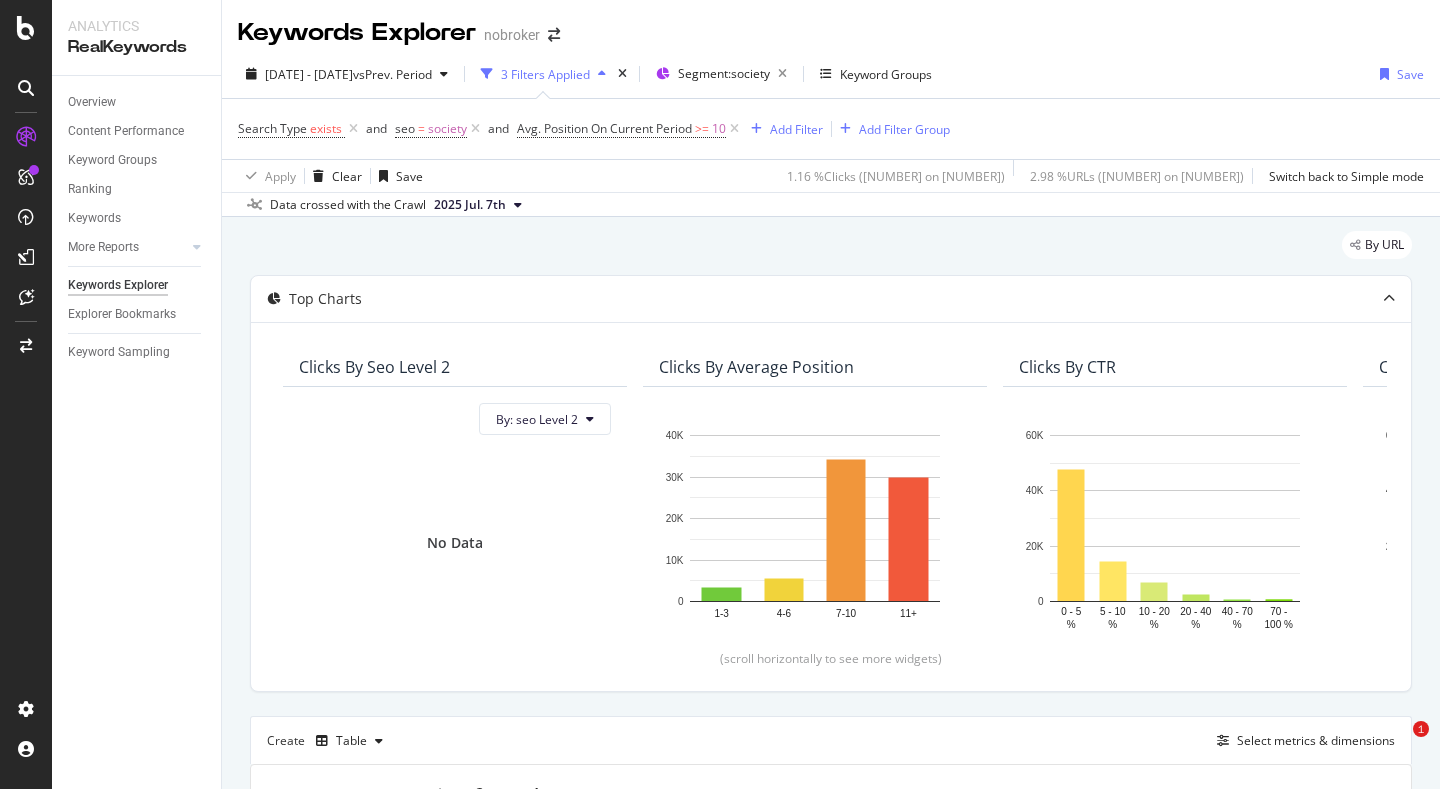 scroll, scrollTop: 0, scrollLeft: 0, axis: both 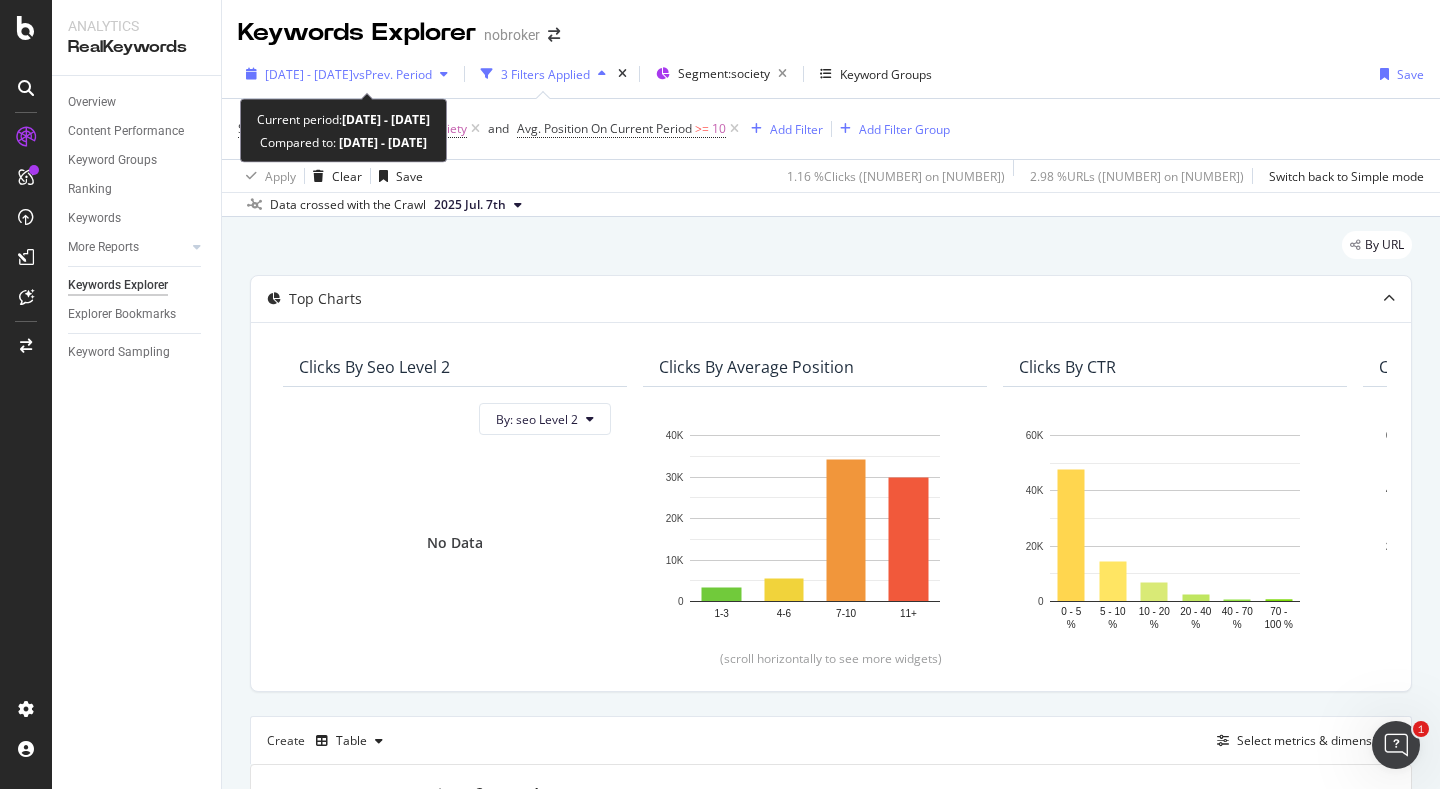 click on "2025 Jul. 1st - Jul. 25th  vs  Prev. Period" at bounding box center (347, 74) 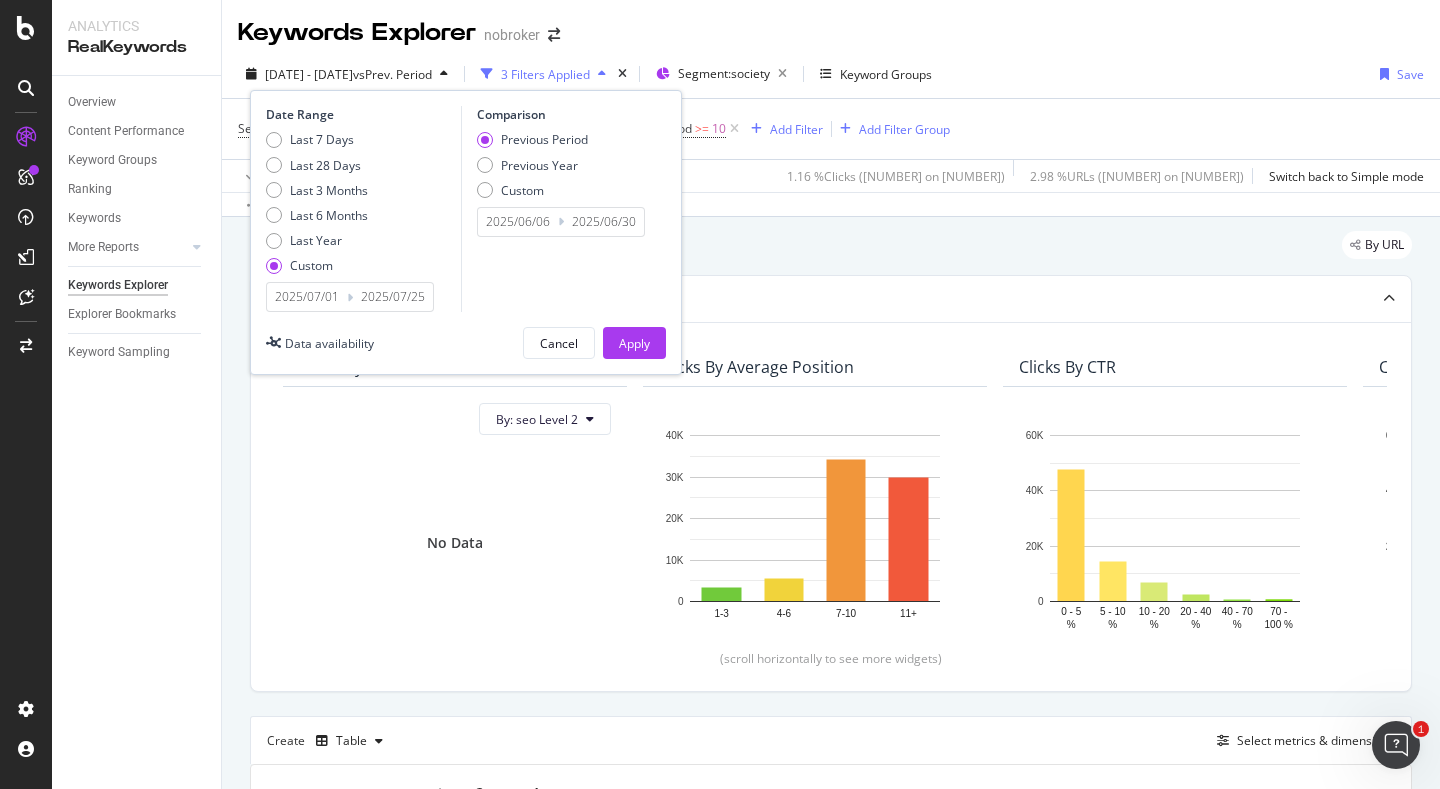 click on "2025/07/01" at bounding box center [307, 297] 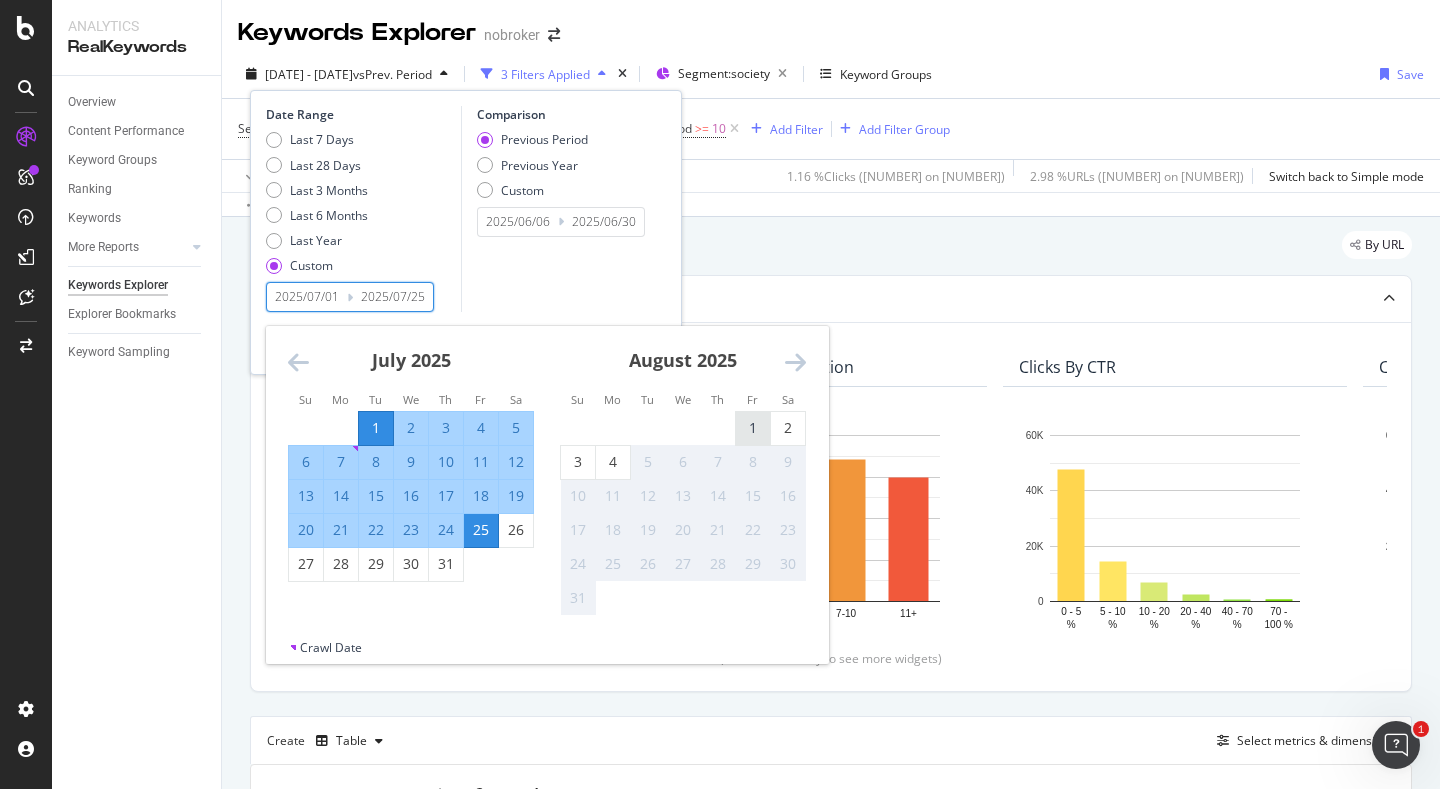 click on "1" at bounding box center (753, 428) 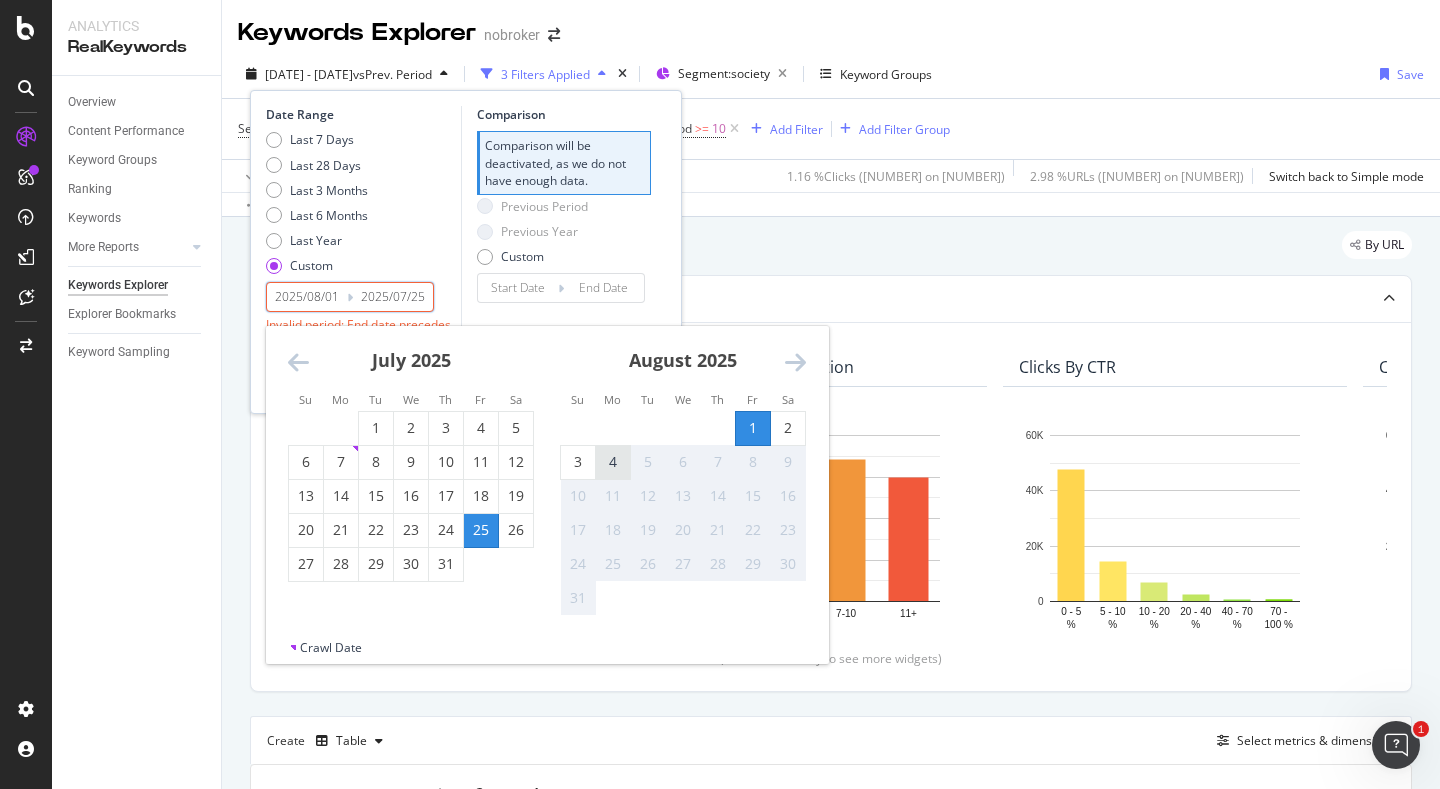 click on "4" at bounding box center [613, 462] 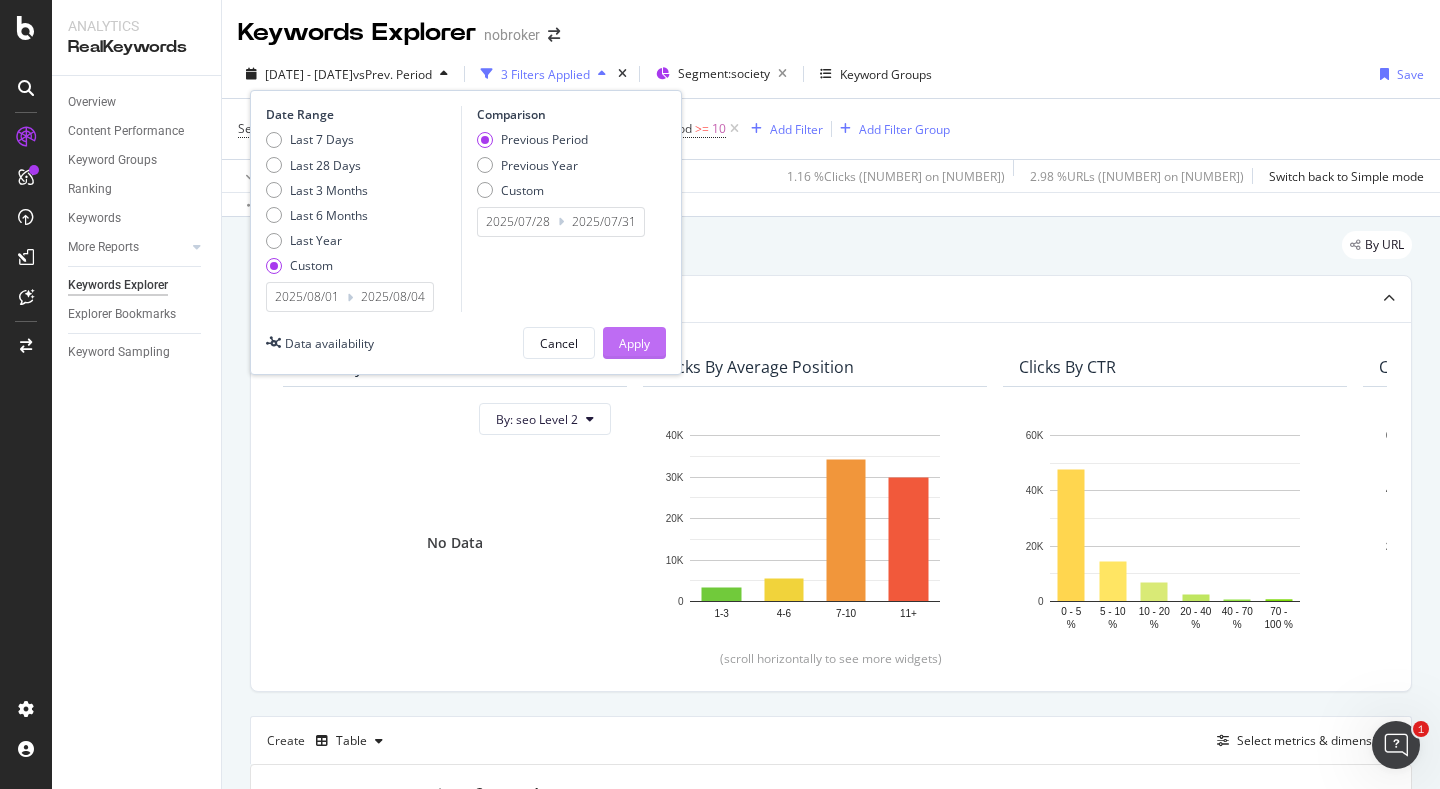click on "Apply" at bounding box center [634, 343] 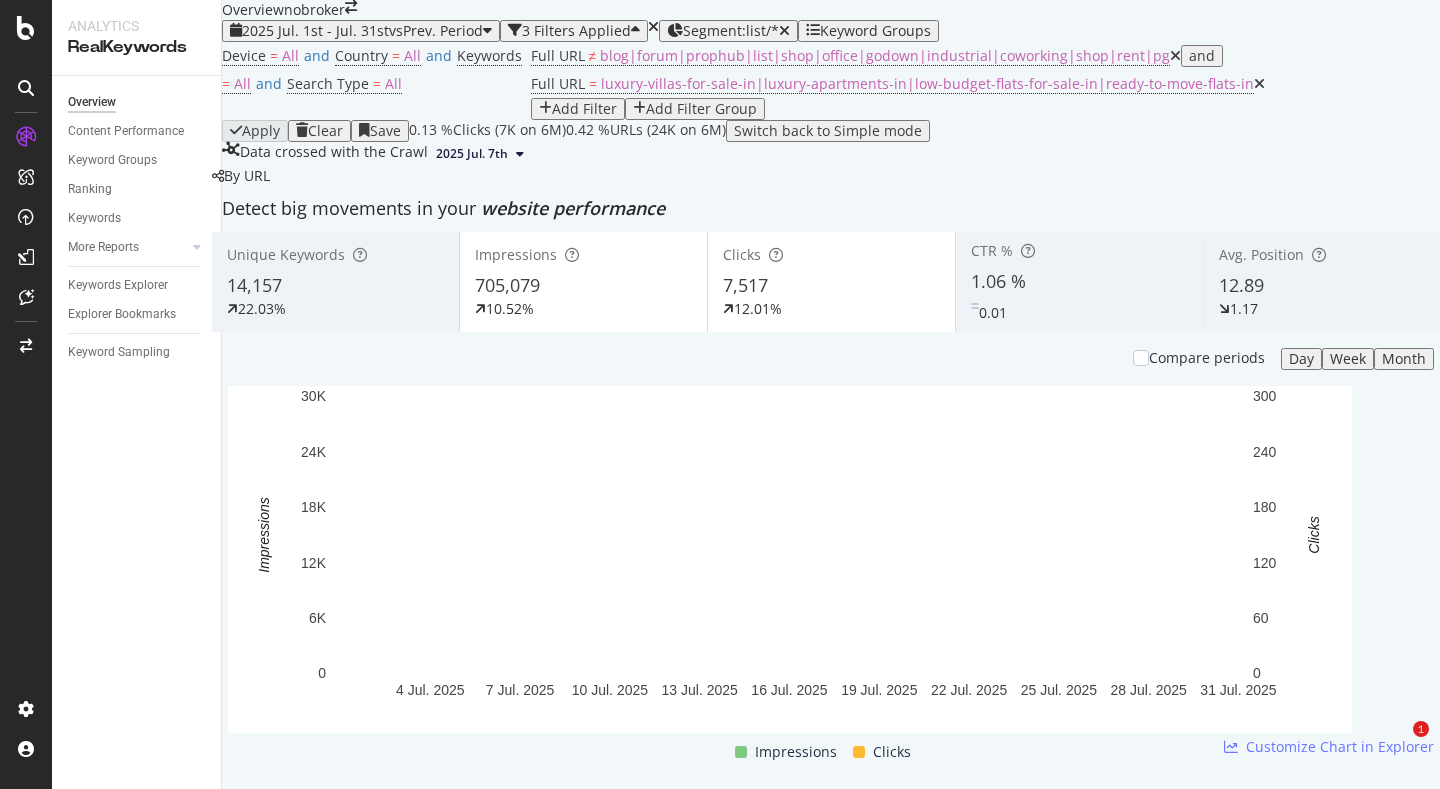 scroll, scrollTop: 0, scrollLeft: 0, axis: both 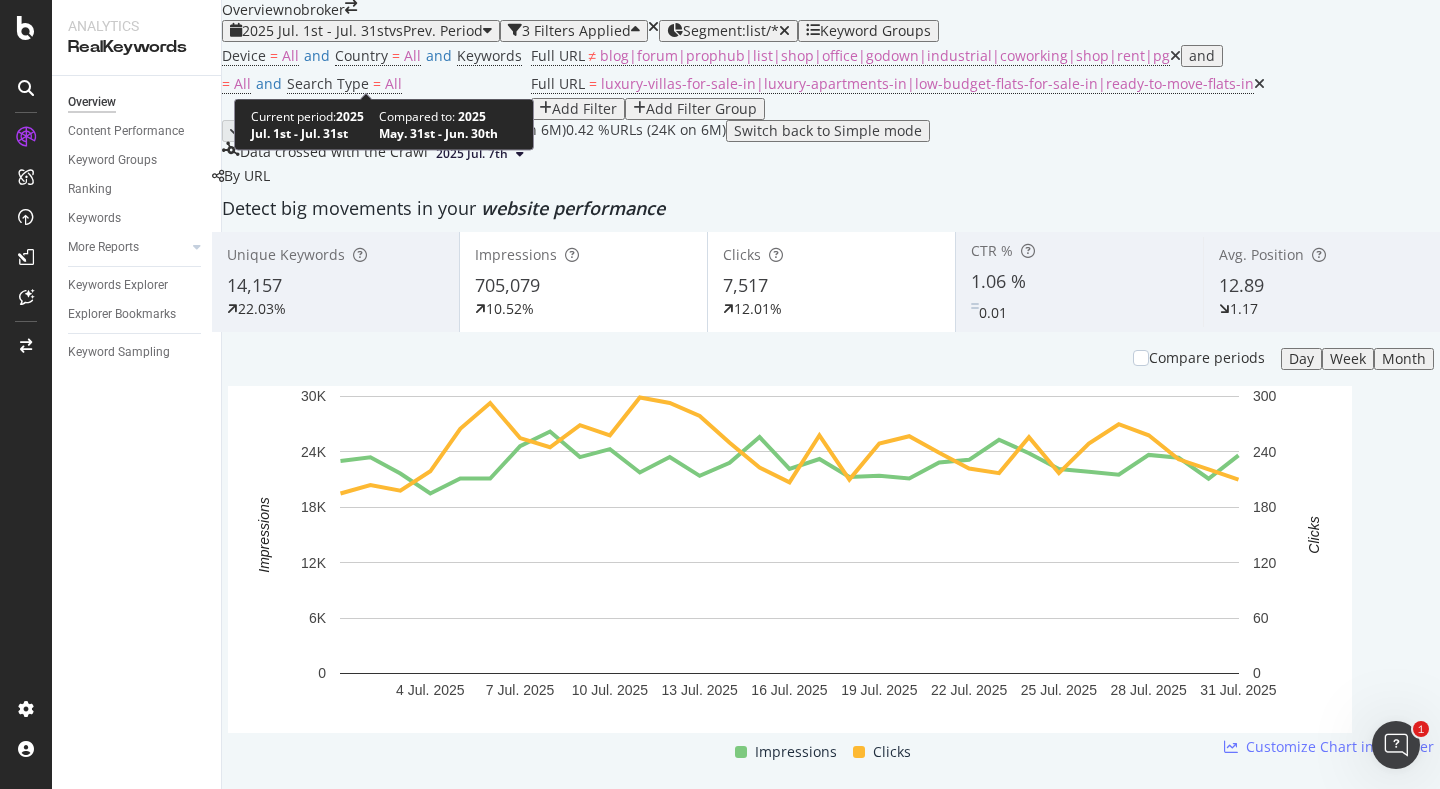 click on "2025 Jul. 1st - Jul. 31st" at bounding box center [315, 30] 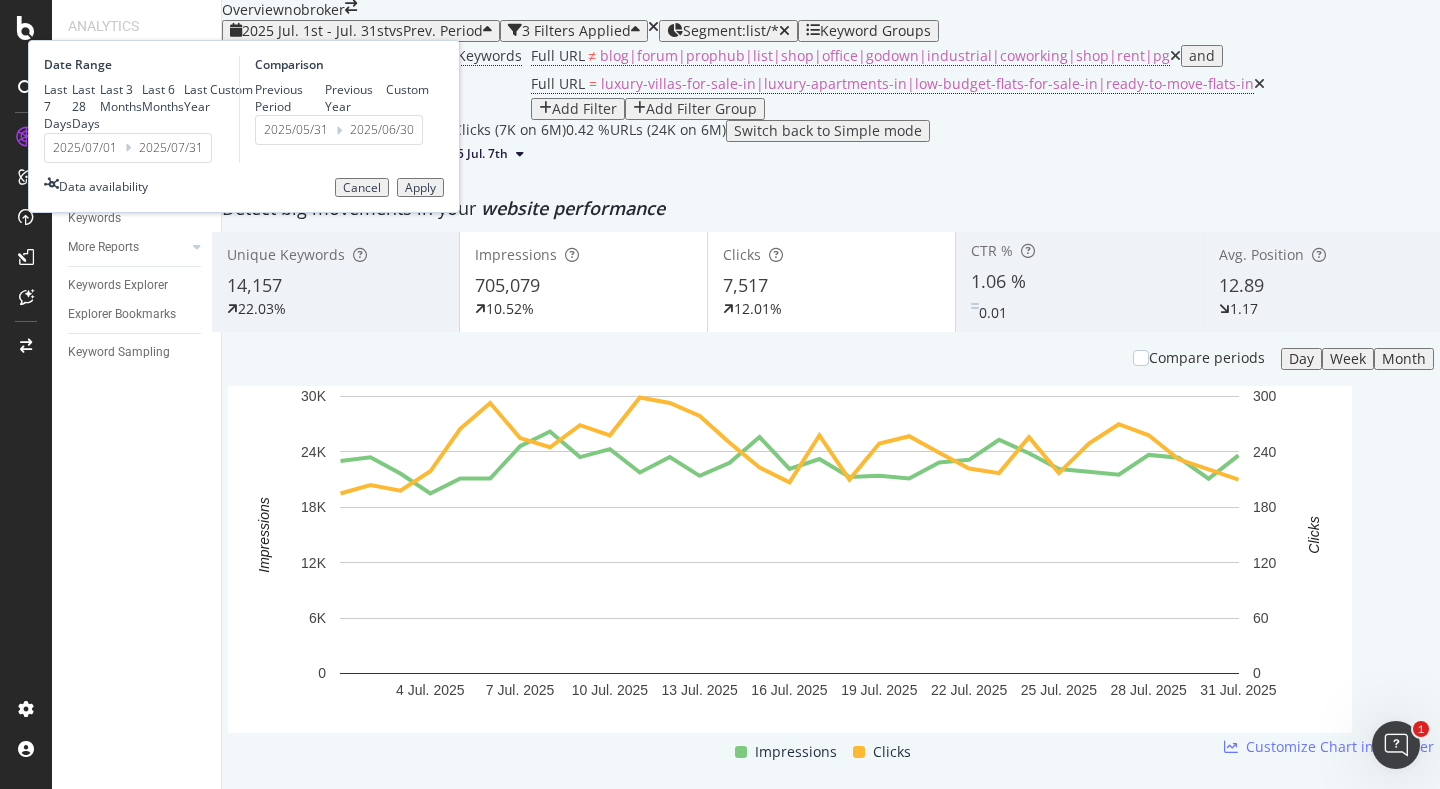 click on "2025/07/01" at bounding box center (85, 148) 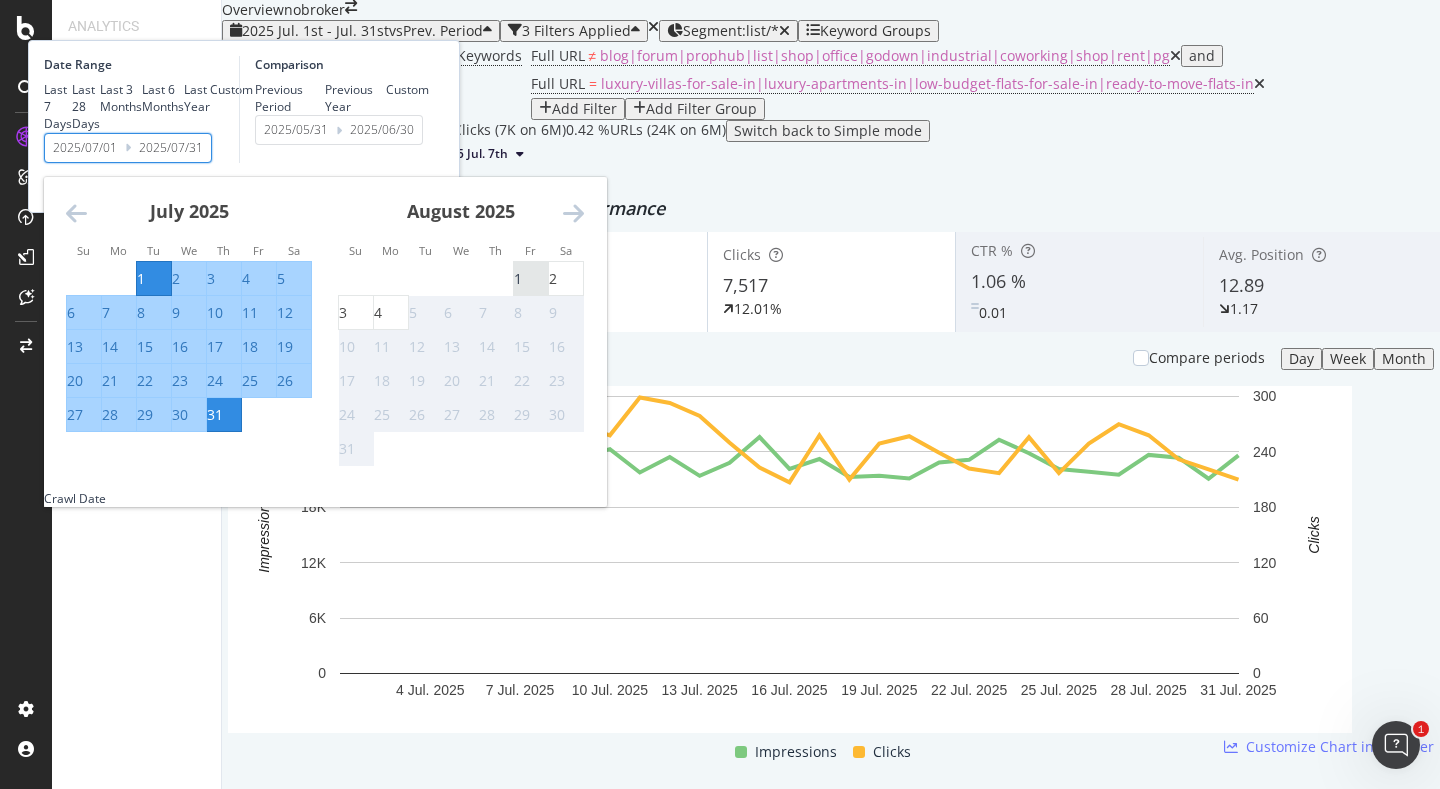 click on "1" at bounding box center [518, 279] 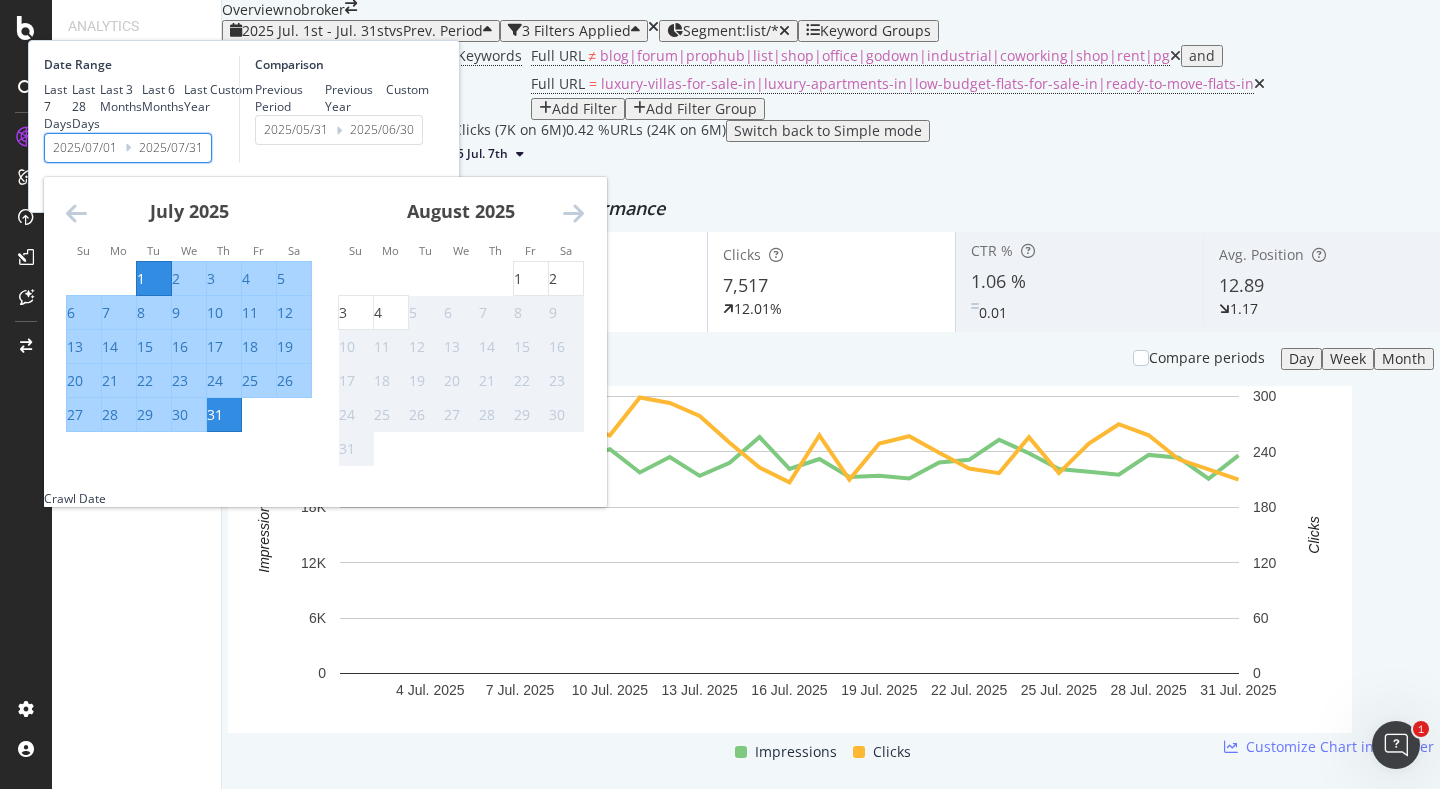 type on "2025/08/01" 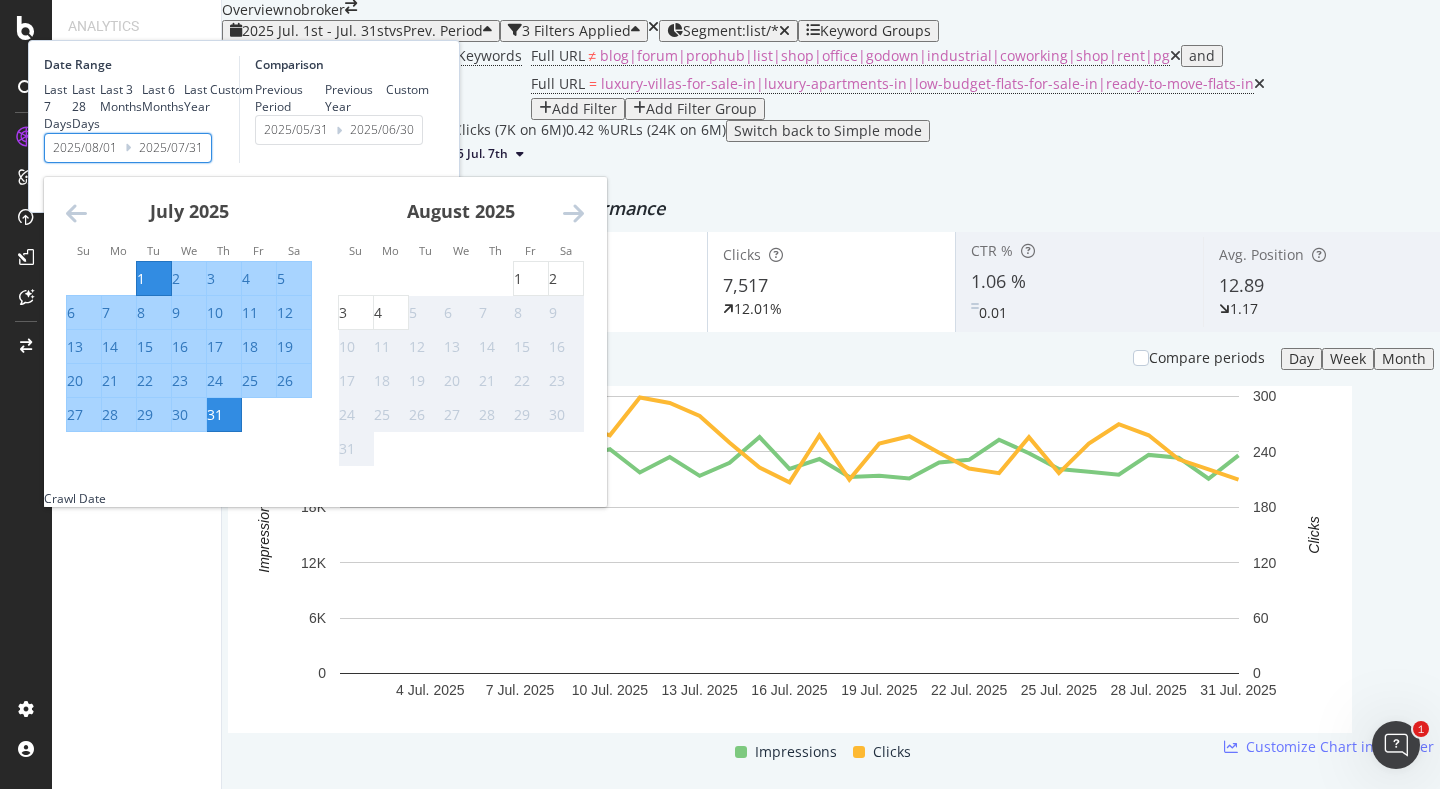 type 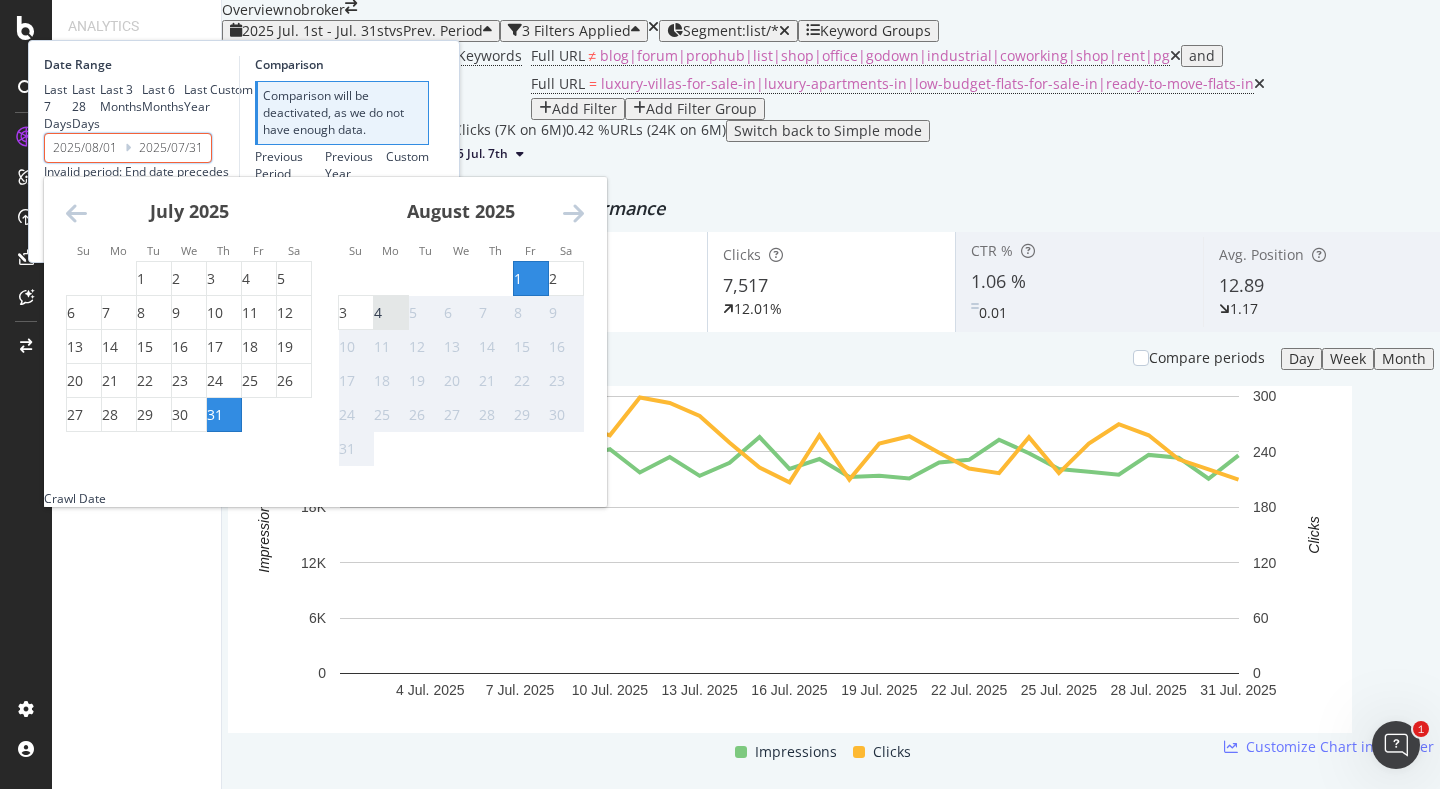 click on "4" at bounding box center (378, 313) 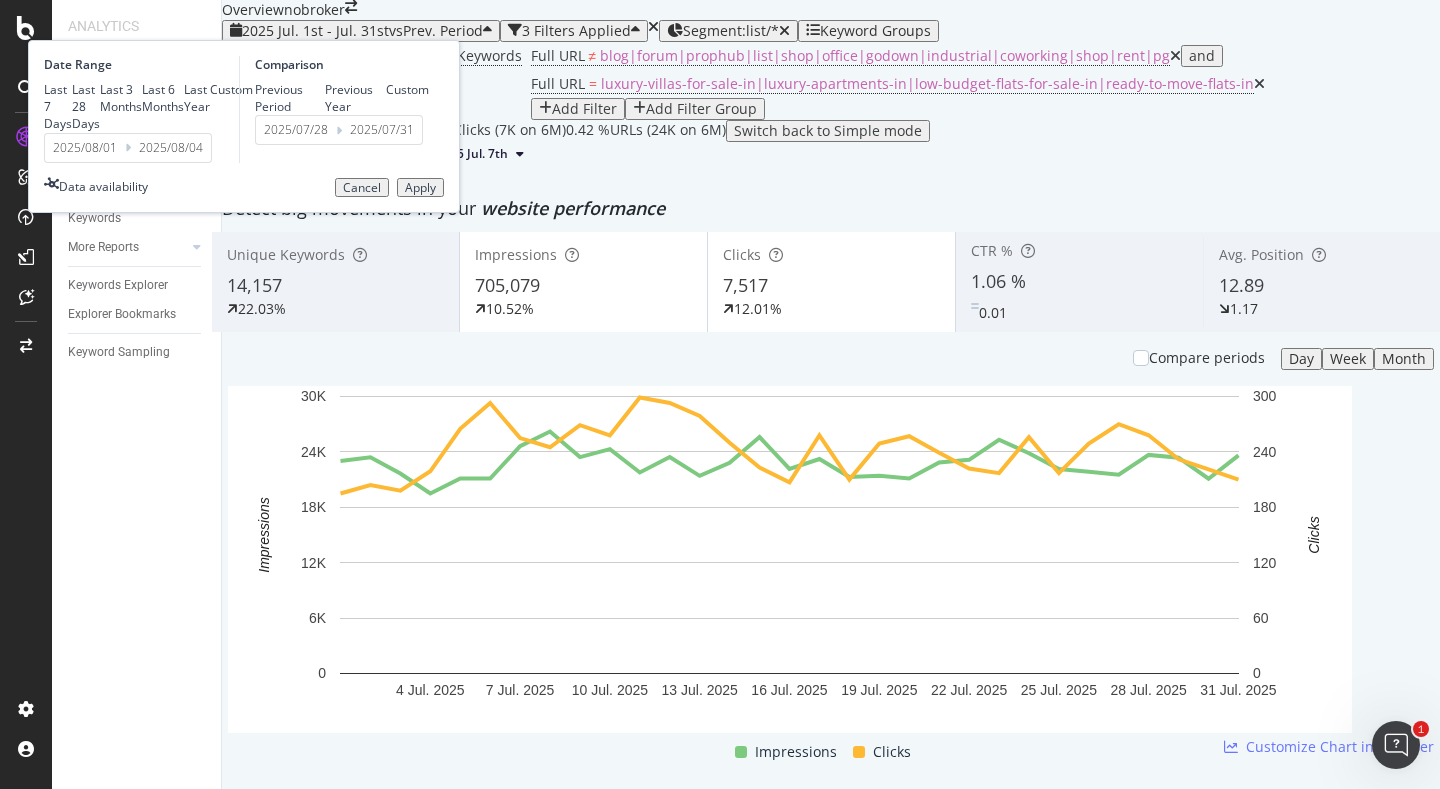 click on "Date Range Last 7 Days Last 28 Days Last 3 Months Last 6 Months Last Year Custom [DATE] Navigate forward to interact with the calendar and select a date. Press the question mark key to get the keyboard shortcuts for changing dates. [DATE] Navigate backward to interact with the calendar and select a date. Press the question mark key to get the keyboard shortcuts for changing dates. Comparison Previous Period Previous Year Custom [DATE] Navigate forward to interact with the calendar and select a date. Press the question mark key to get the keyboard shortcuts for changing dates. [DATE] Navigate backward to interact with the calendar and select a date. Press the question mark key to get the keyboard shortcuts for changing dates. Data availability Cancel Apply" at bounding box center (244, 126) 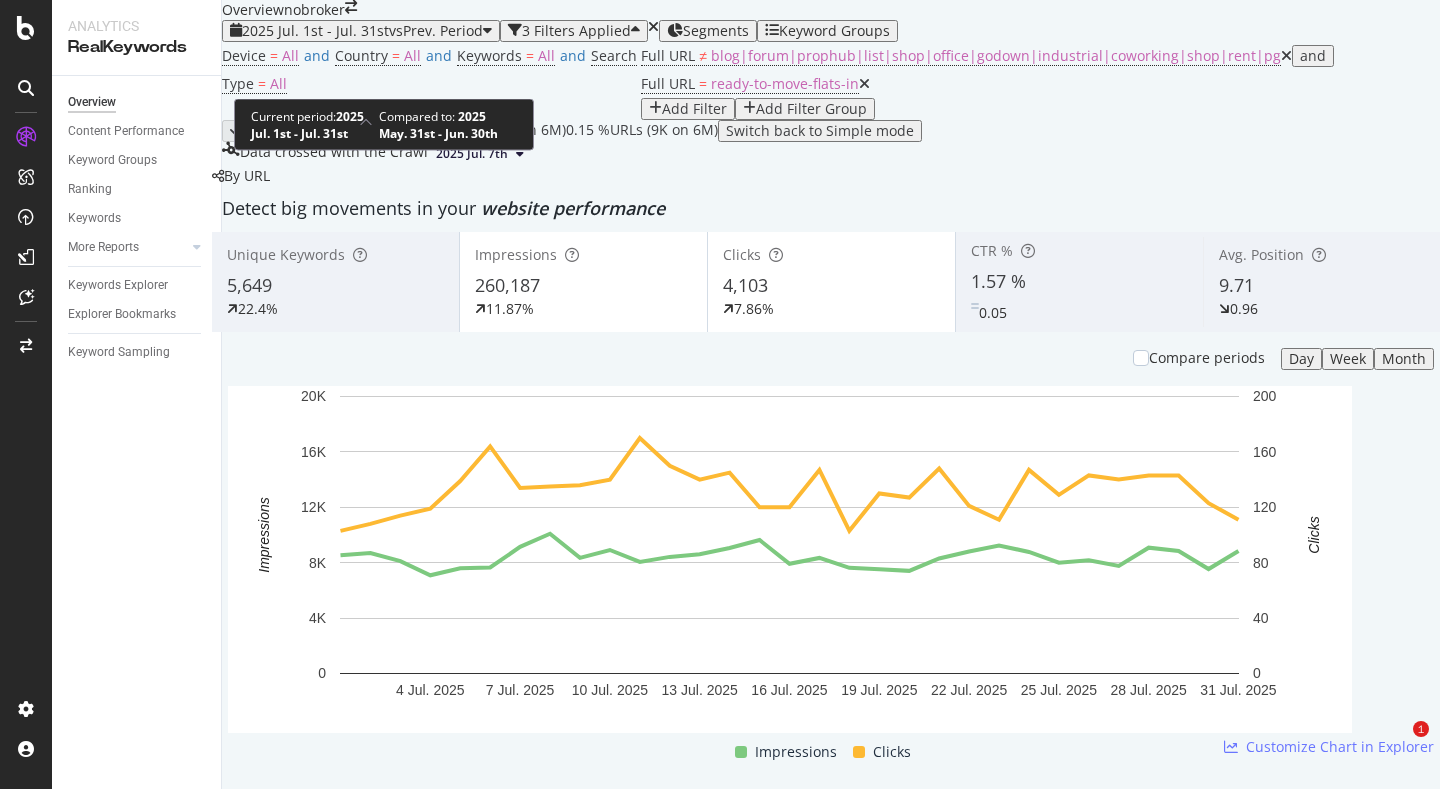 scroll, scrollTop: 0, scrollLeft: 0, axis: both 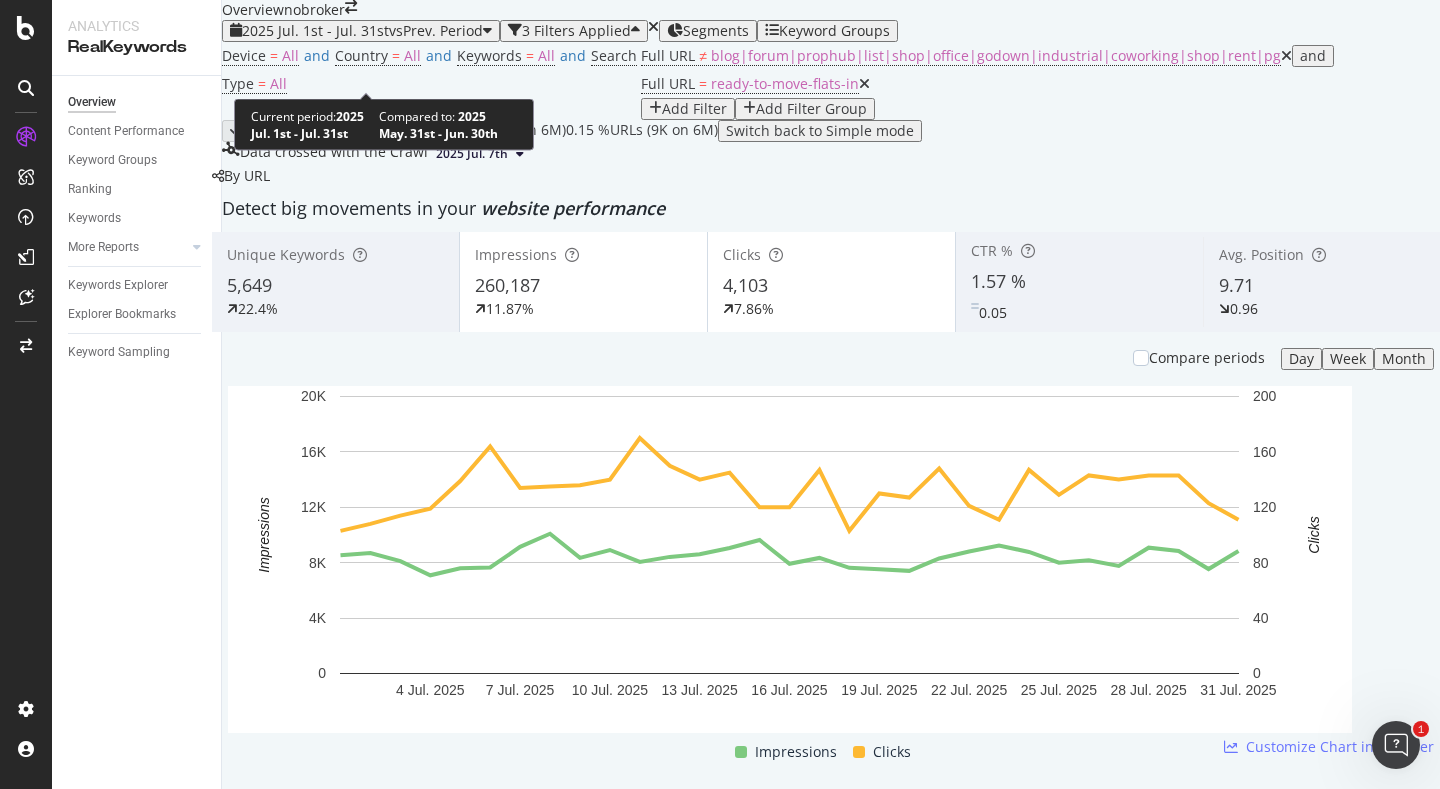 click on "2025 Jul. 1st - Jul. 31st  vs  Prev. Period" at bounding box center [362, 31] 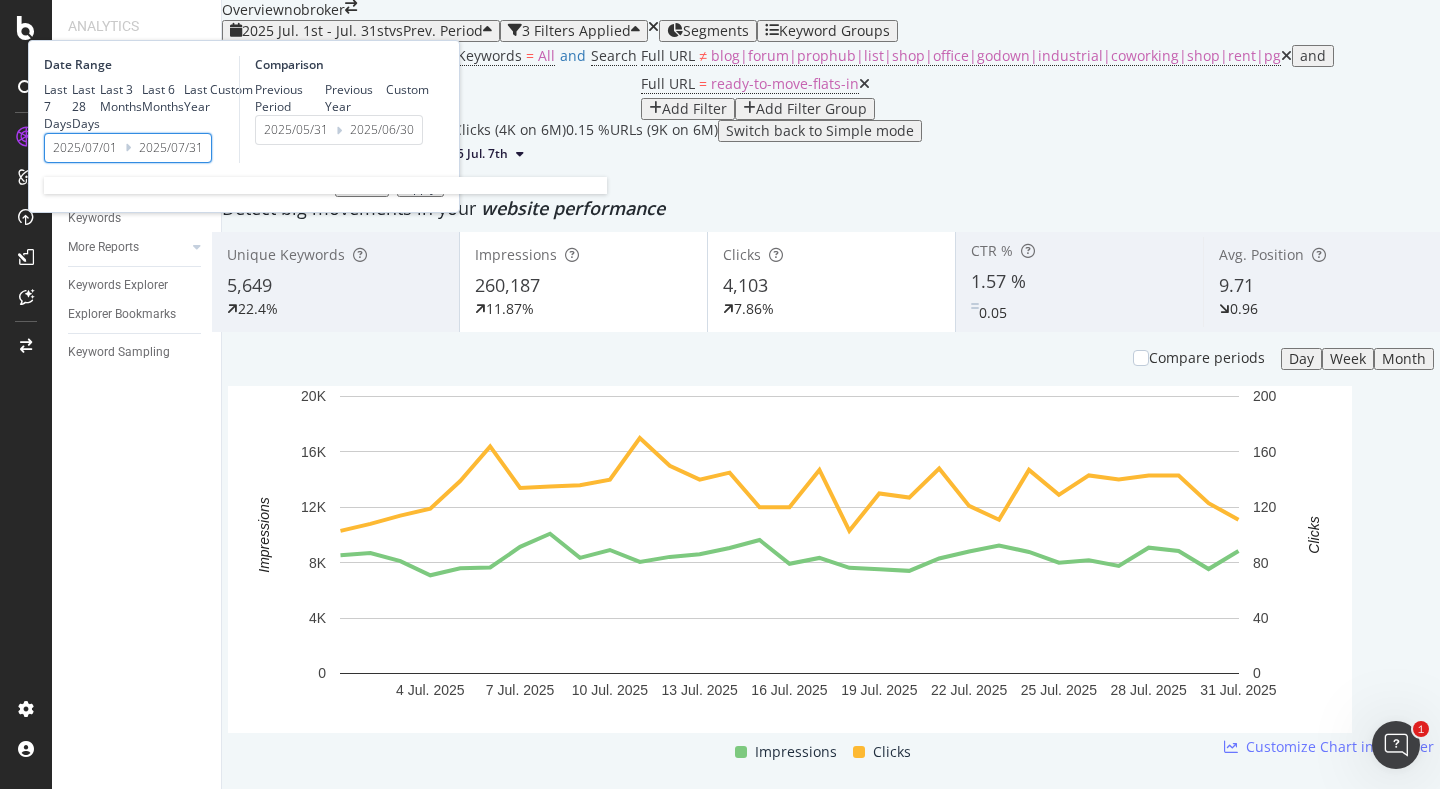 click on "2025/07/01" at bounding box center [85, 148] 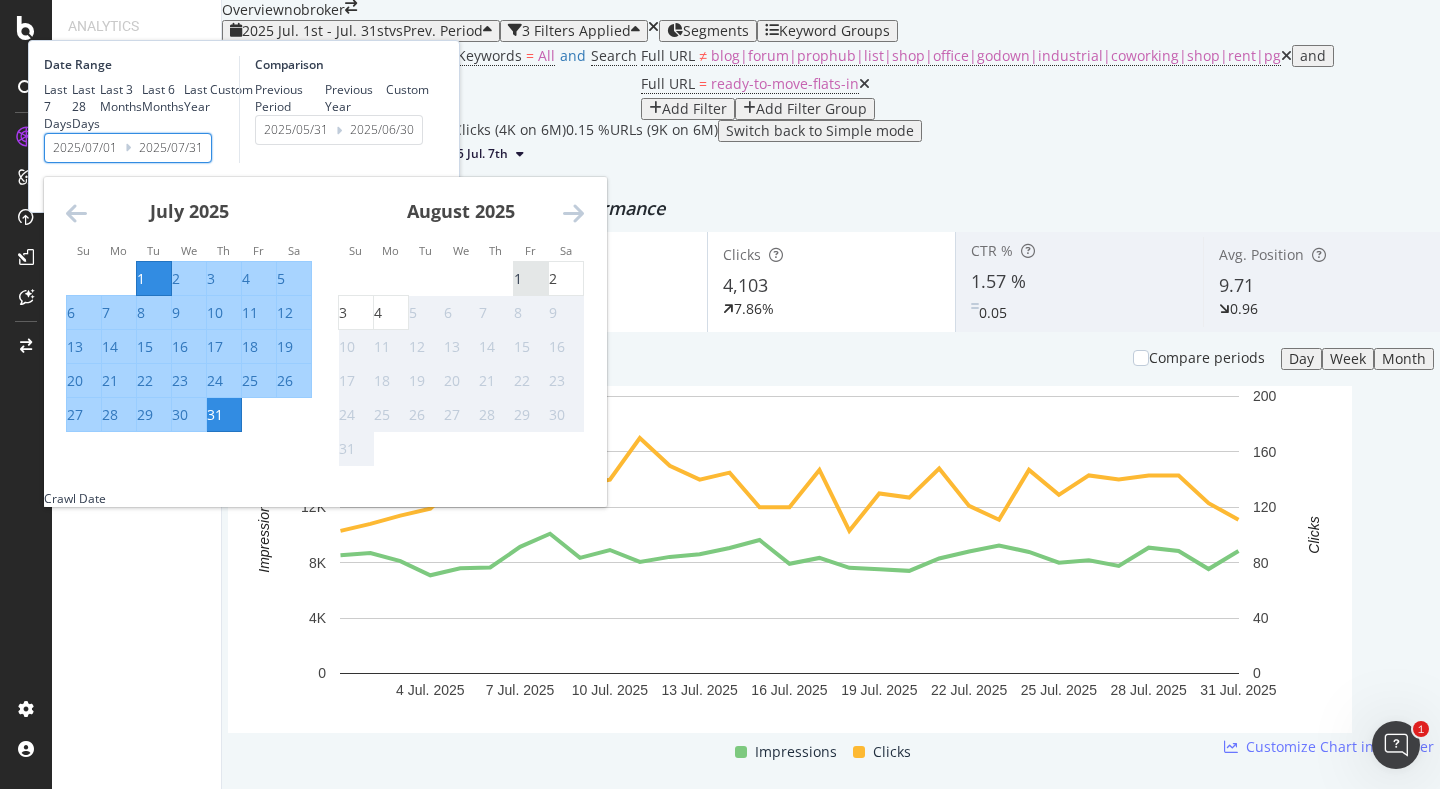 click on "1" at bounding box center (518, 279) 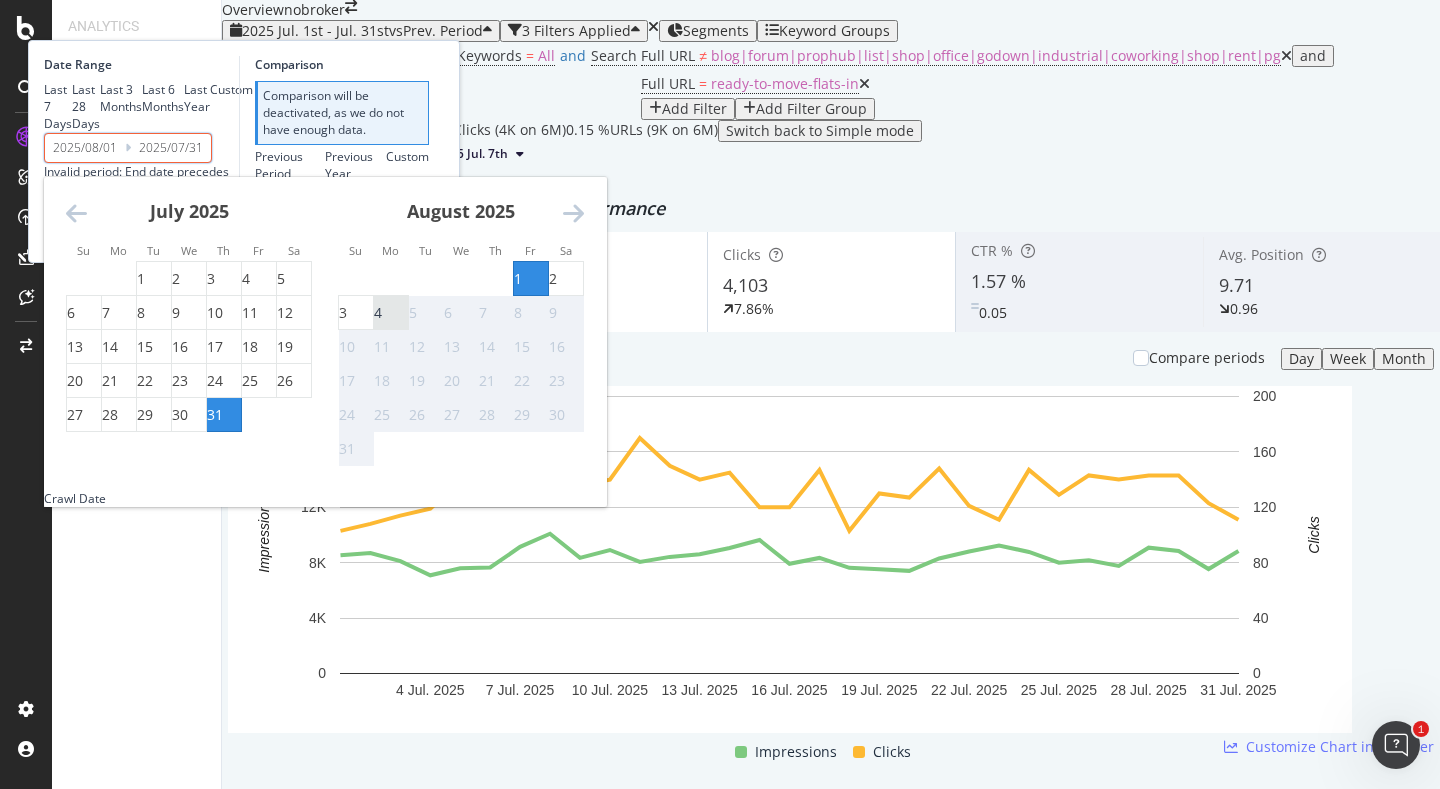 click on "4" at bounding box center (378, 313) 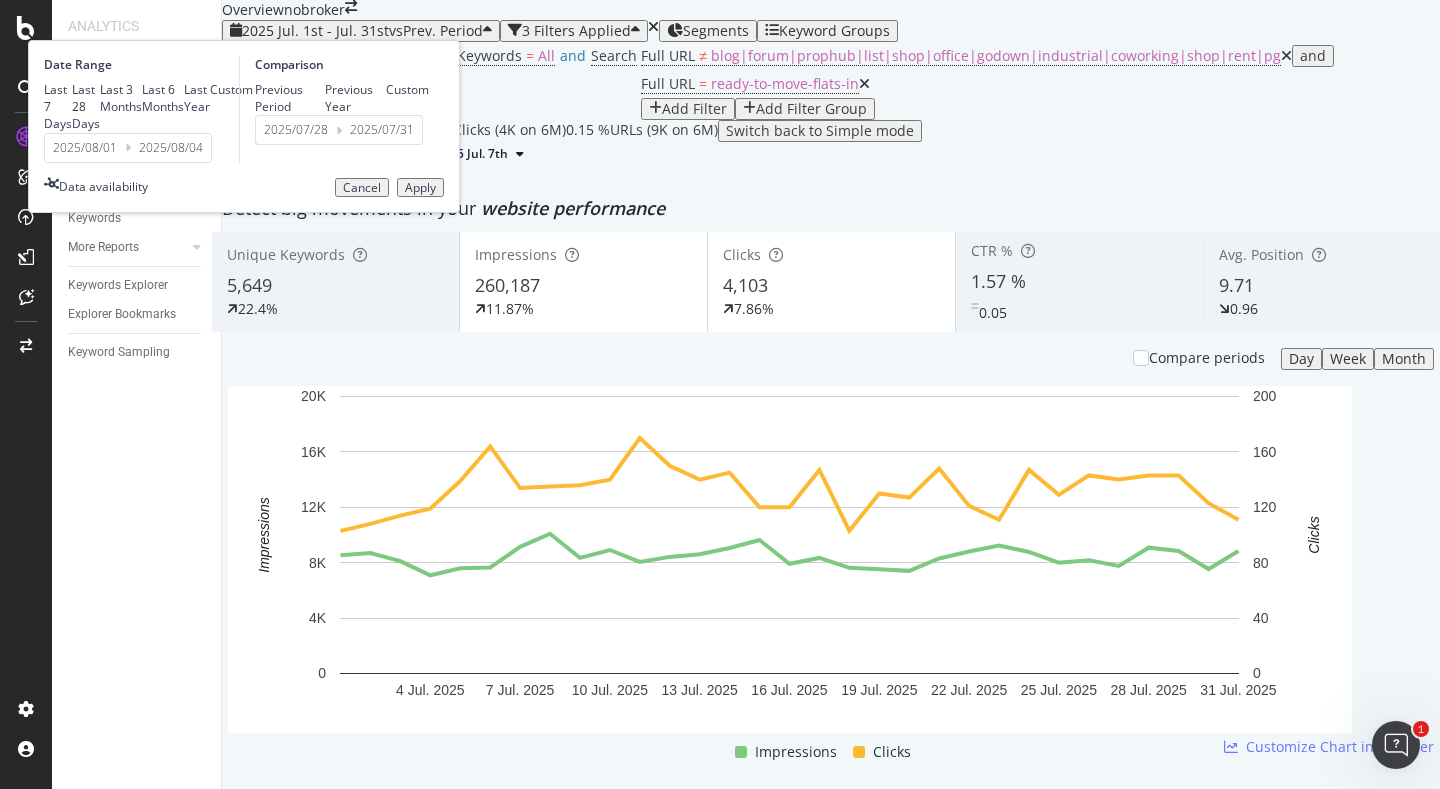 click on "Apply" at bounding box center [420, 188] 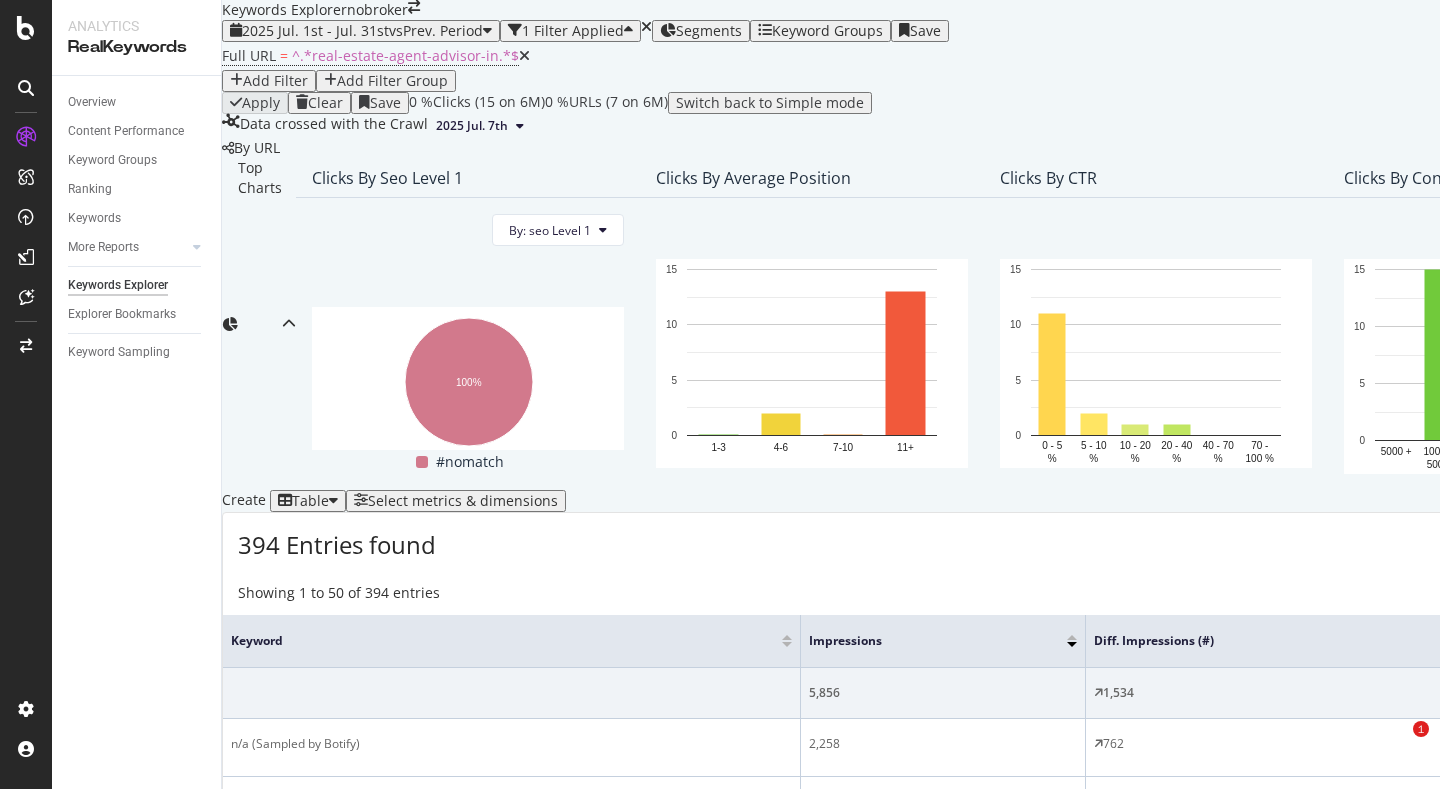 scroll, scrollTop: 0, scrollLeft: 0, axis: both 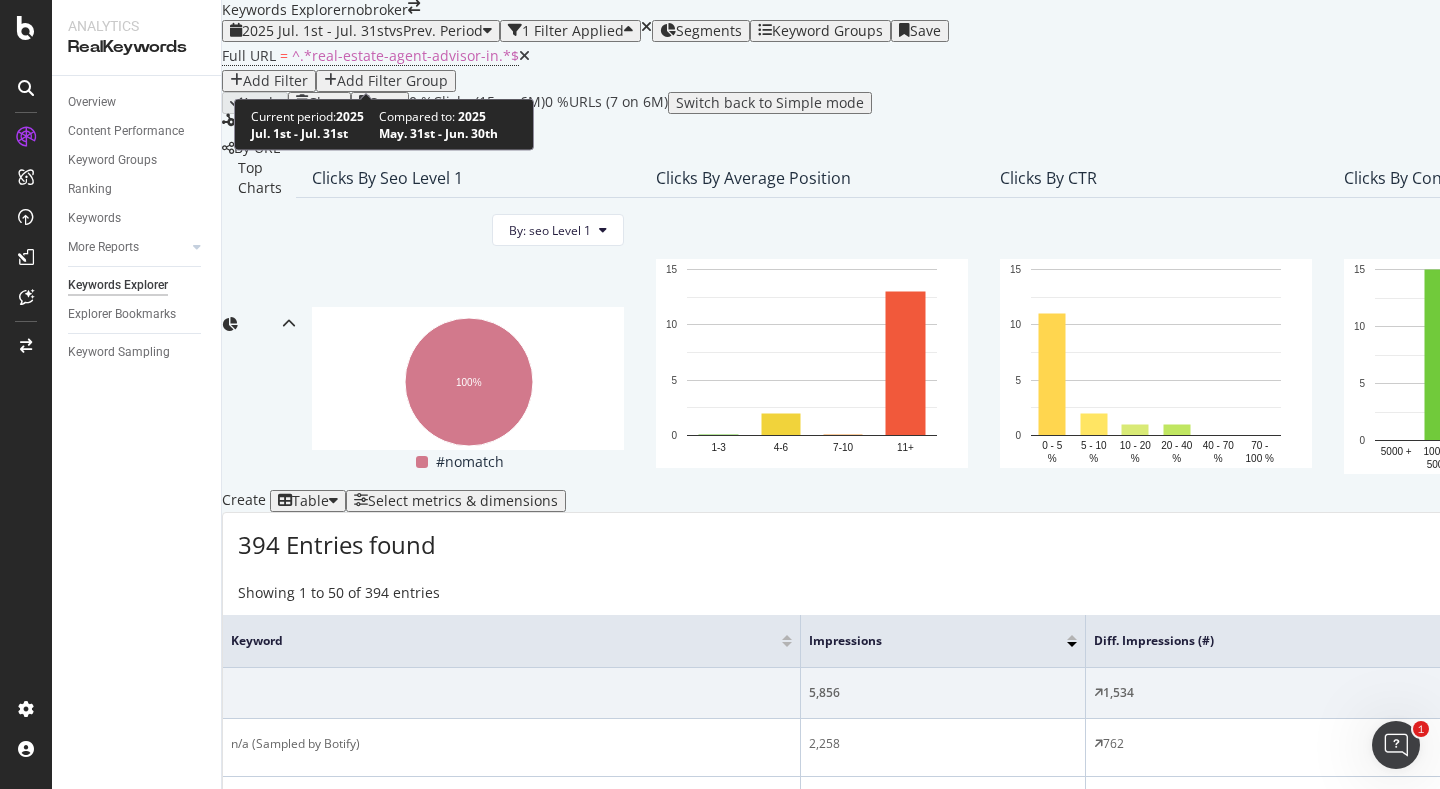 click on "2025 Jul. 1st - Jul. 31st" at bounding box center [315, 30] 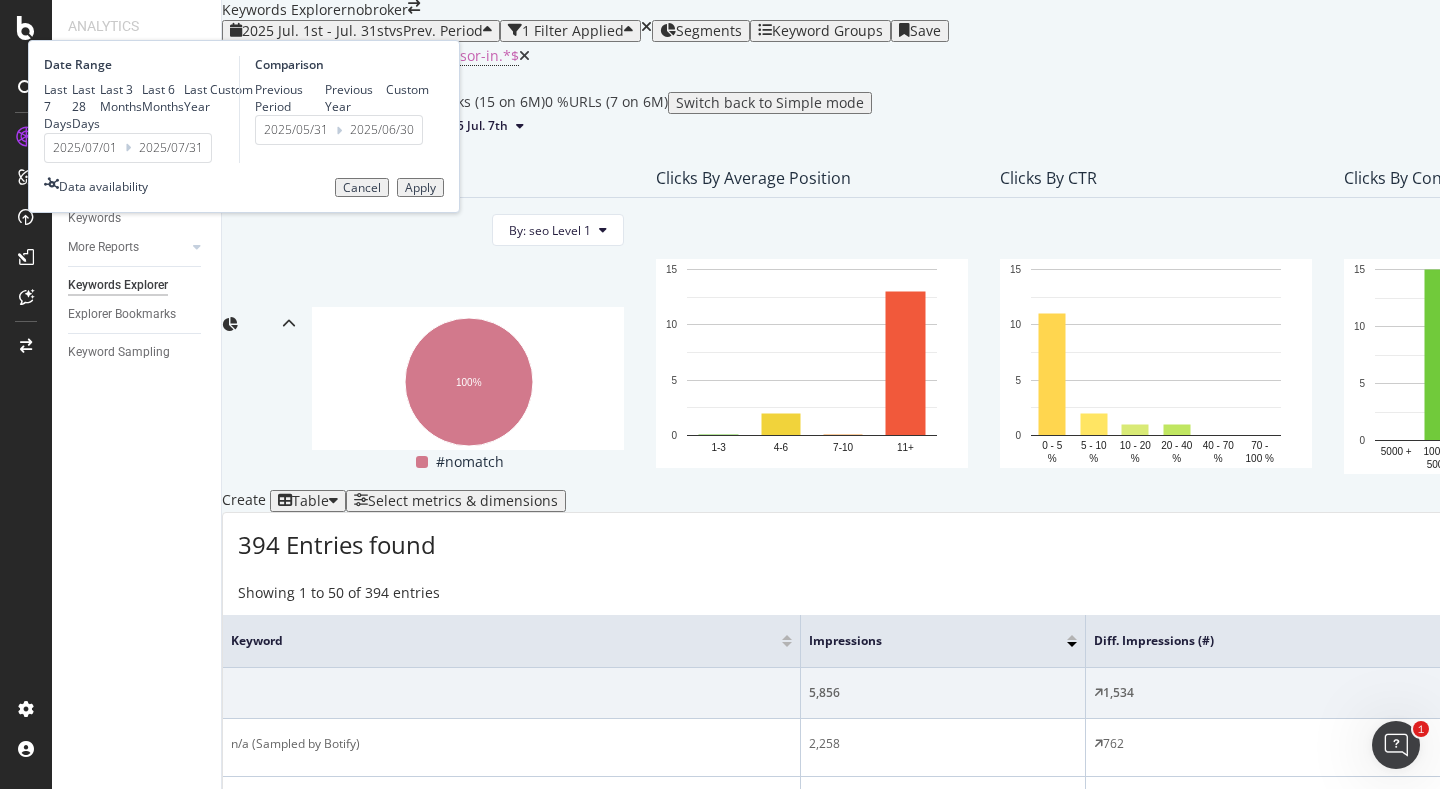 click on "2025/07/01" at bounding box center [85, 148] 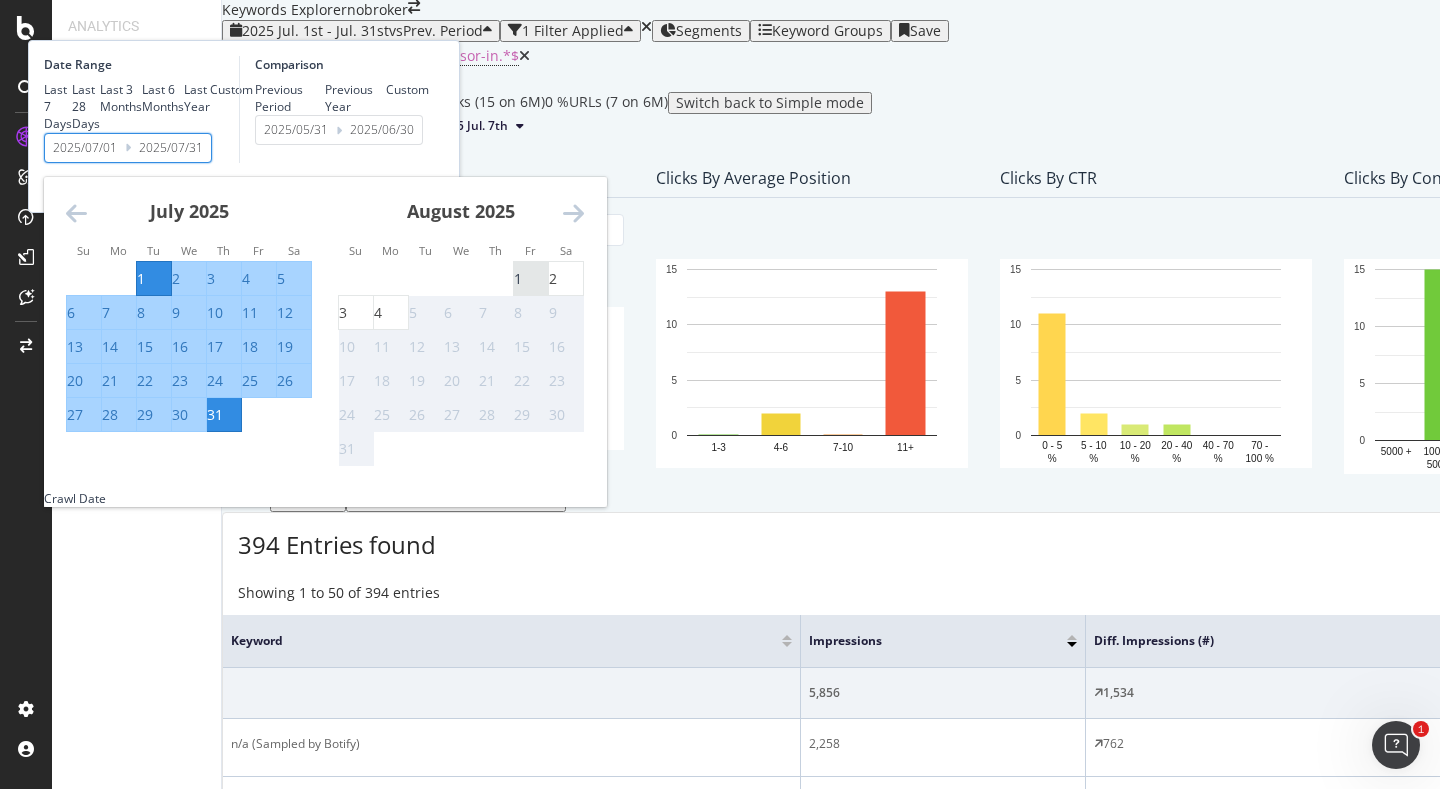 click on "1" at bounding box center (518, 279) 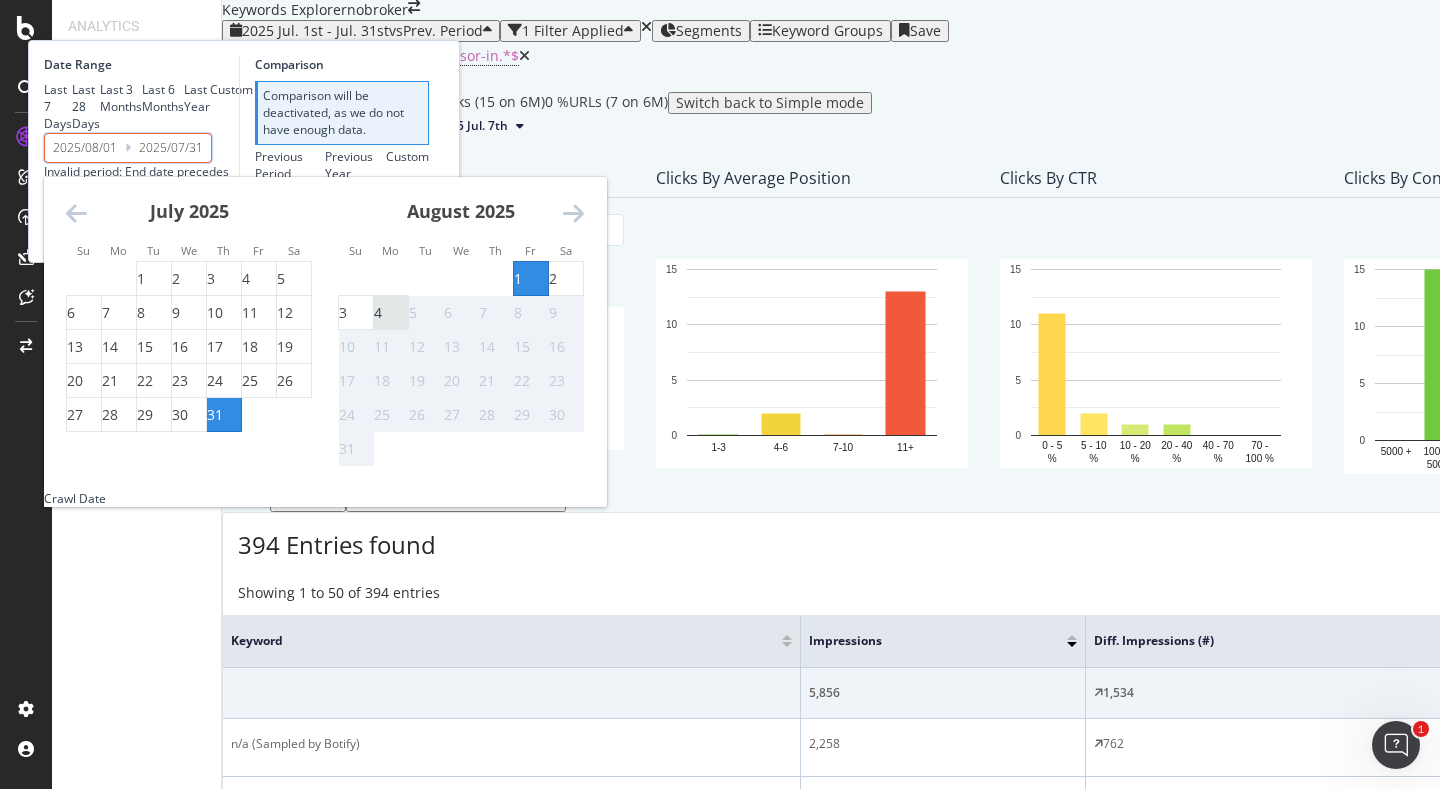 click on "4" at bounding box center (378, 313) 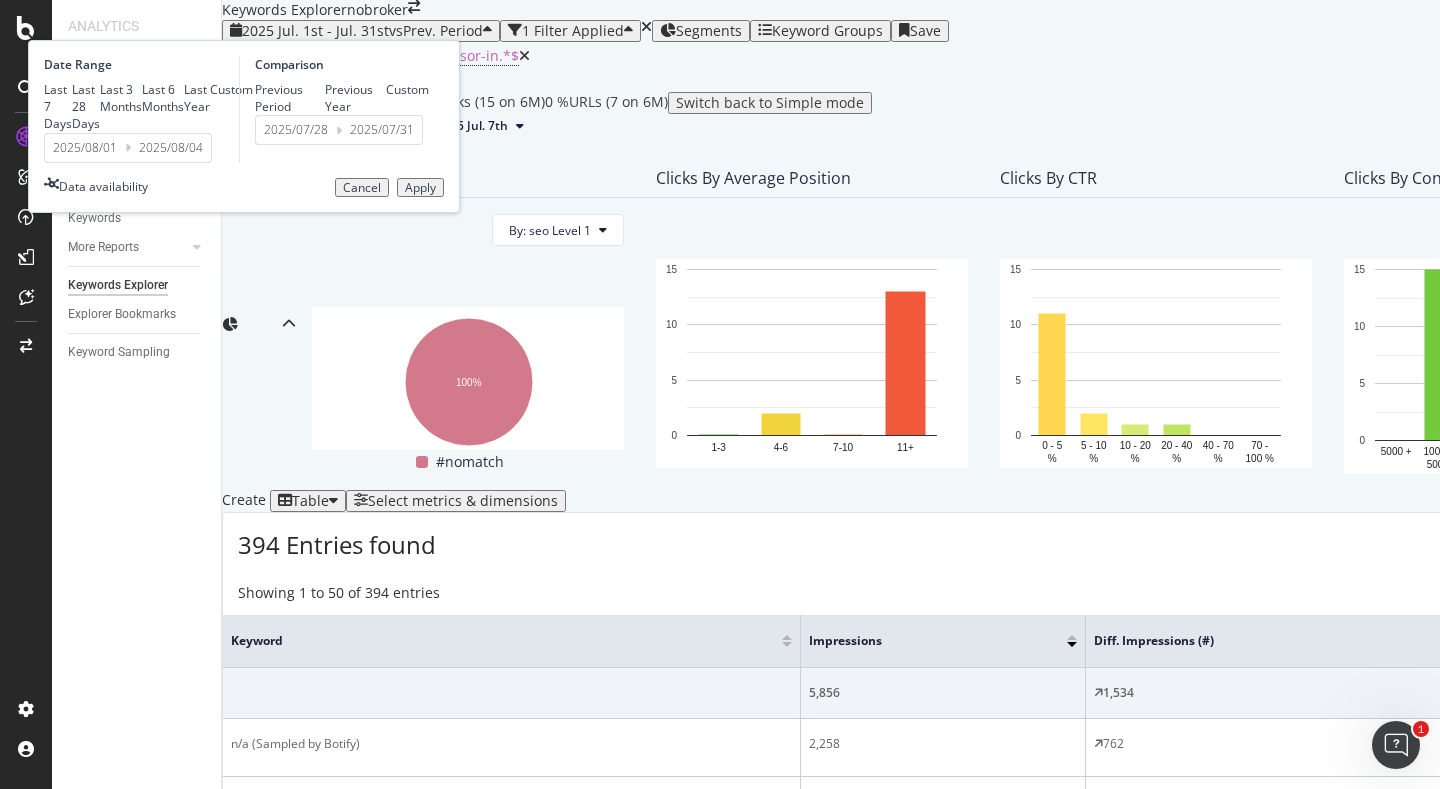 click on "Apply" at bounding box center (420, 188) 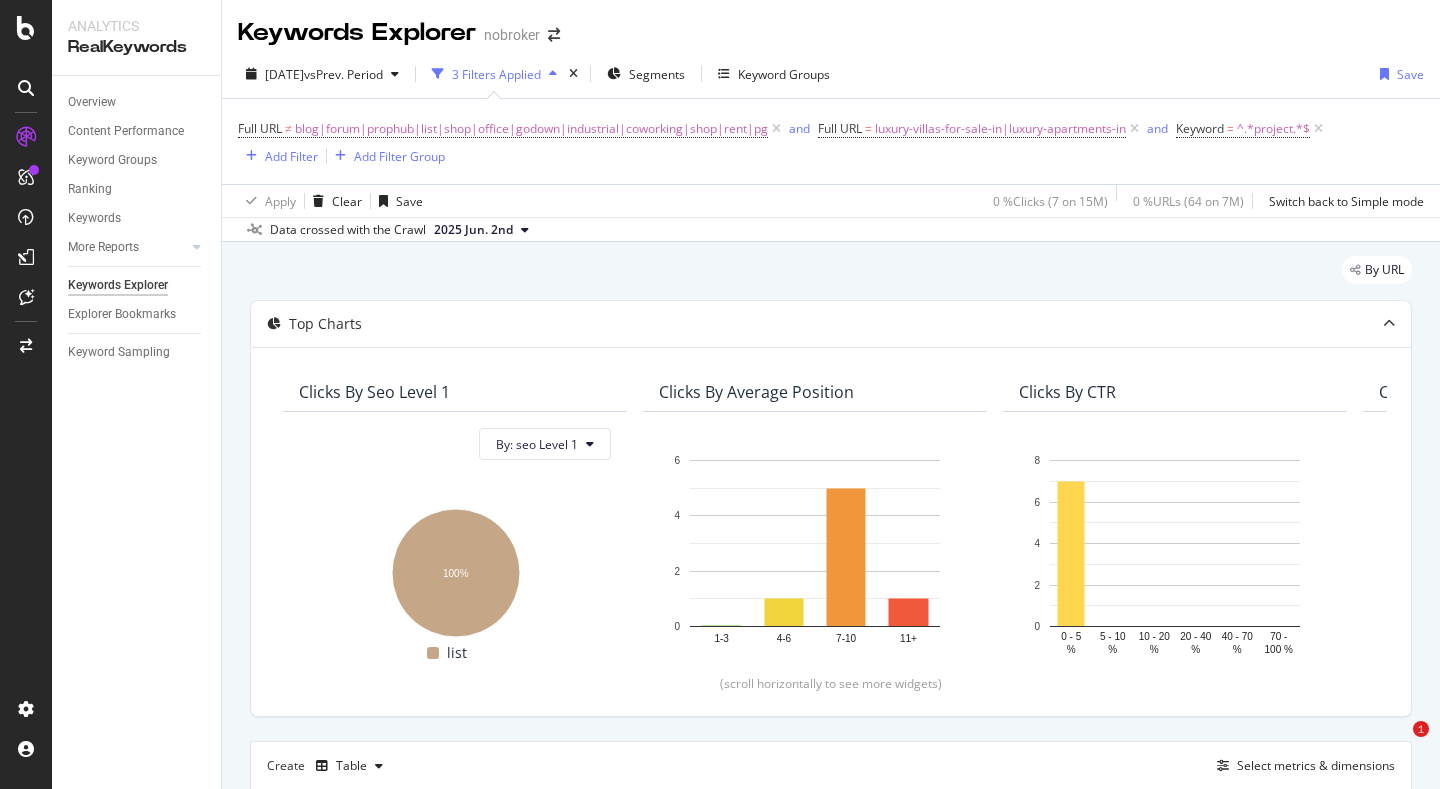 scroll, scrollTop: 0, scrollLeft: 0, axis: both 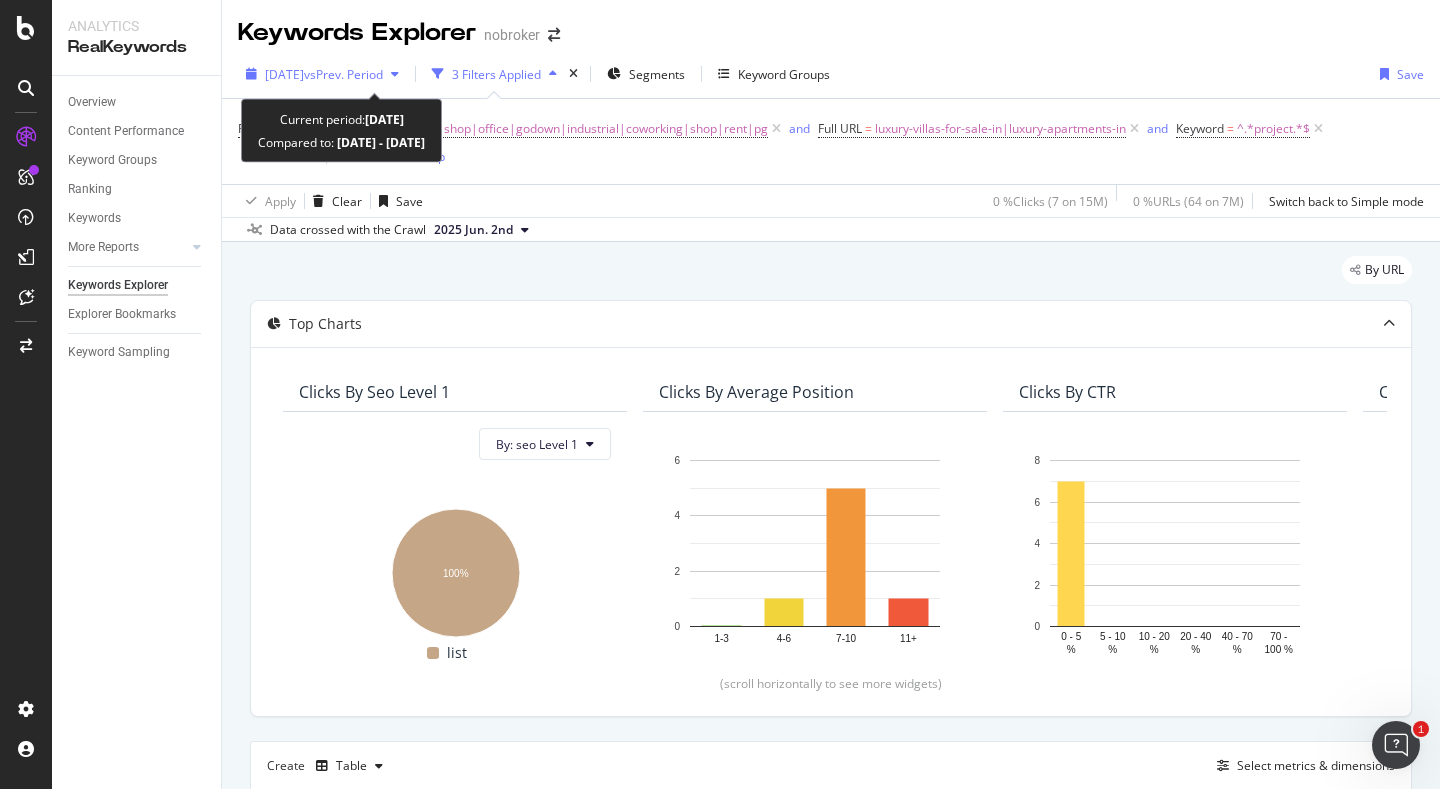 click on "vs  Prev. Period" at bounding box center [343, 74] 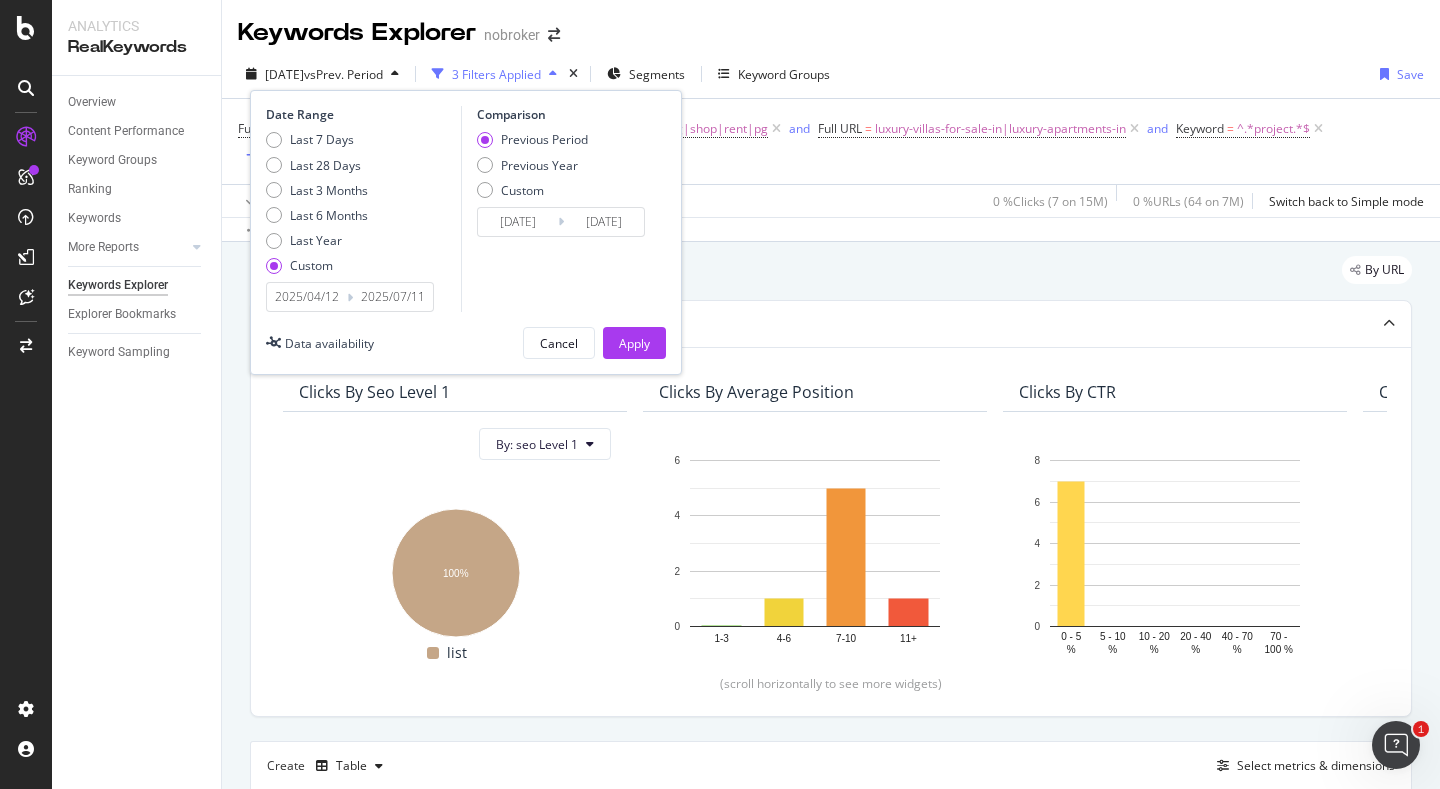 click on "2025/04/12" at bounding box center [307, 297] 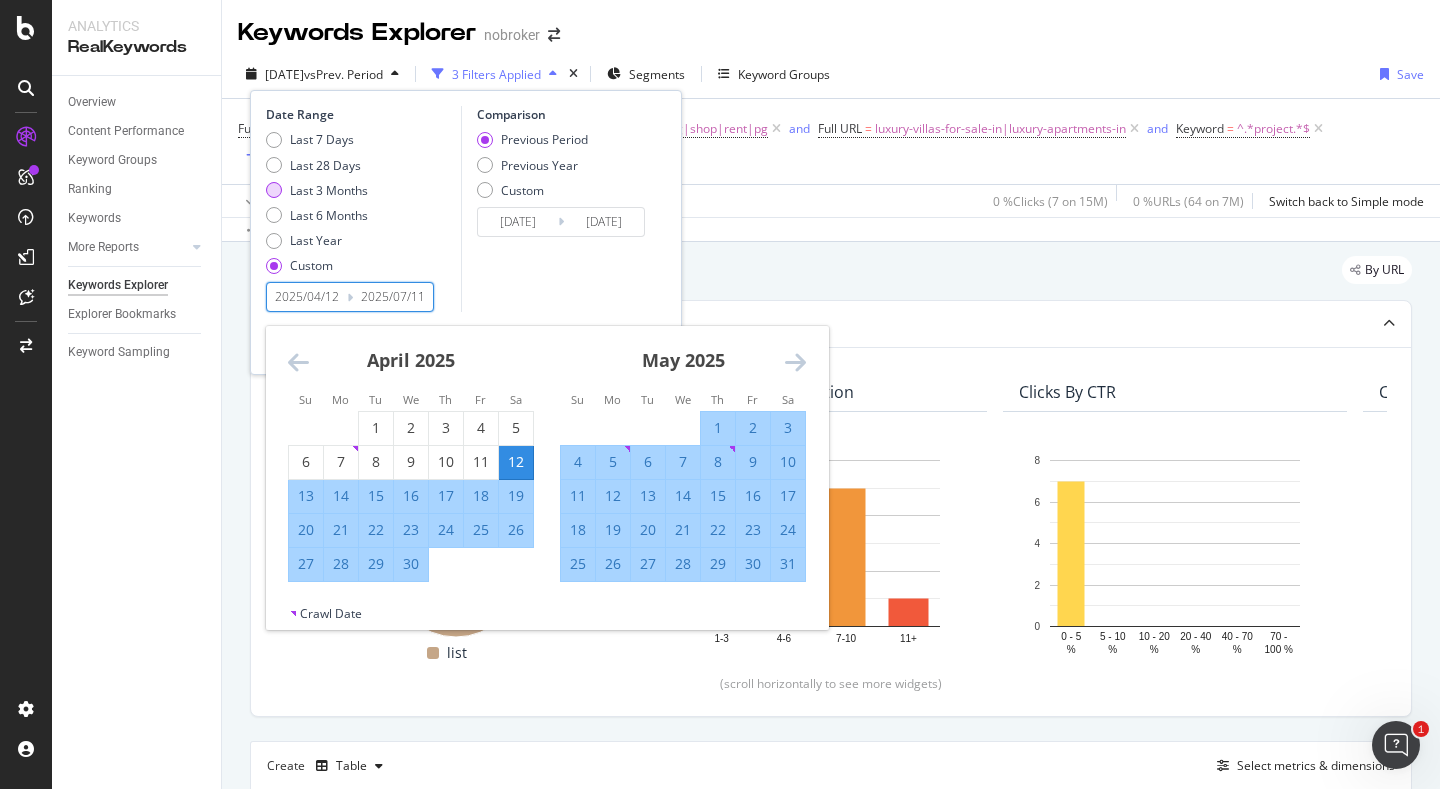 click on "Last 3 Months" at bounding box center (329, 190) 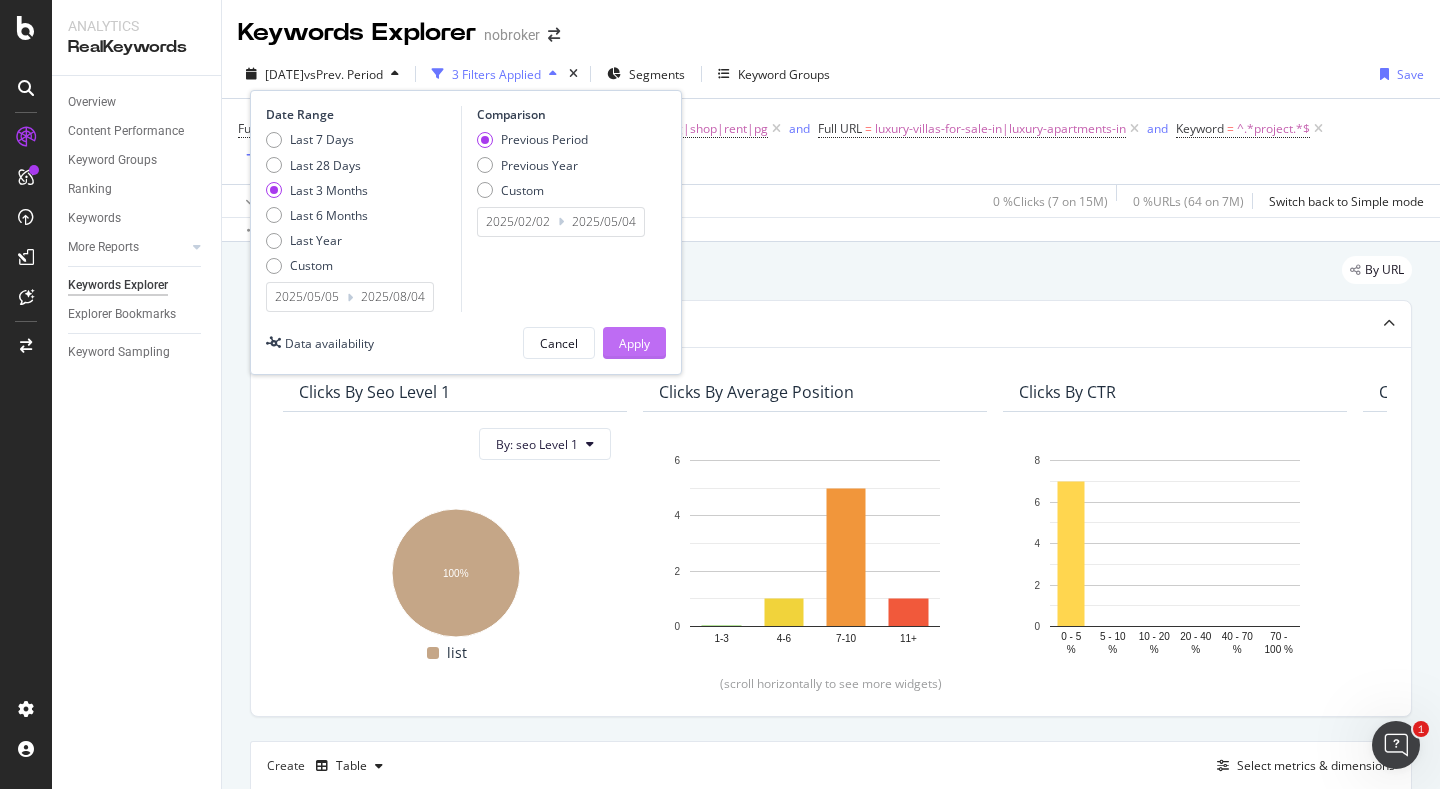 click on "Apply" at bounding box center [634, 343] 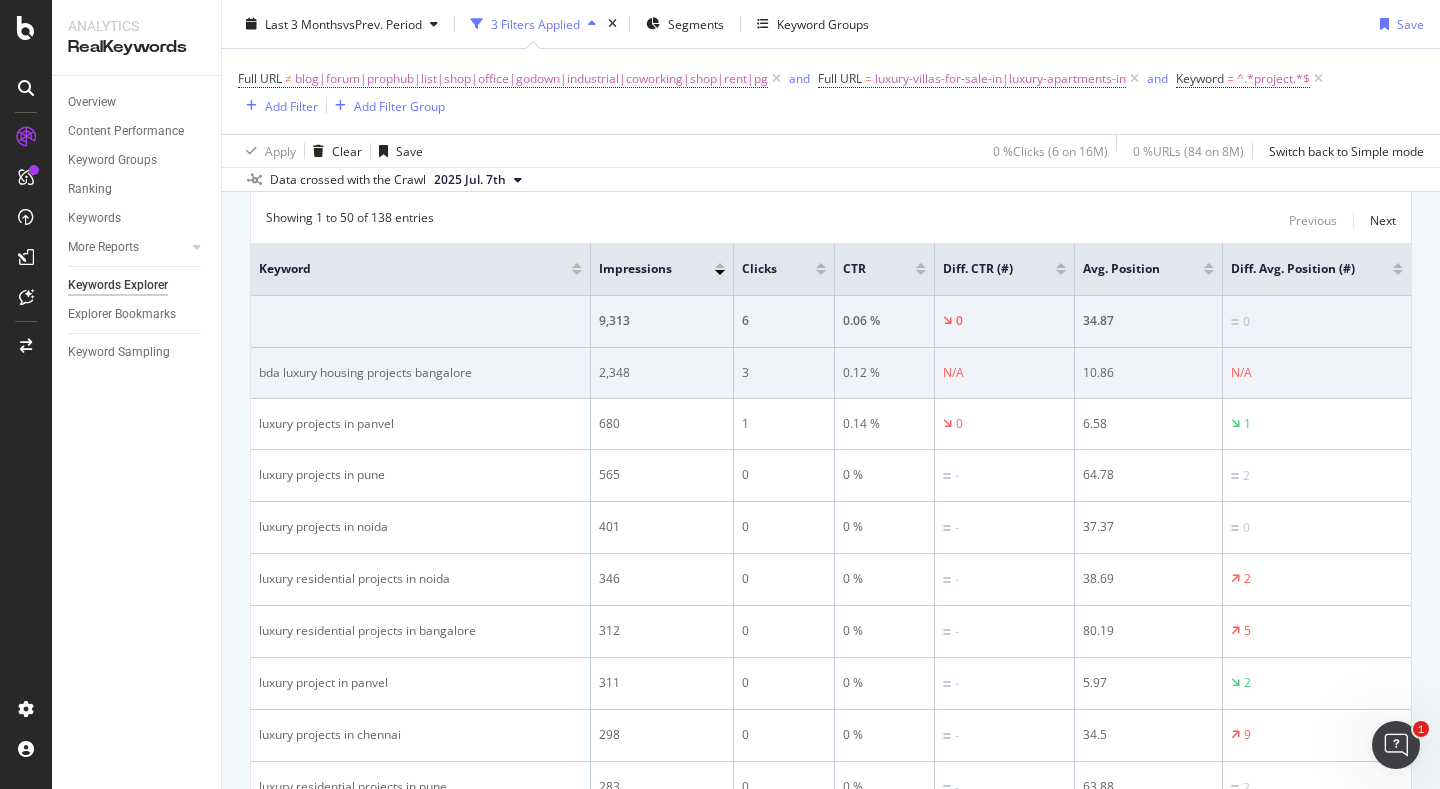 scroll, scrollTop: 0, scrollLeft: 0, axis: both 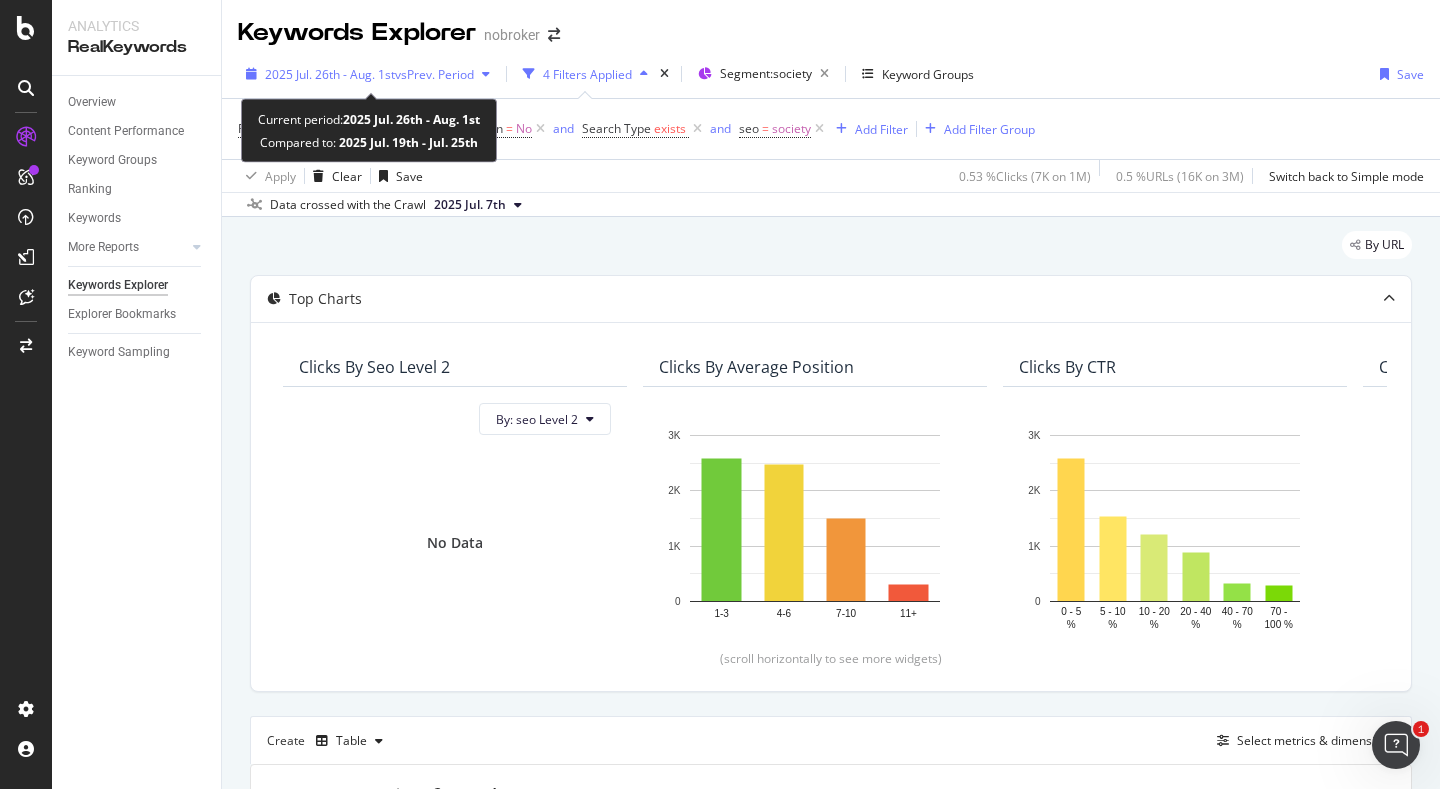 click on "2025 Jul. 26th - Aug. 1st" at bounding box center [330, 74] 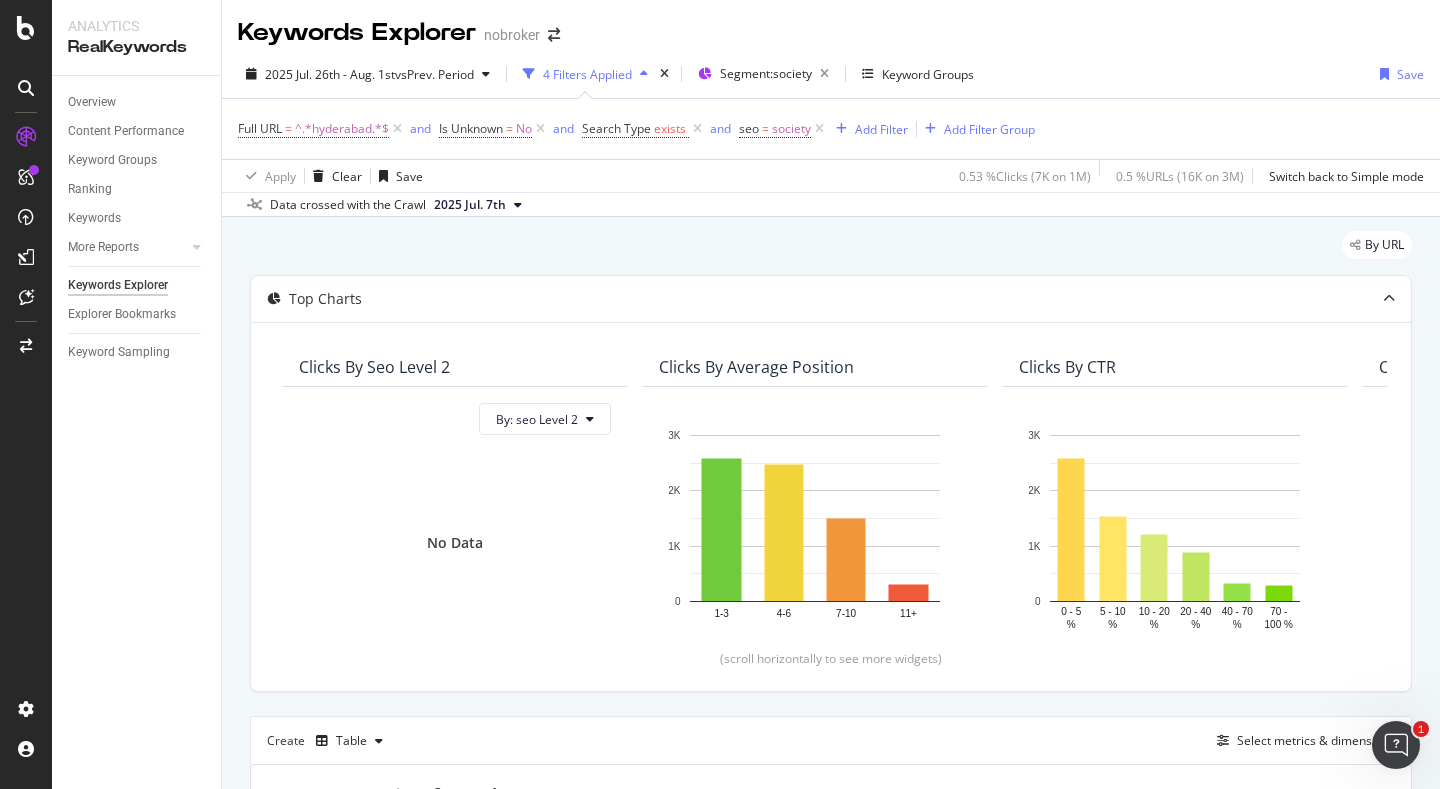click on "Data crossed with the Crawl 2025 Jul. 7th" at bounding box center (831, 204) 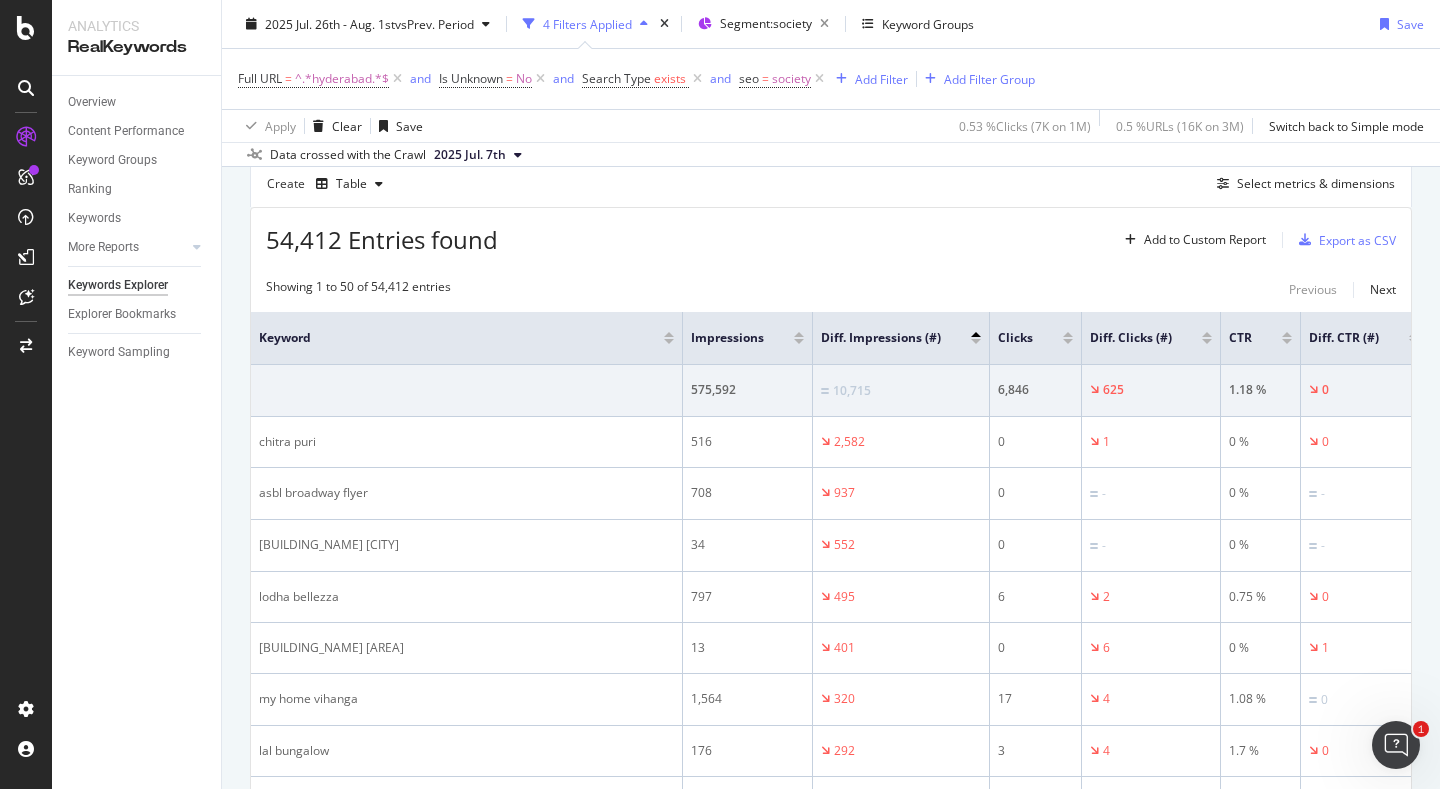 scroll, scrollTop: 0, scrollLeft: 0, axis: both 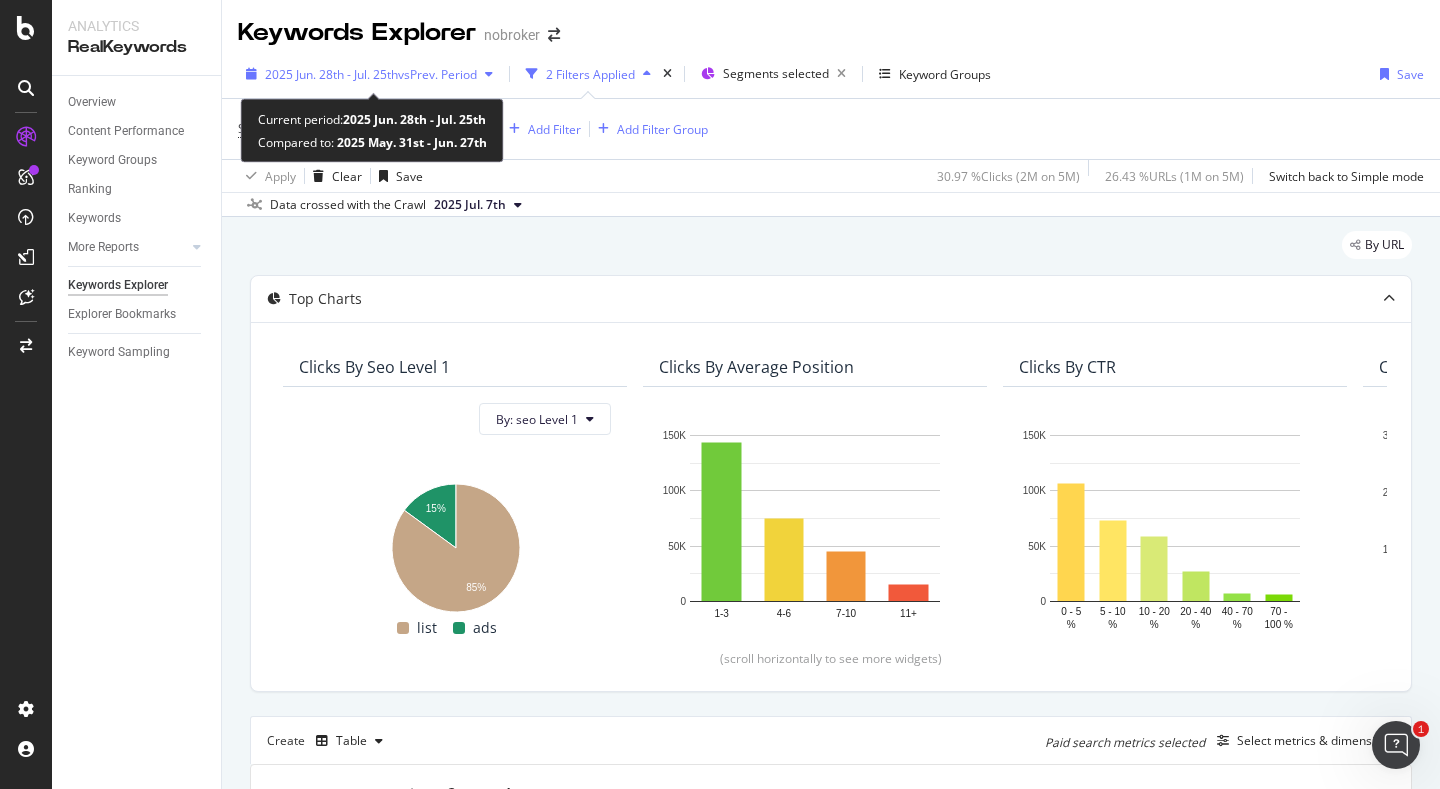 click on "2025 Jun. 28th - Jul. 25th" at bounding box center [331, 74] 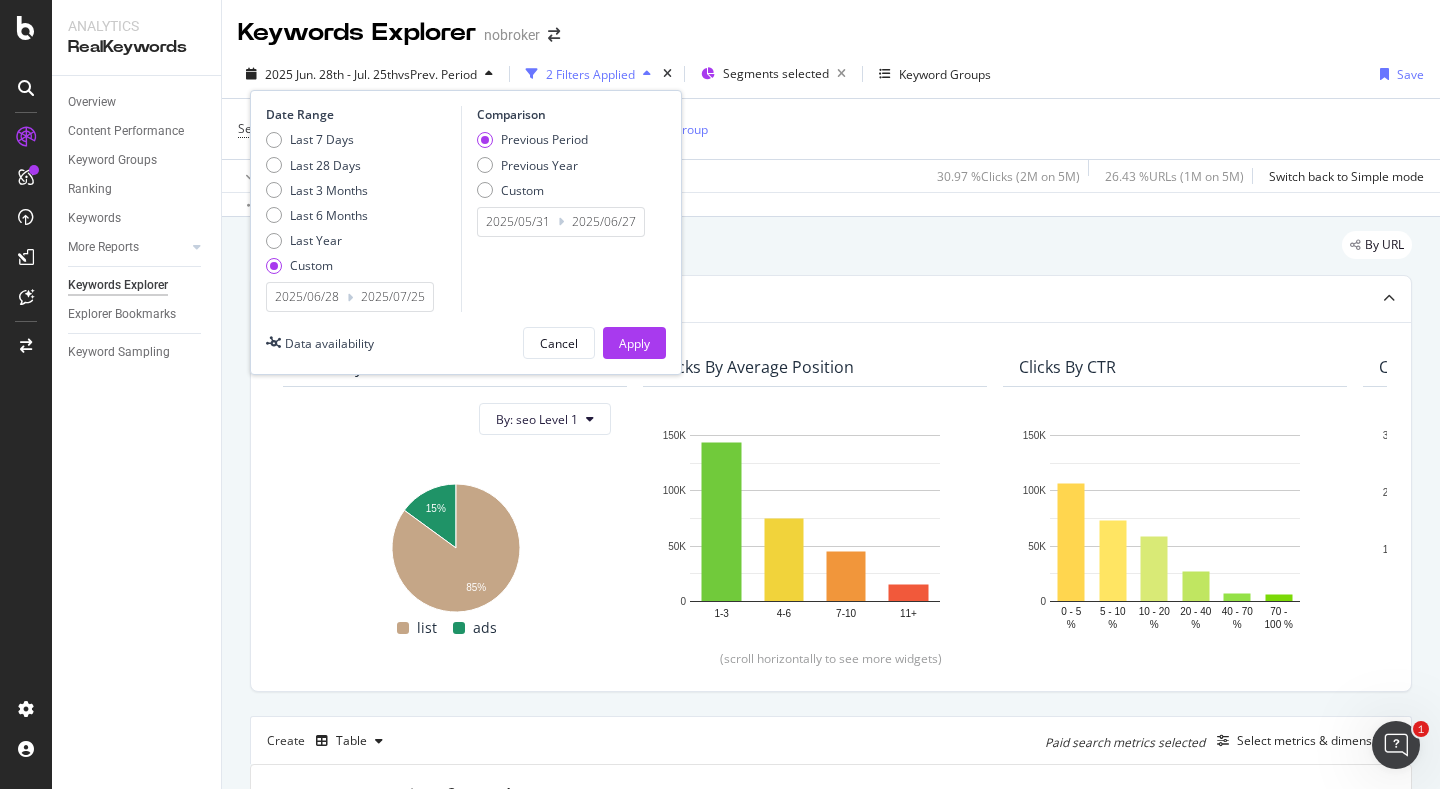 click on "2025/06/28" at bounding box center [307, 297] 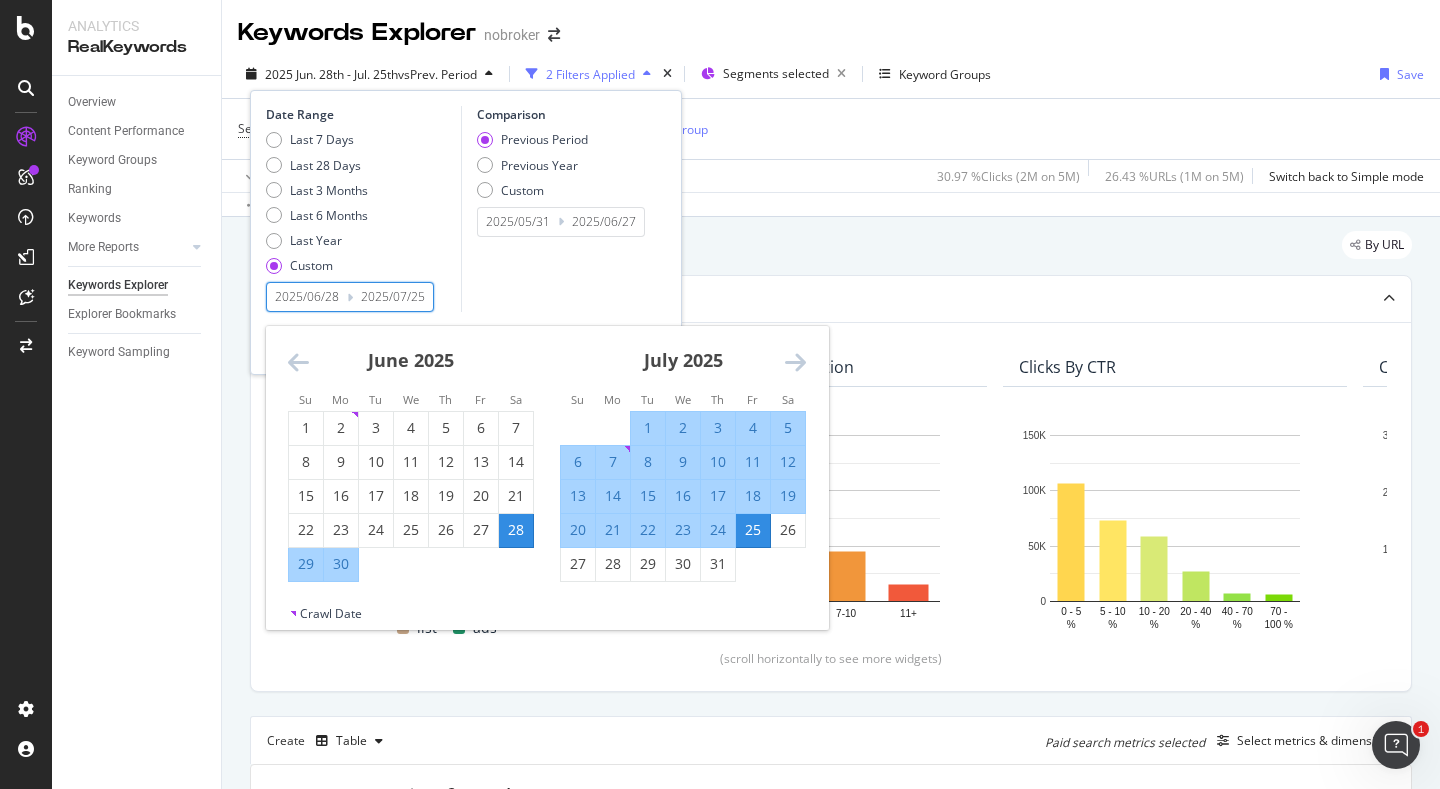 click at bounding box center (795, 362) 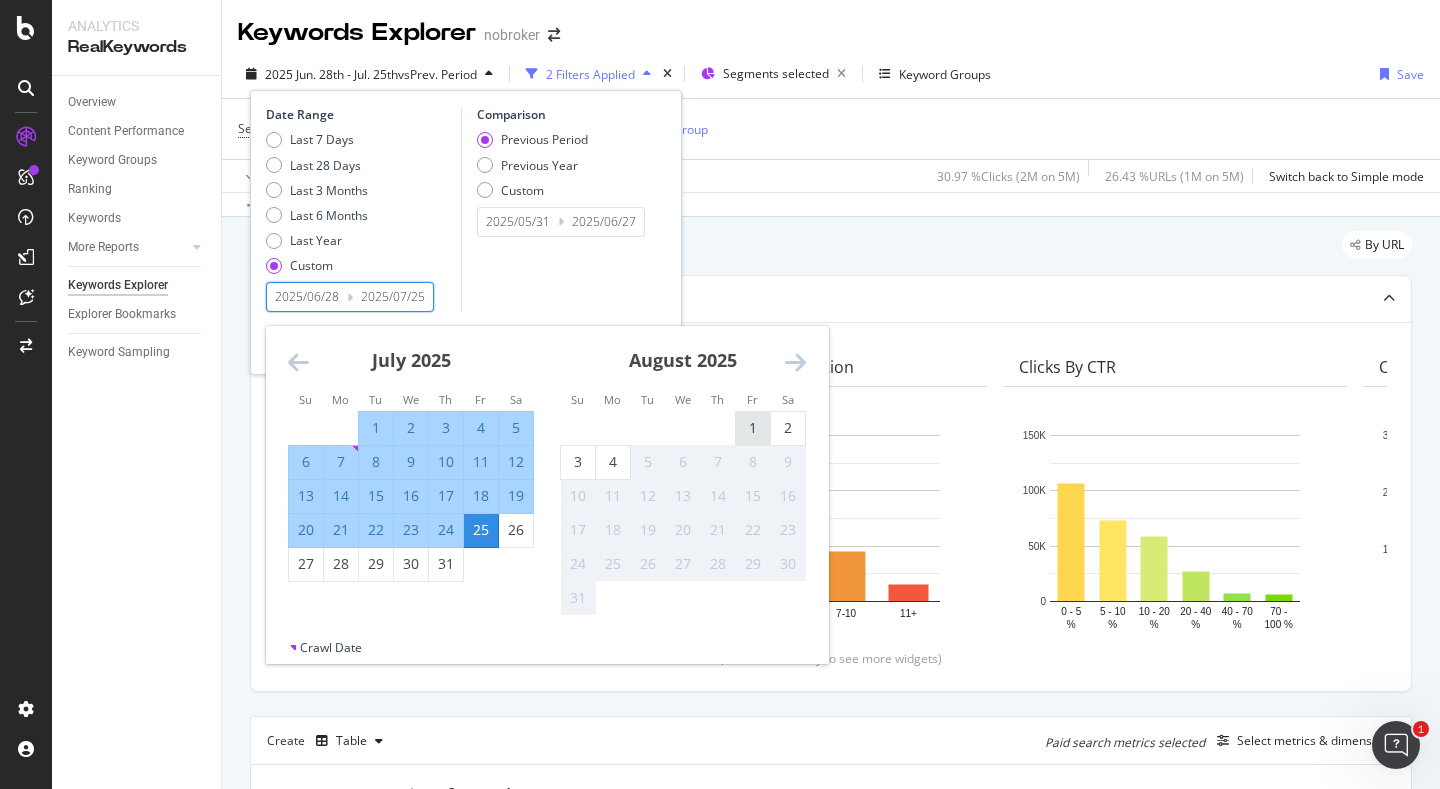 click on "1" at bounding box center [753, 428] 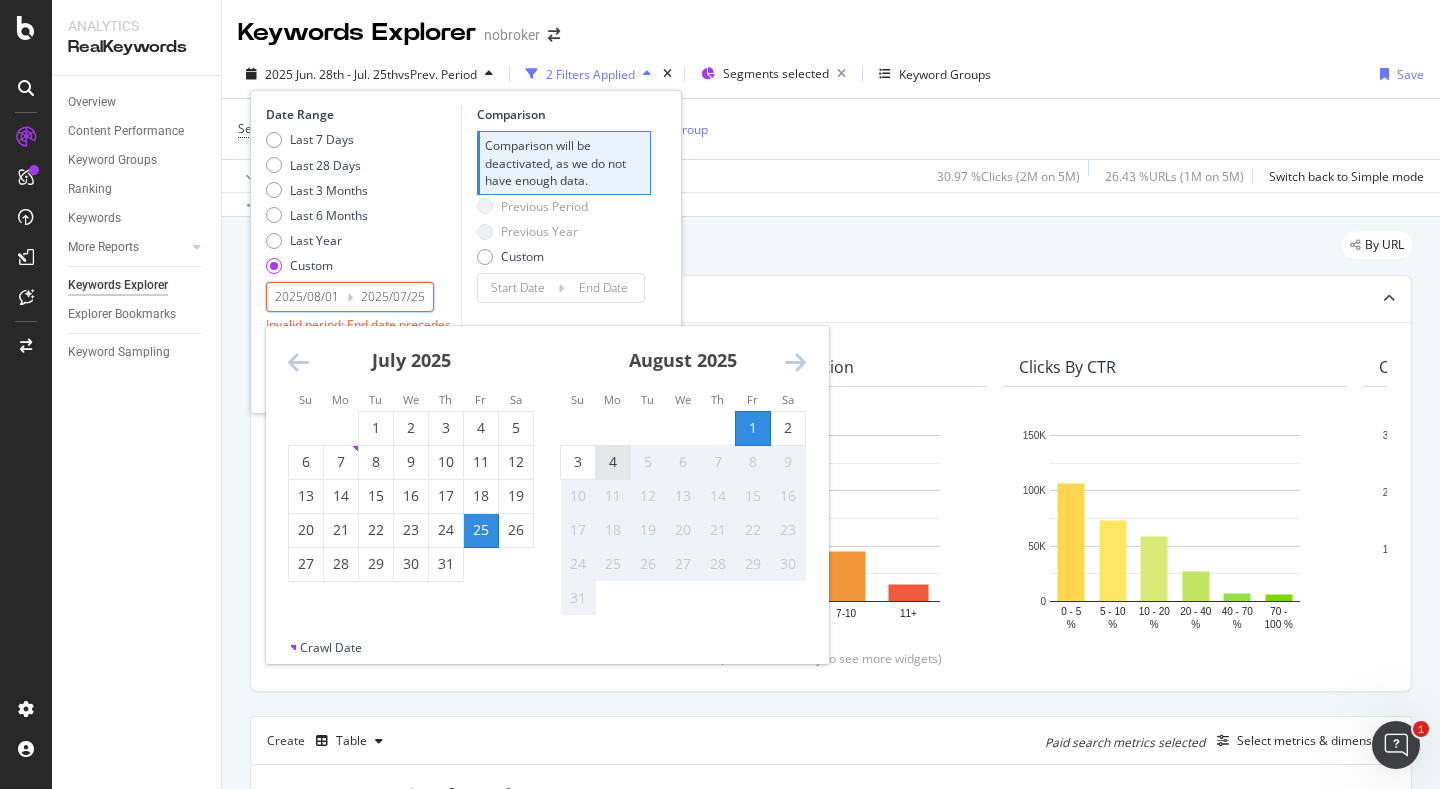 click on "4" at bounding box center [613, 462] 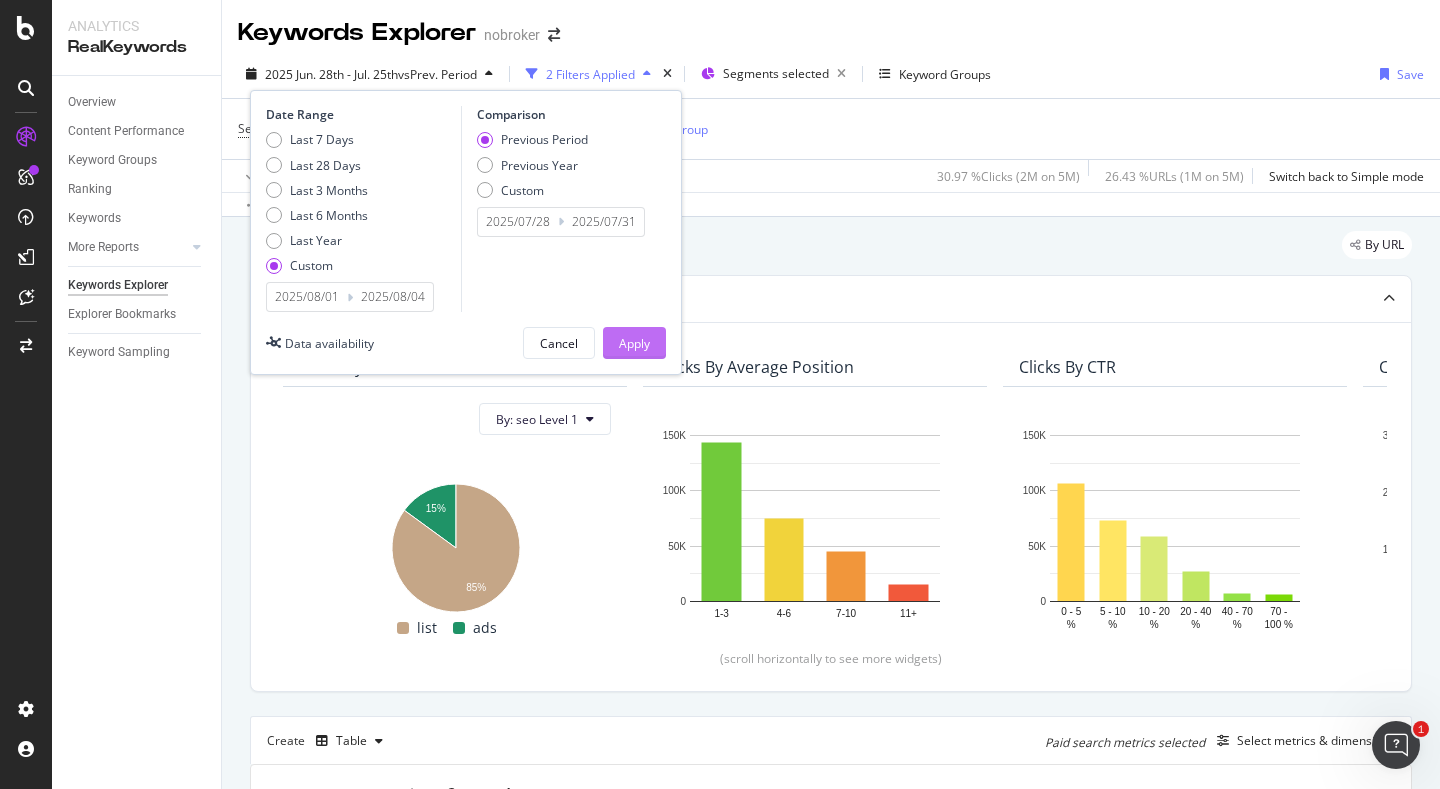 click on "Apply" at bounding box center [634, 343] 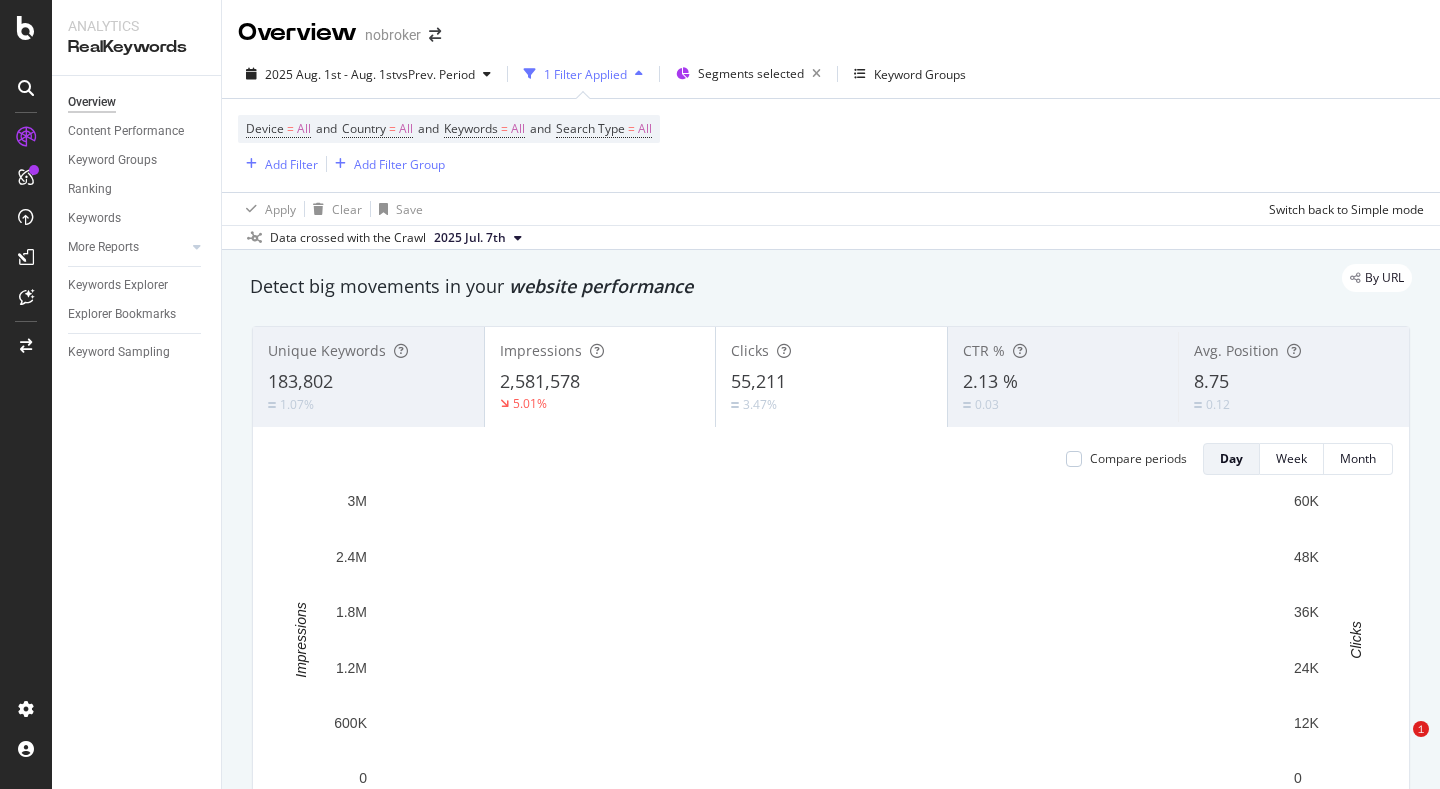 scroll, scrollTop: 0, scrollLeft: 0, axis: both 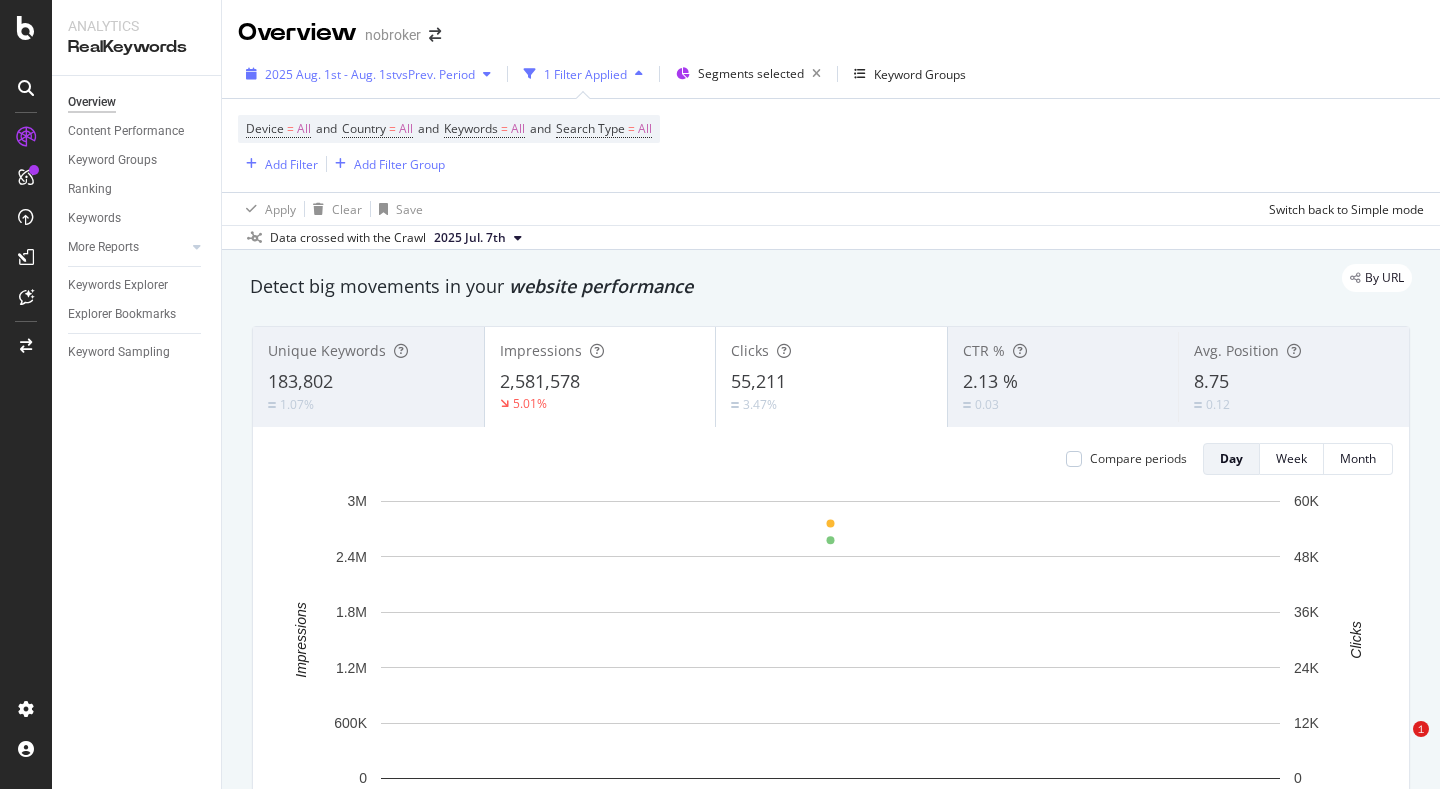 click on "[YEAR] [MONTH]. 1st - [MONTH]. 1st  vs  Prev. Period" at bounding box center [368, 74] 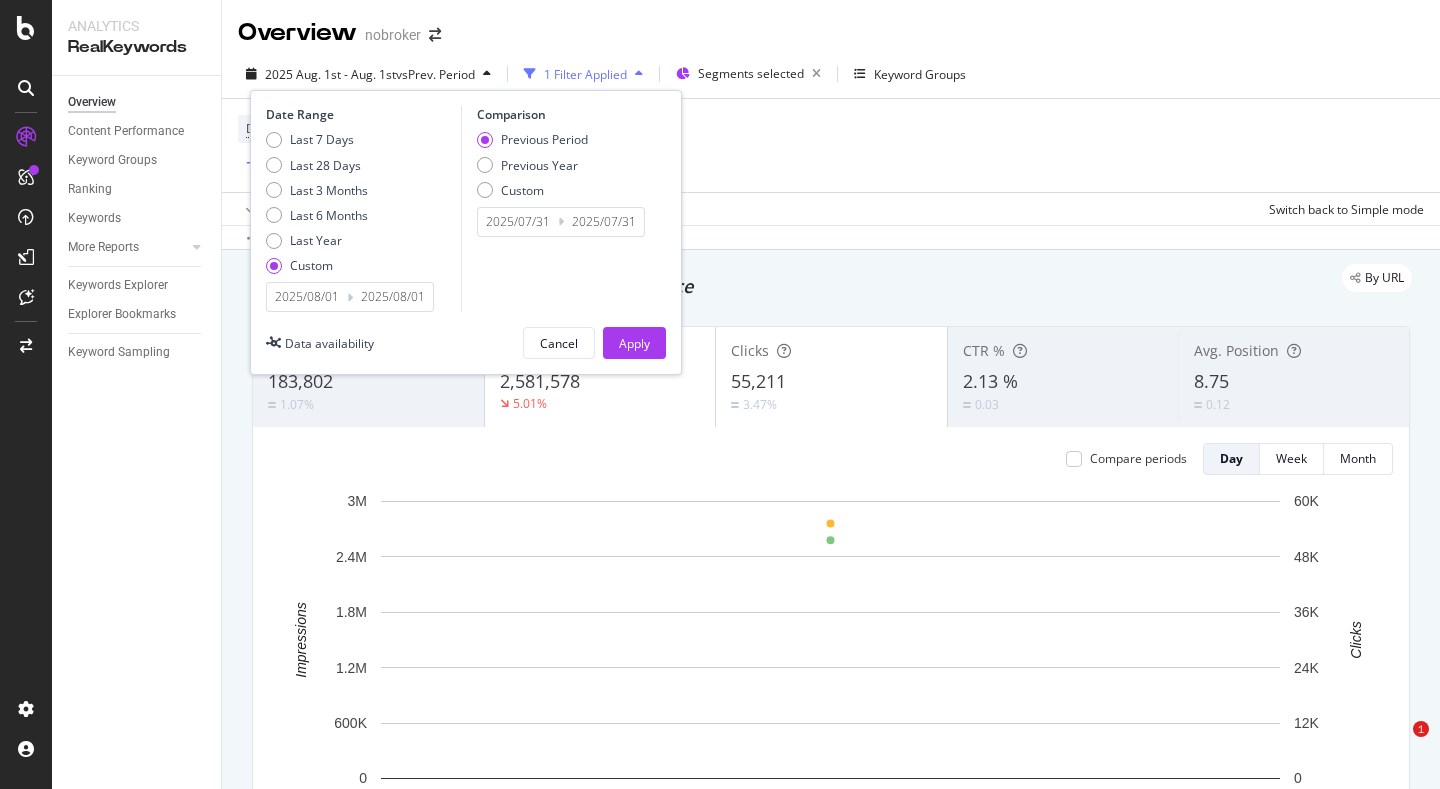 click on "2025 Aug. 1st - Aug. 1st" at bounding box center (330, 74) 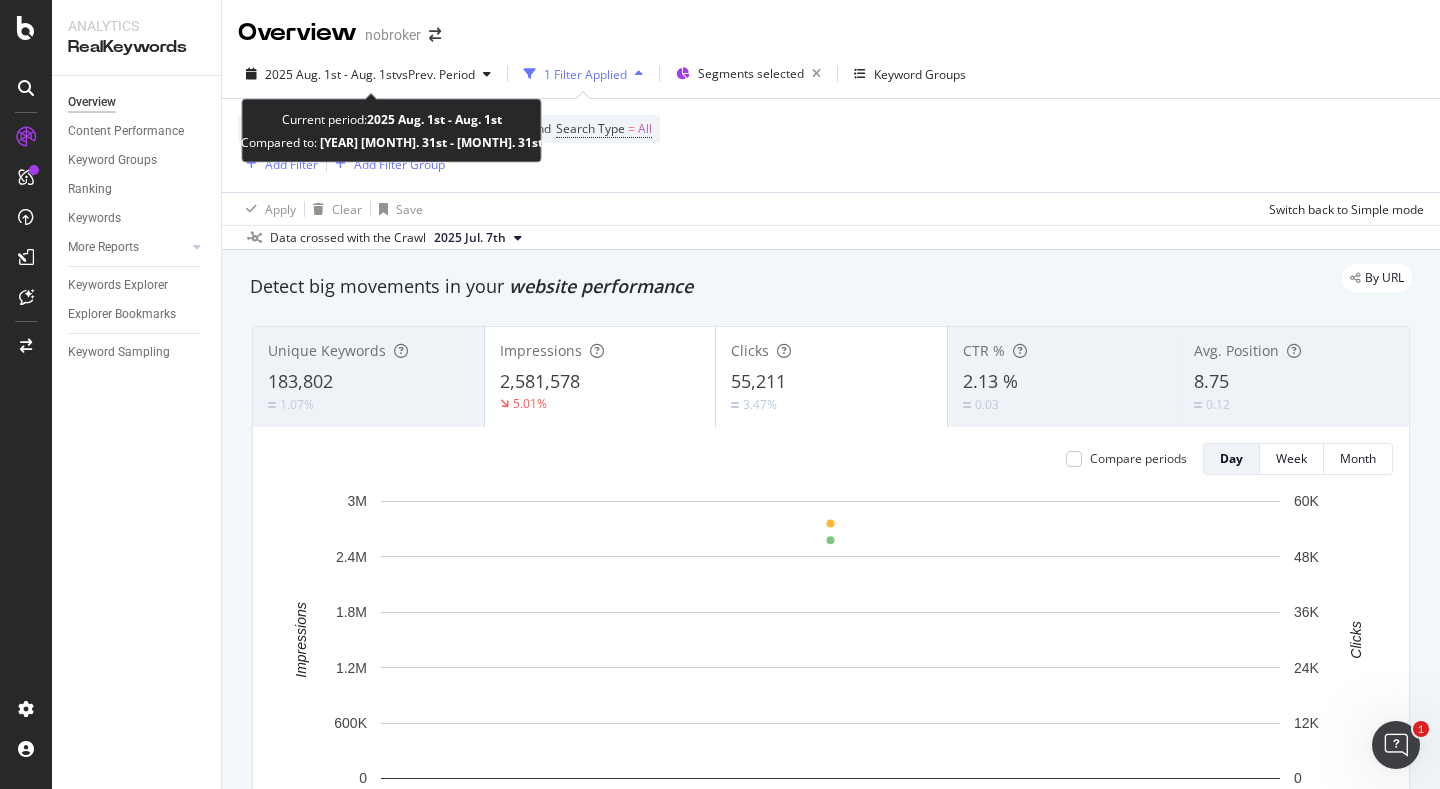 scroll, scrollTop: 0, scrollLeft: 0, axis: both 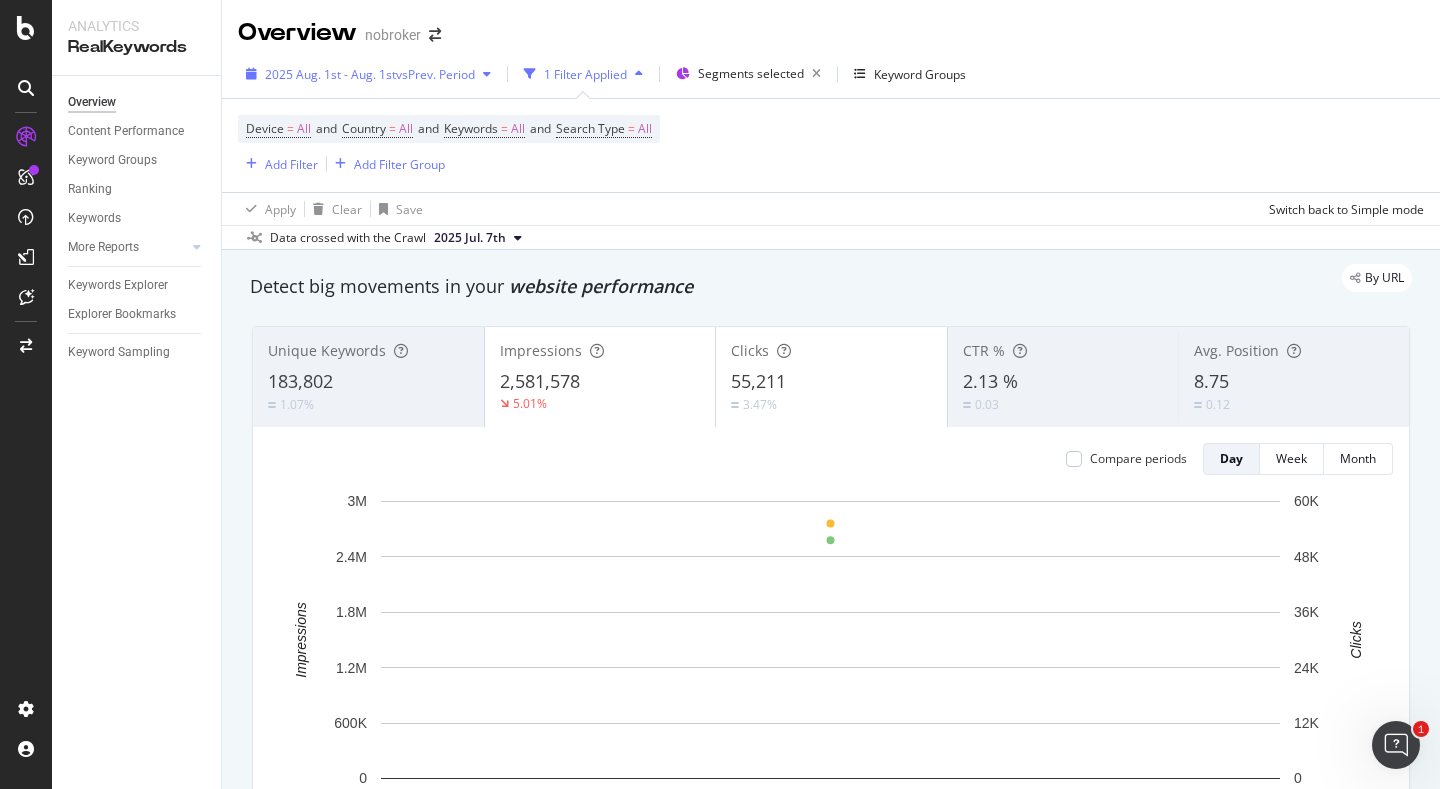 click on "2025 Aug. 1st - Aug. 1st" at bounding box center (330, 74) 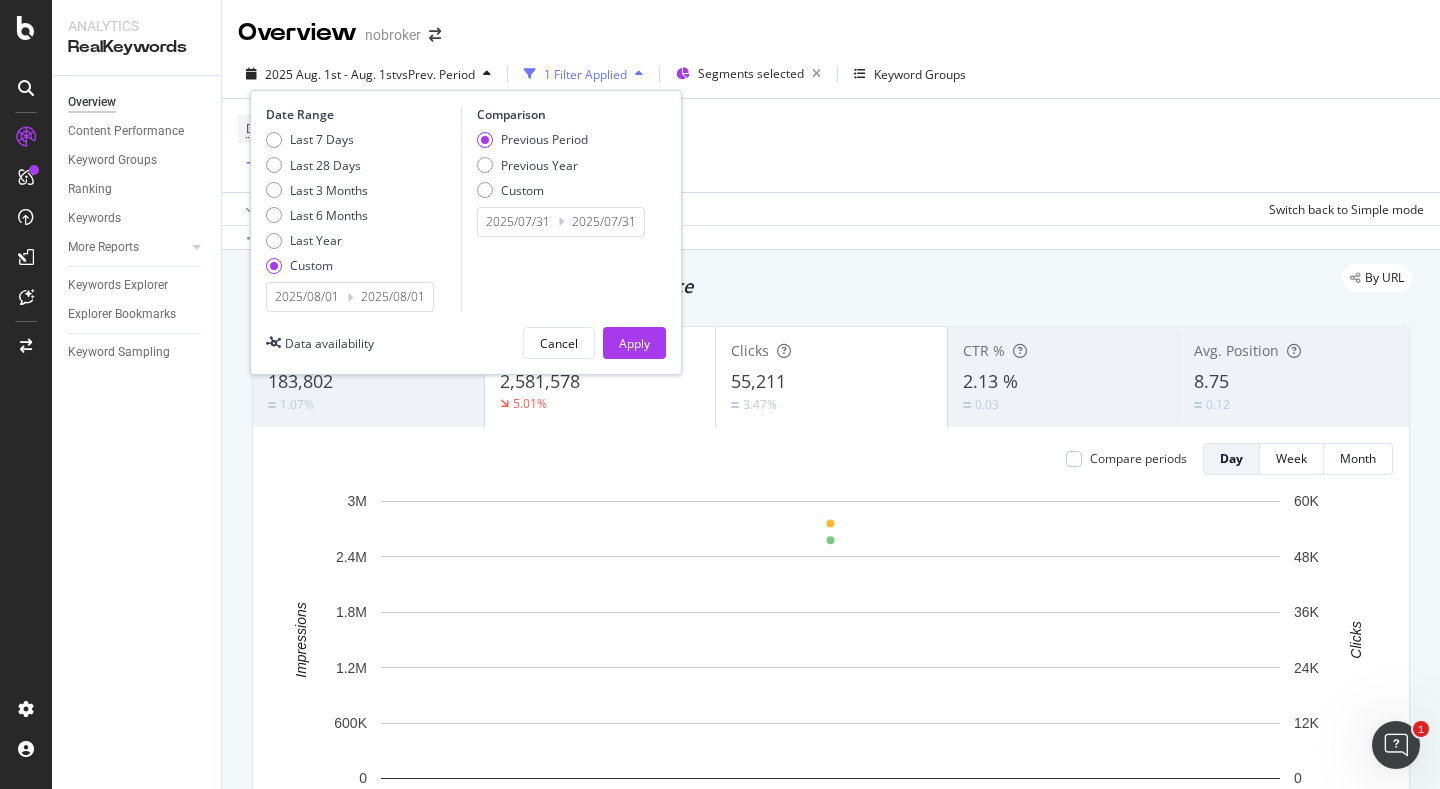 click on "2025/08/01" at bounding box center [307, 297] 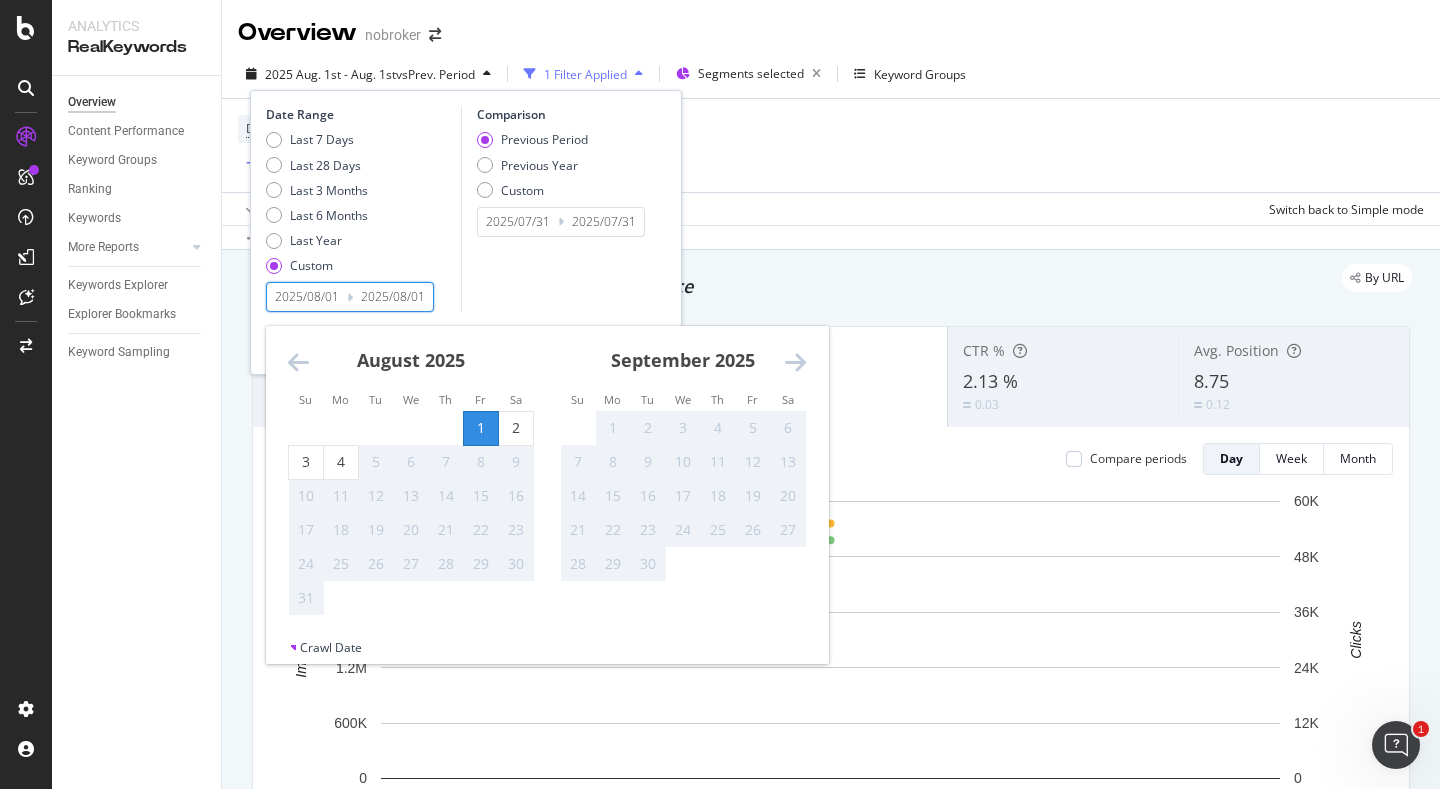 click on "1" at bounding box center (481, 428) 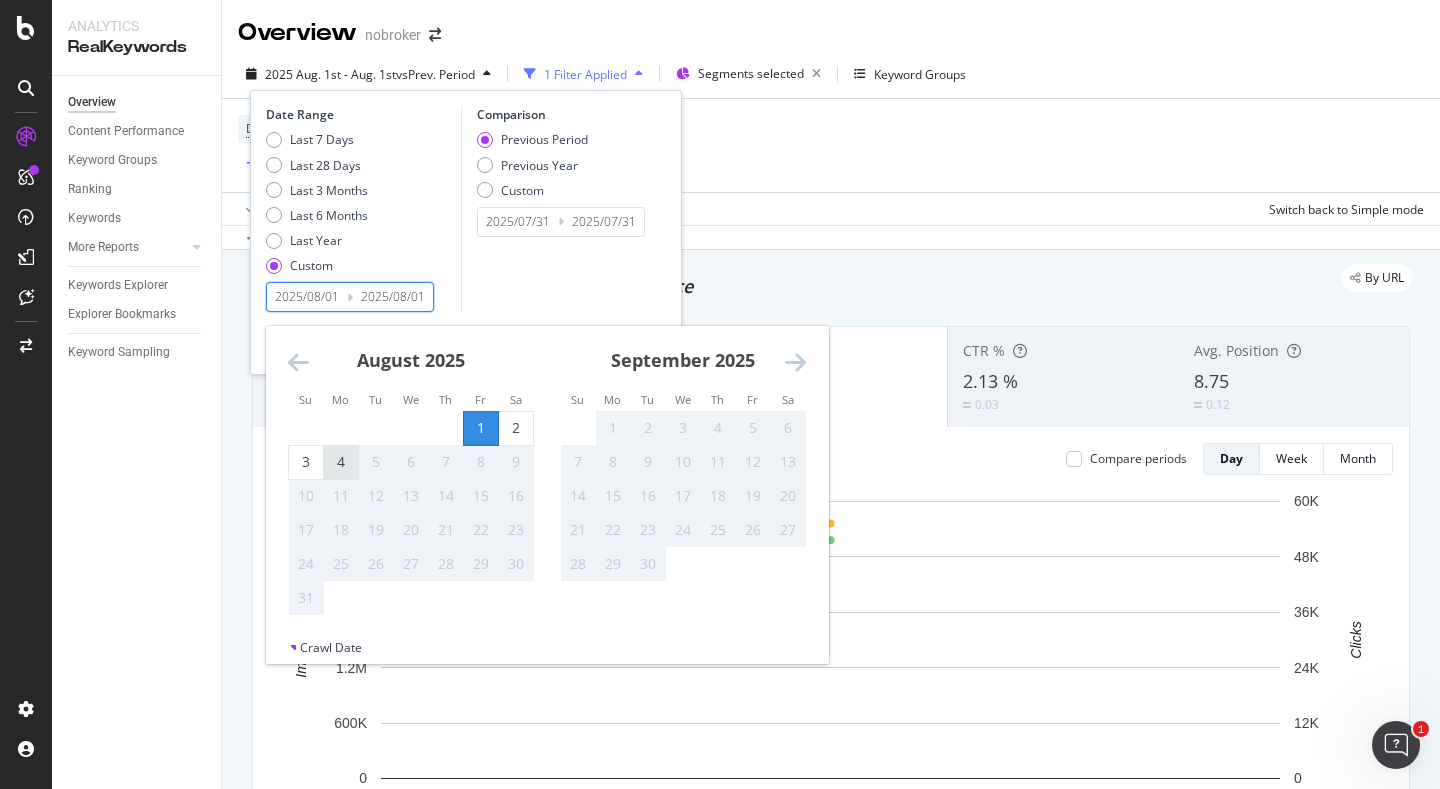 click on "4" at bounding box center [341, 462] 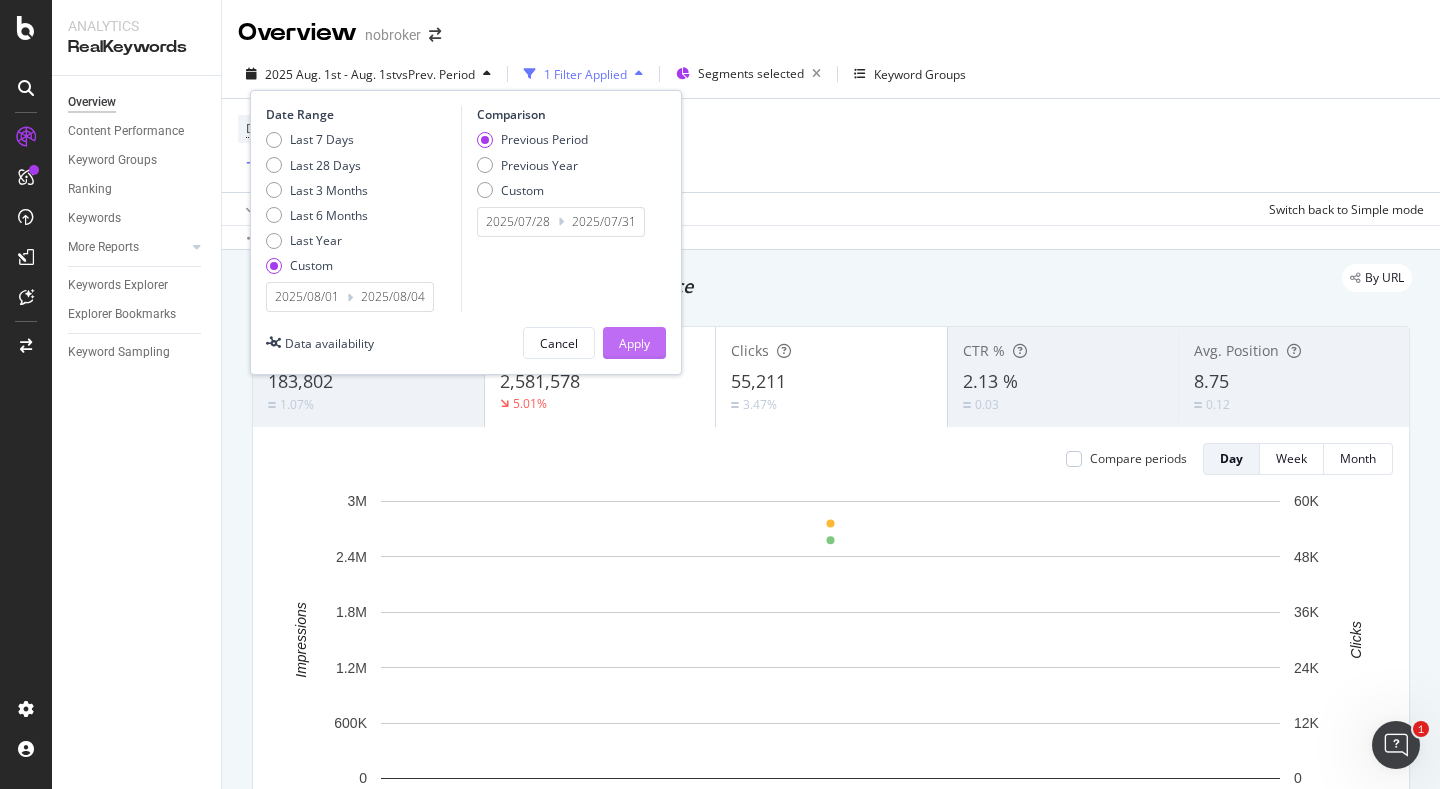click on "Apply" at bounding box center (634, 343) 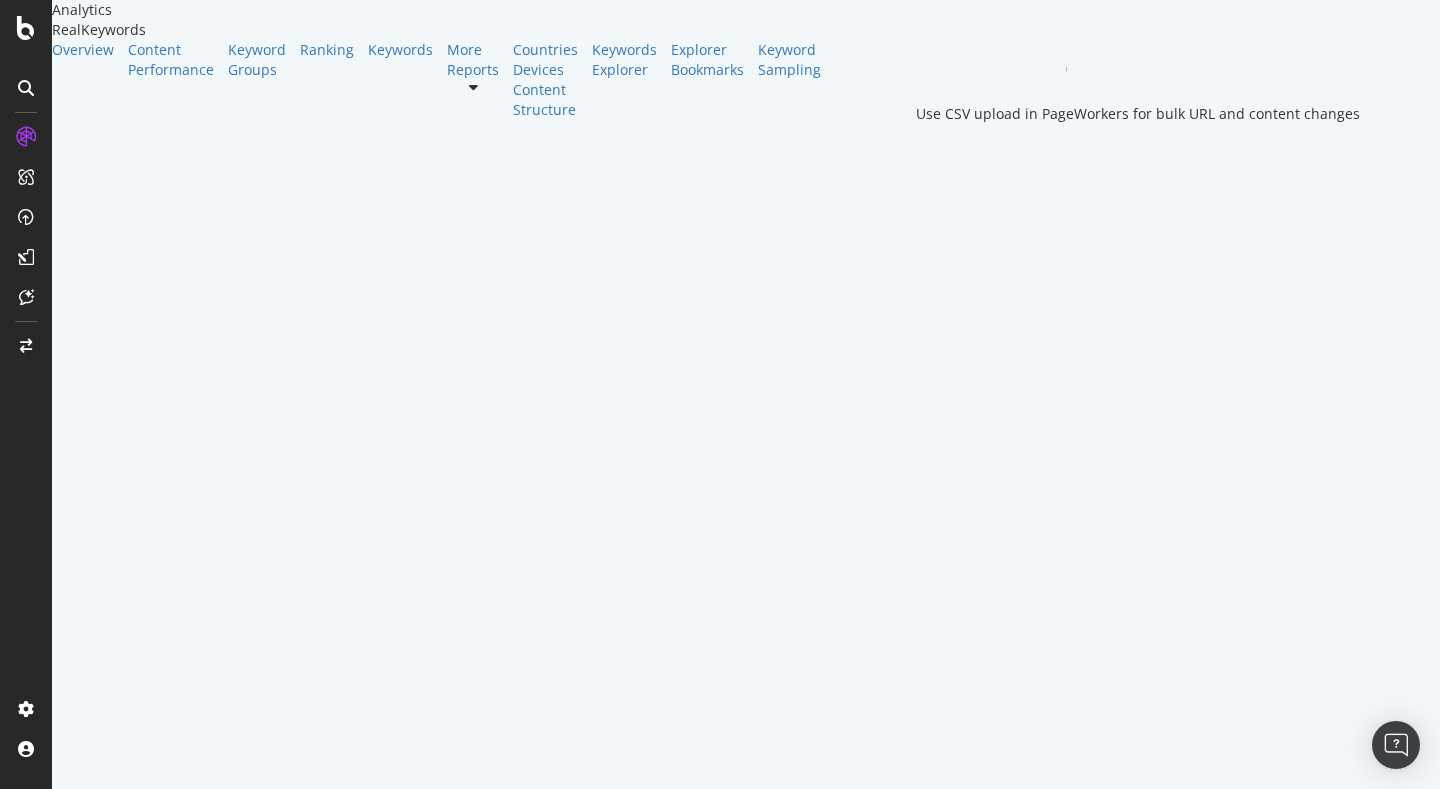 scroll, scrollTop: 0, scrollLeft: 0, axis: both 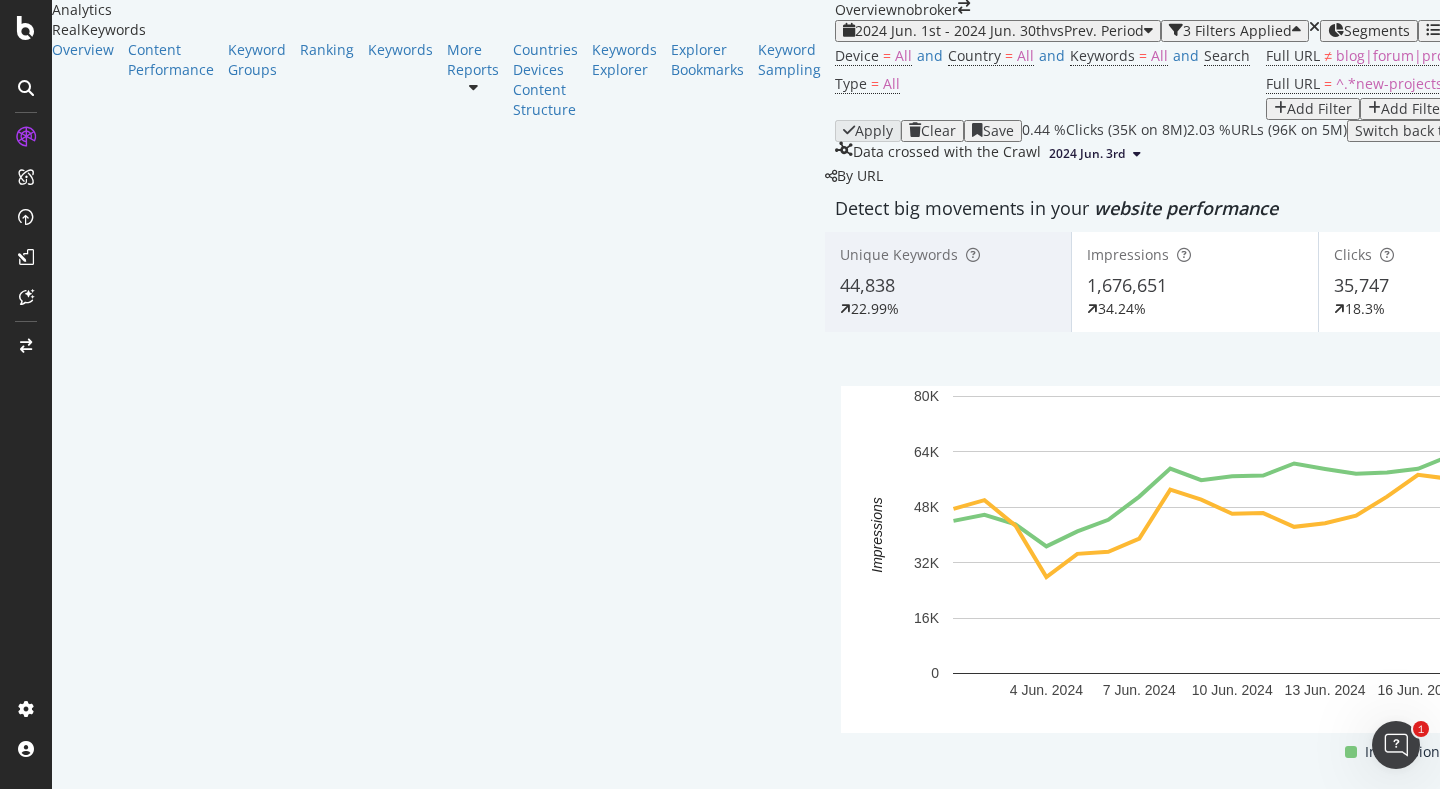 click on "2024 Jun. 1st - 2024 Jun. 30th" at bounding box center [952, 30] 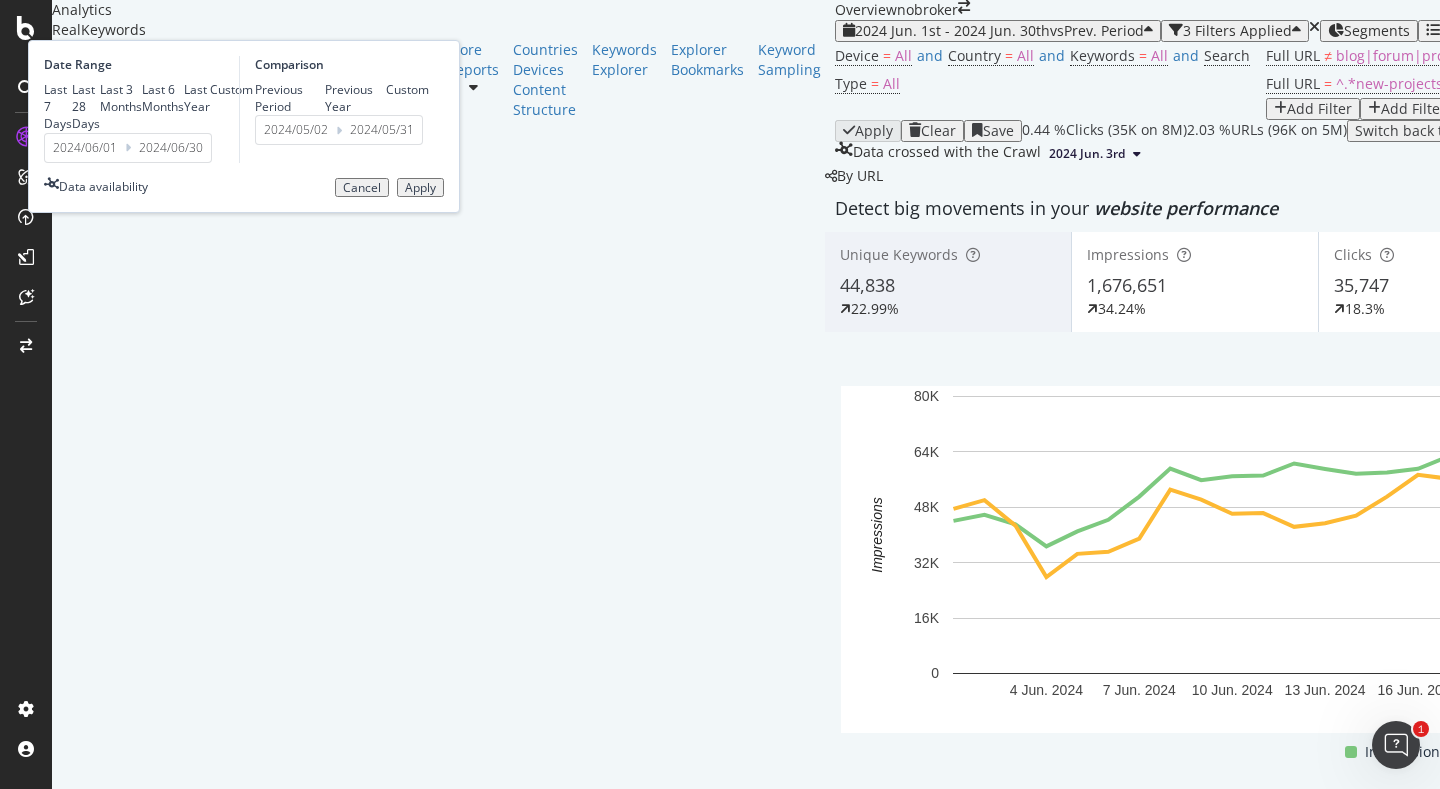 click on "Last 7 Days" at bounding box center [58, 106] 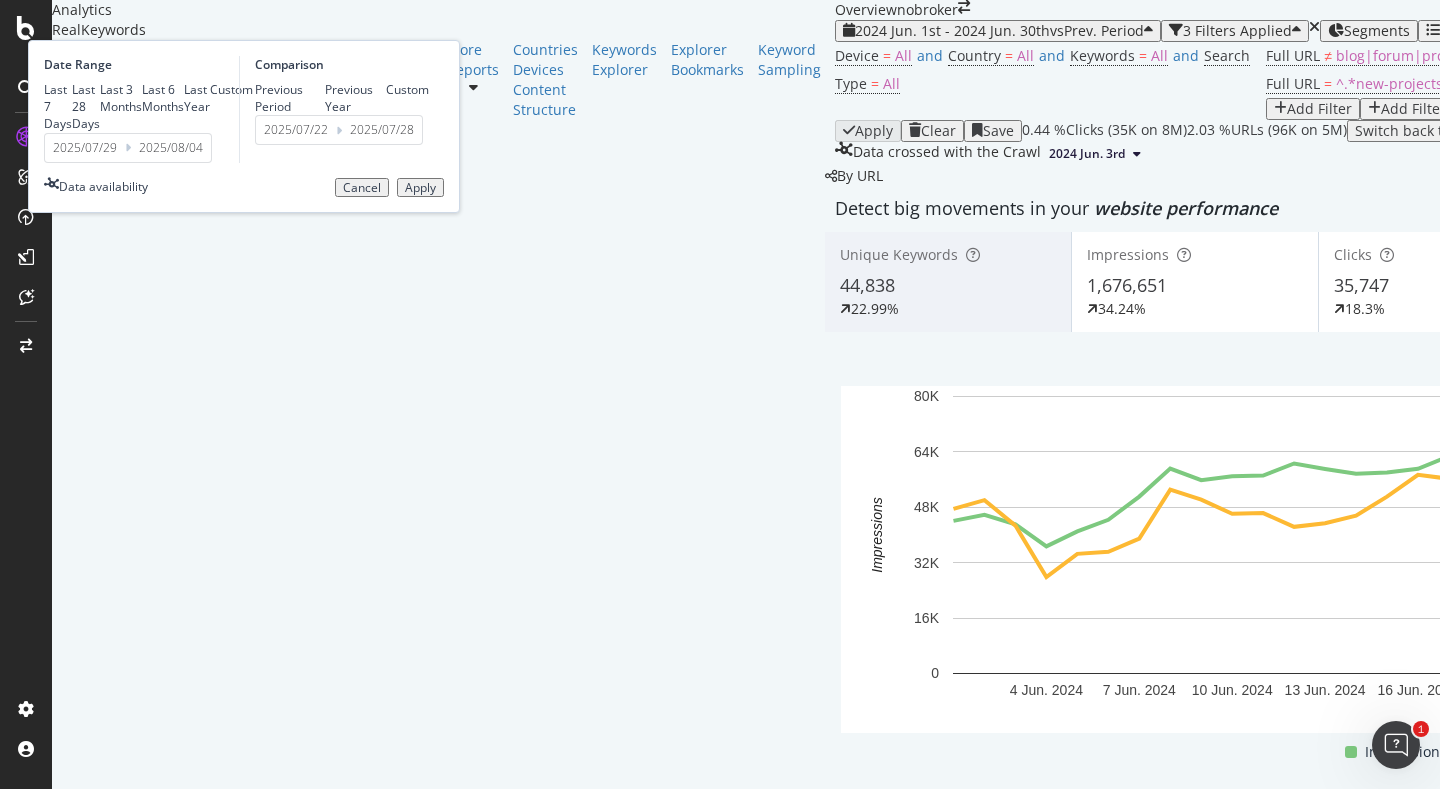 click on "2025/07/29" at bounding box center [85, 148] 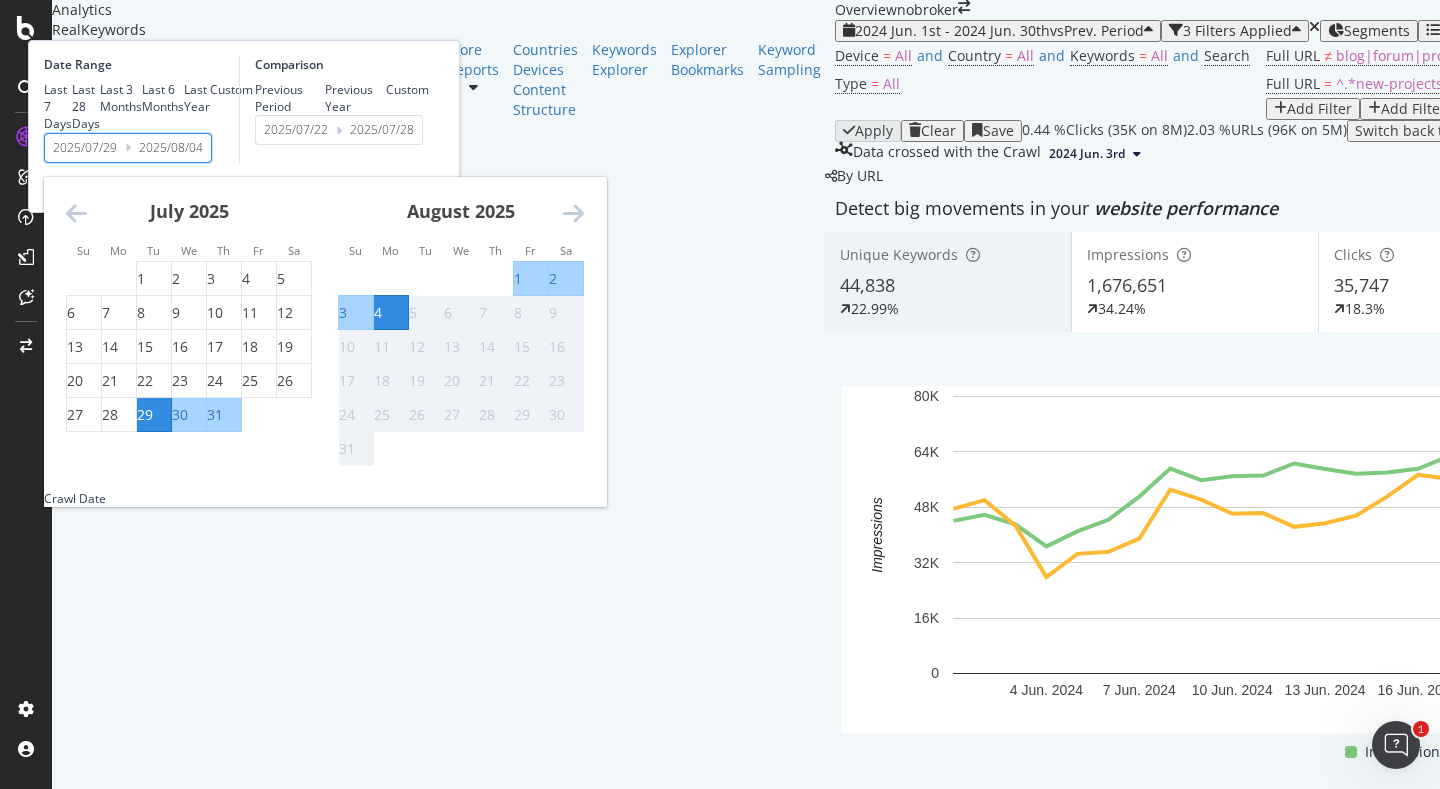 click on "1" at bounding box center (518, 279) 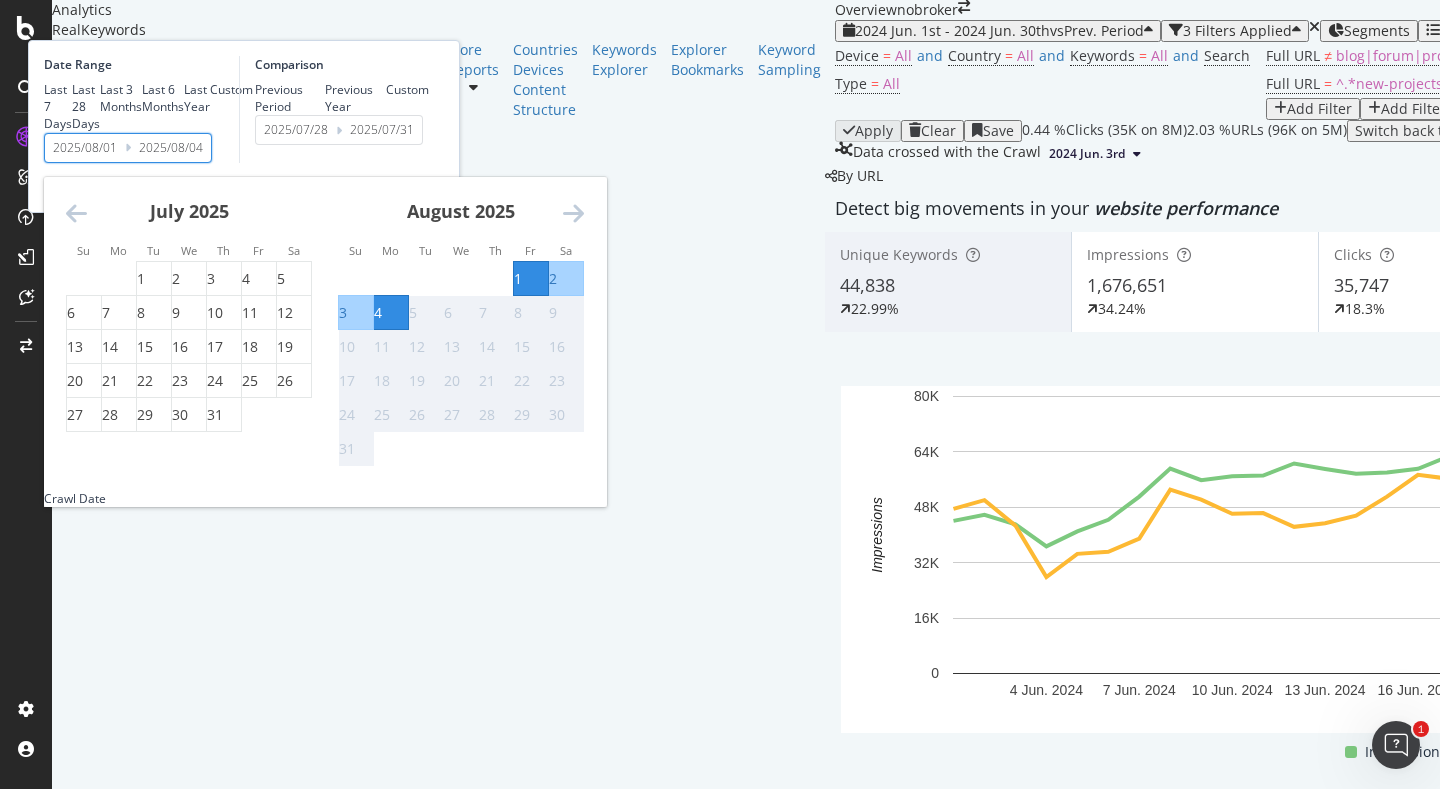 click on "4" at bounding box center [378, 313] 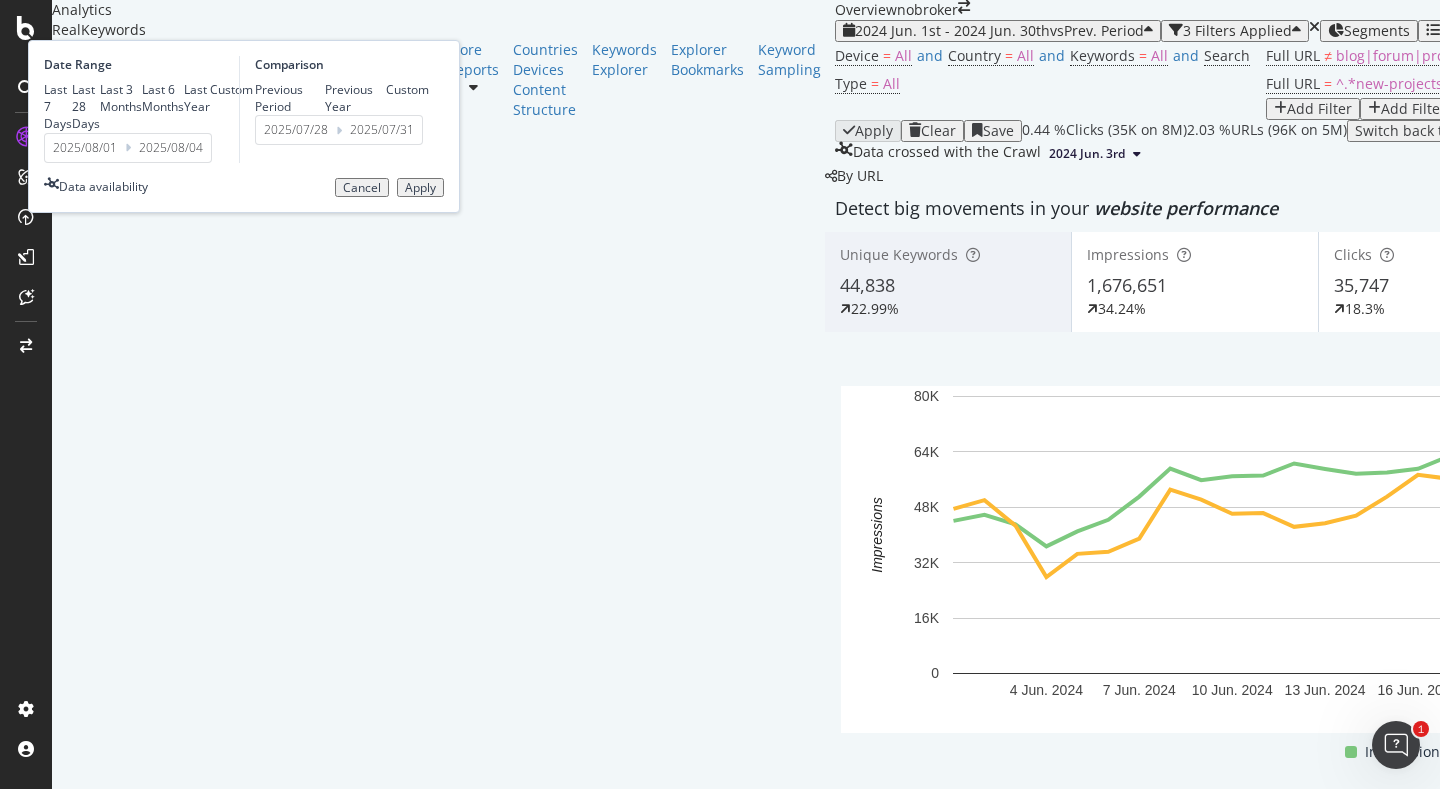 click on "Apply" at bounding box center [420, 188] 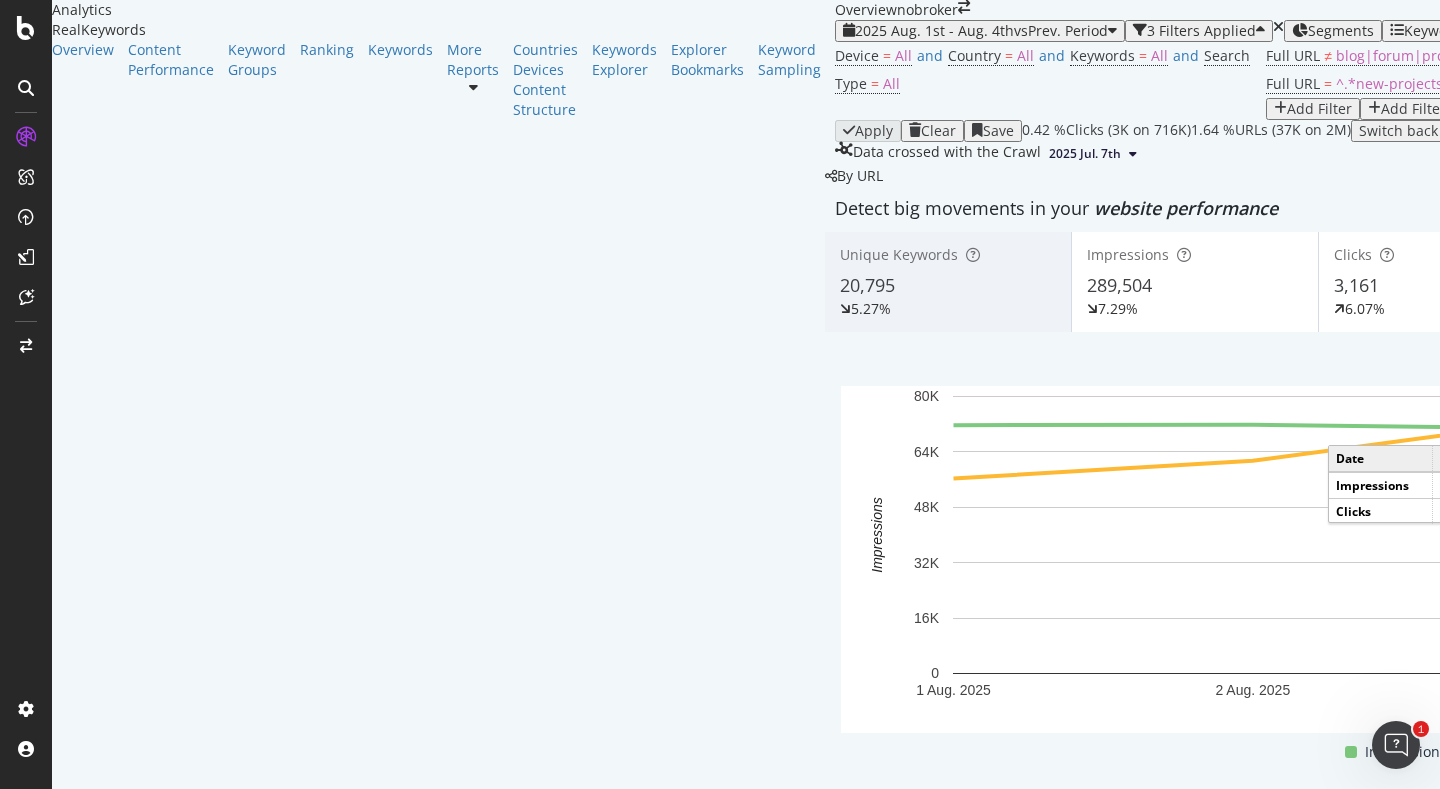 scroll, scrollTop: 48, scrollLeft: 0, axis: vertical 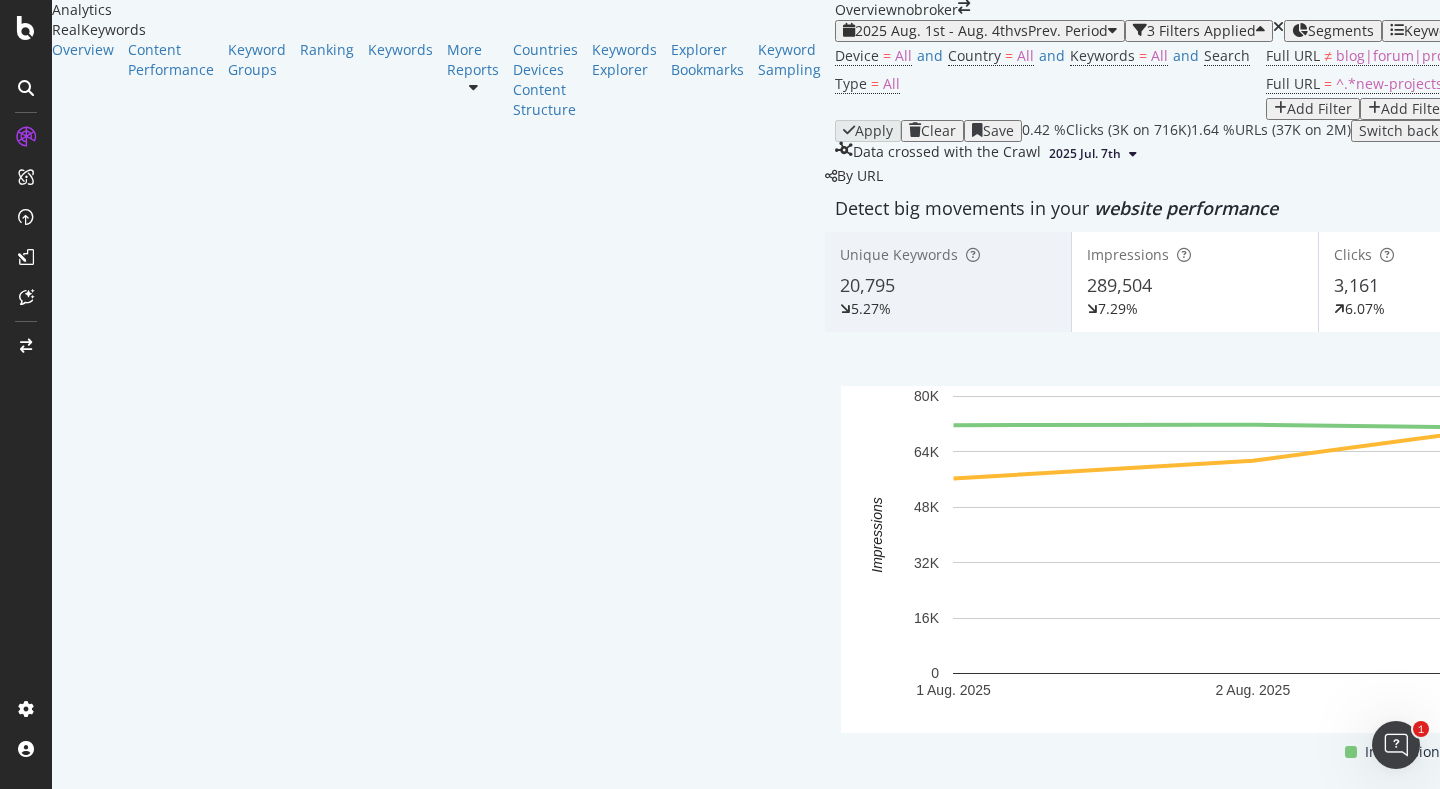 click 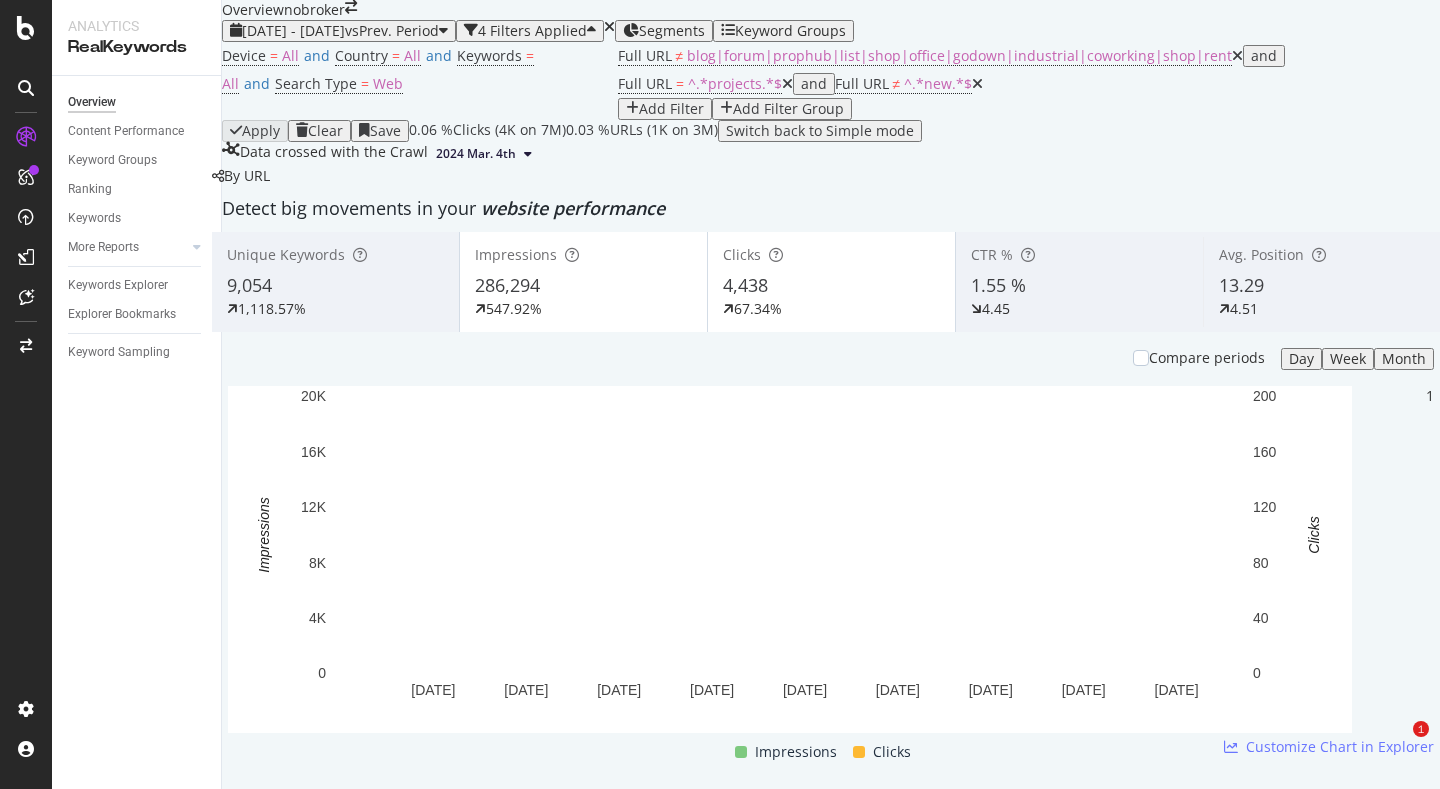 scroll, scrollTop: 0, scrollLeft: 0, axis: both 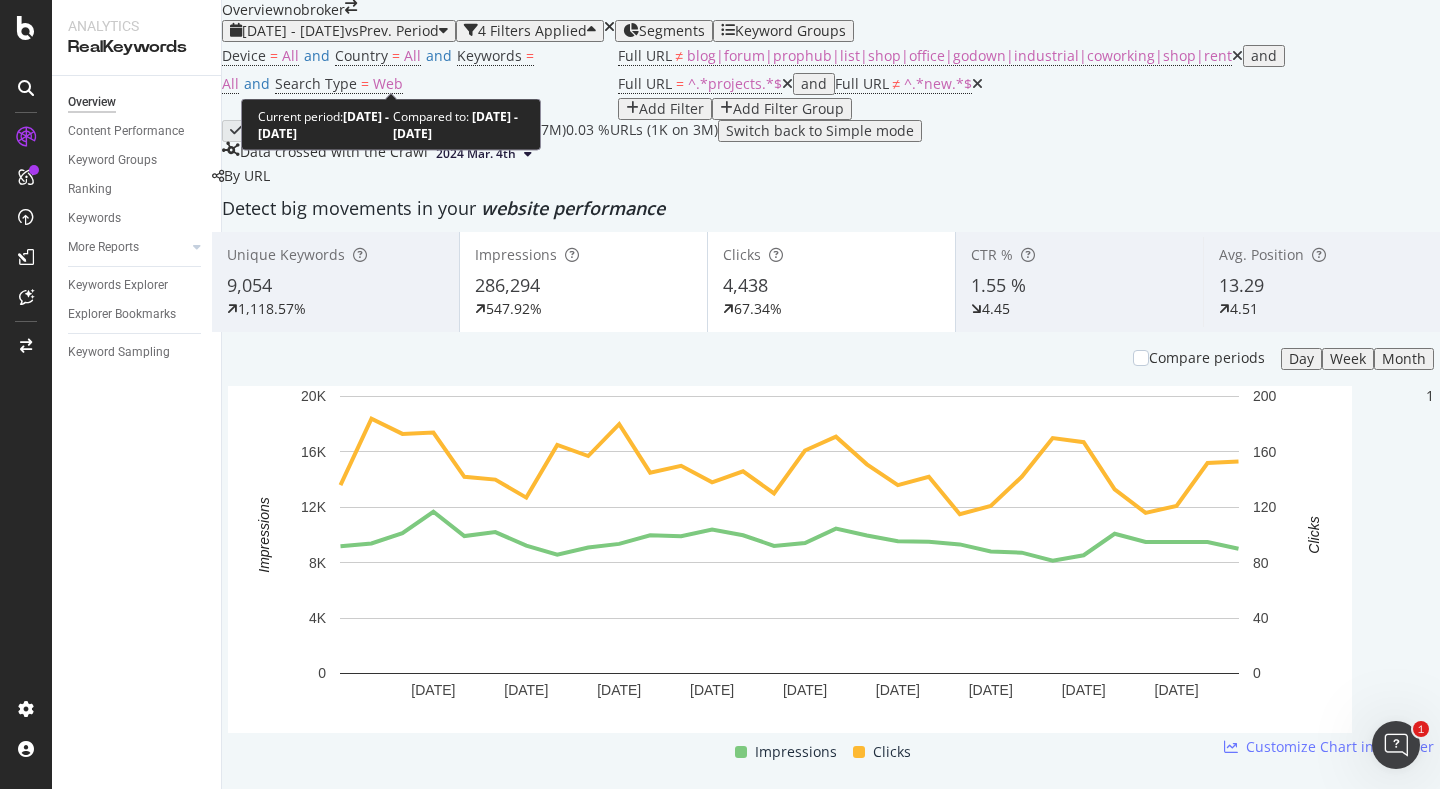 click on "[DATE] - [DATE]" at bounding box center (293, 30) 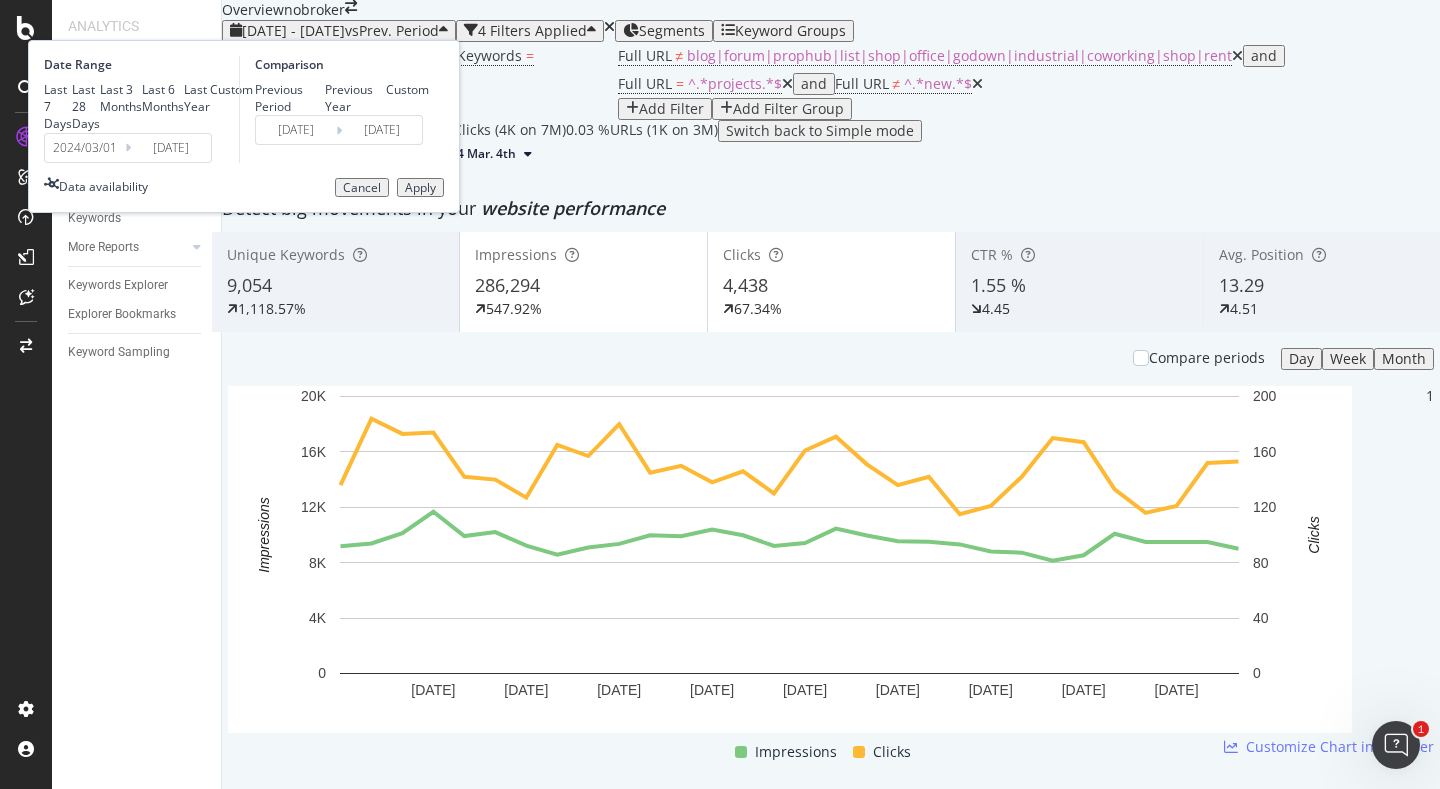 click on "Last 7 Days" at bounding box center (58, 106) 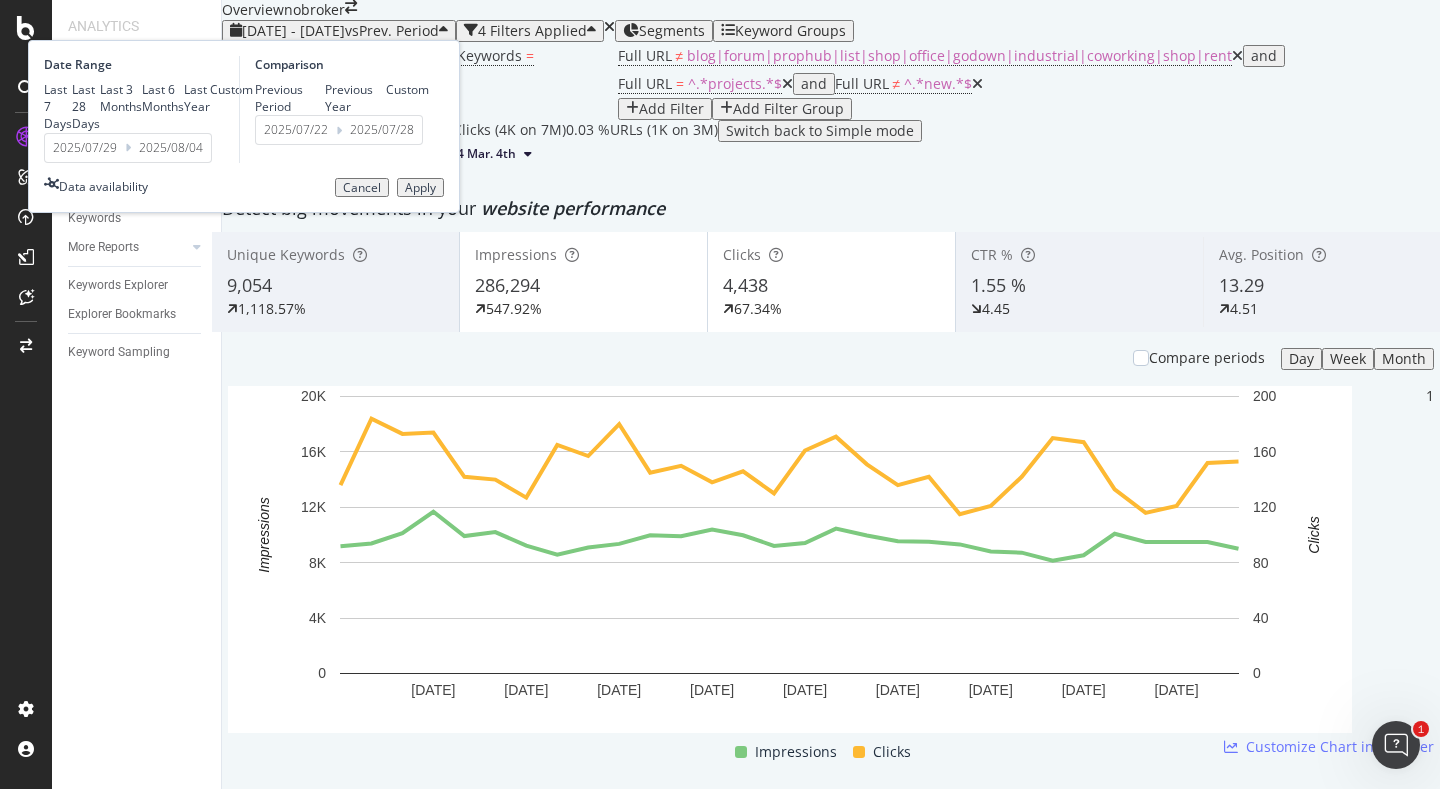 click on "2025/07/29" at bounding box center [85, 148] 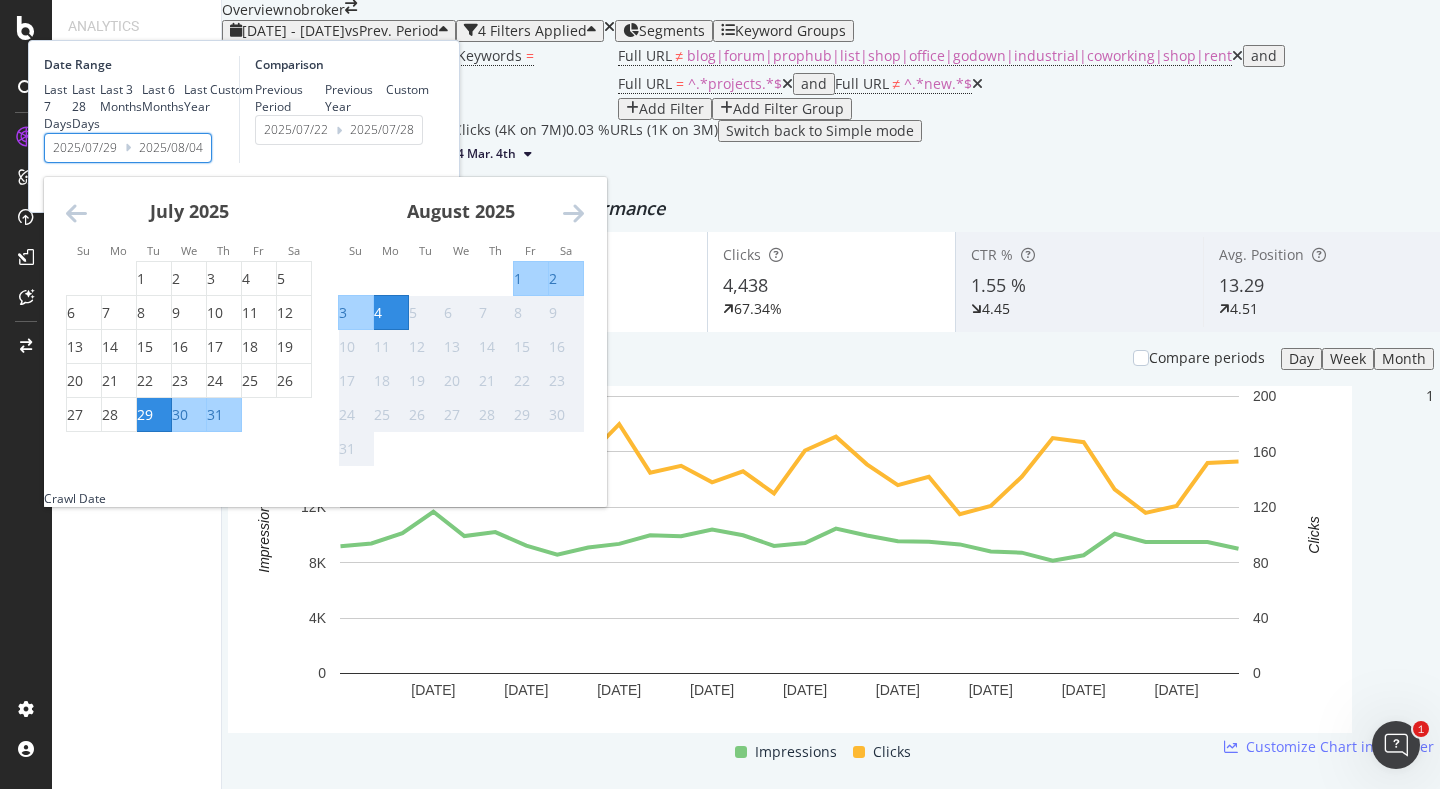click on "1" at bounding box center (518, 279) 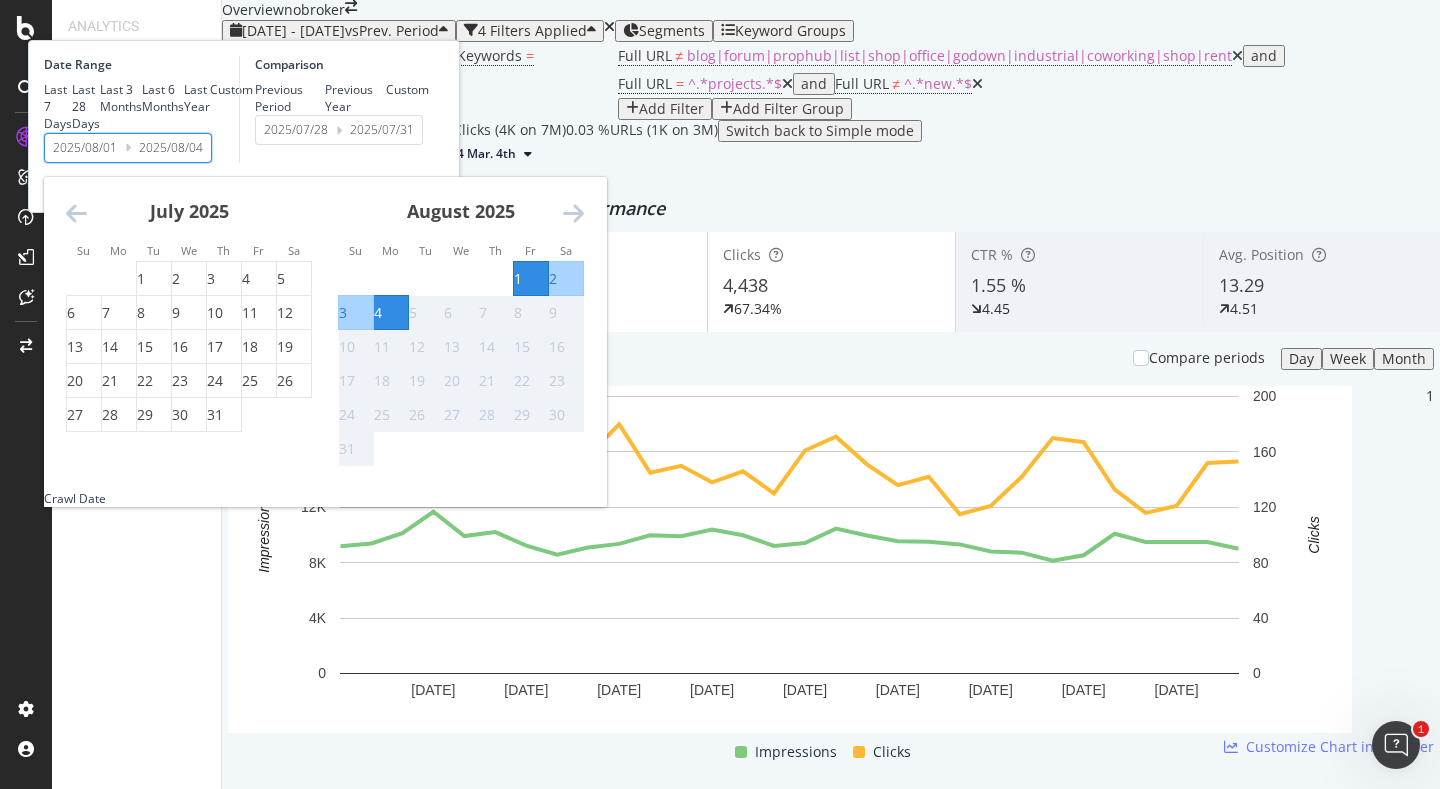 click on "4" at bounding box center (378, 313) 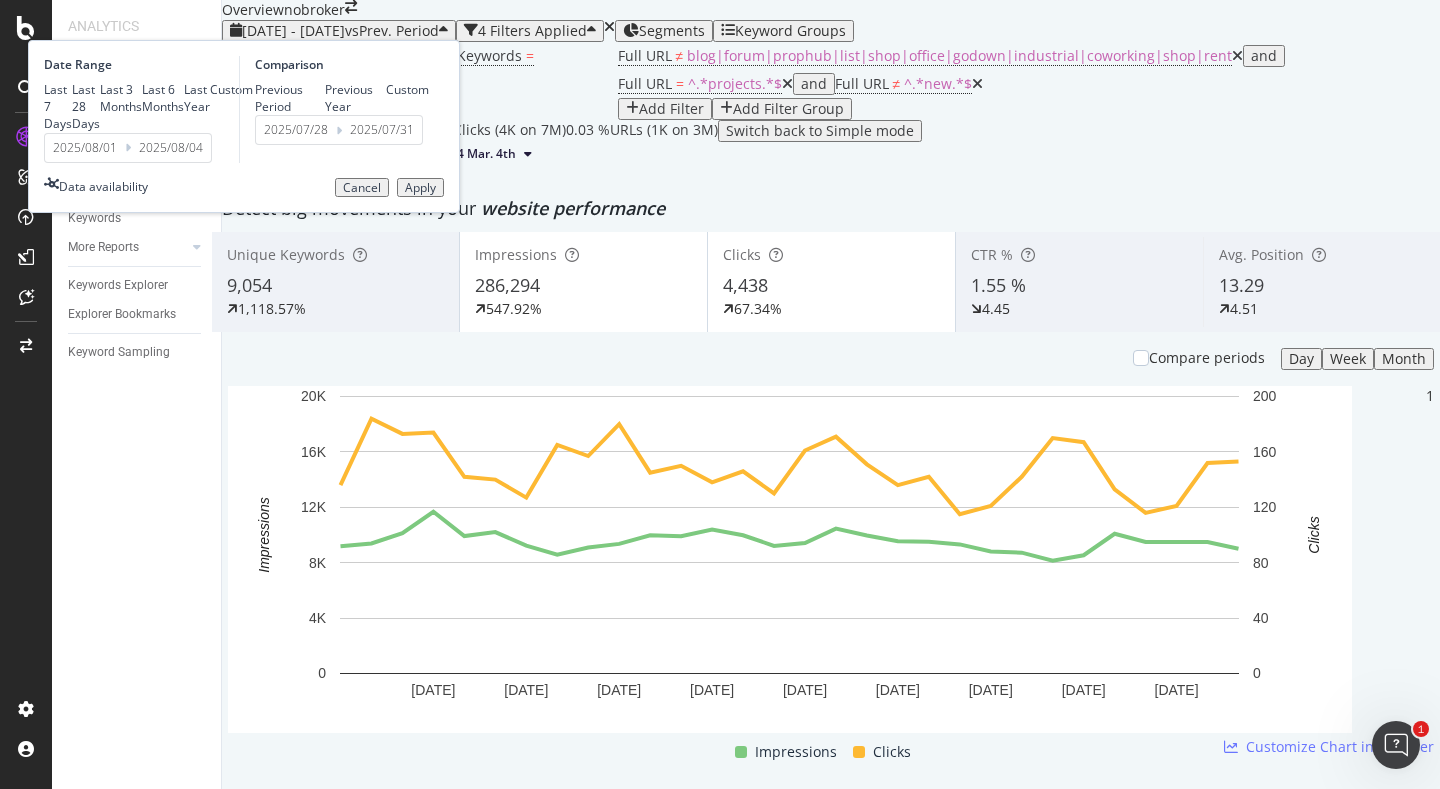 click on "Apply" at bounding box center (420, 188) 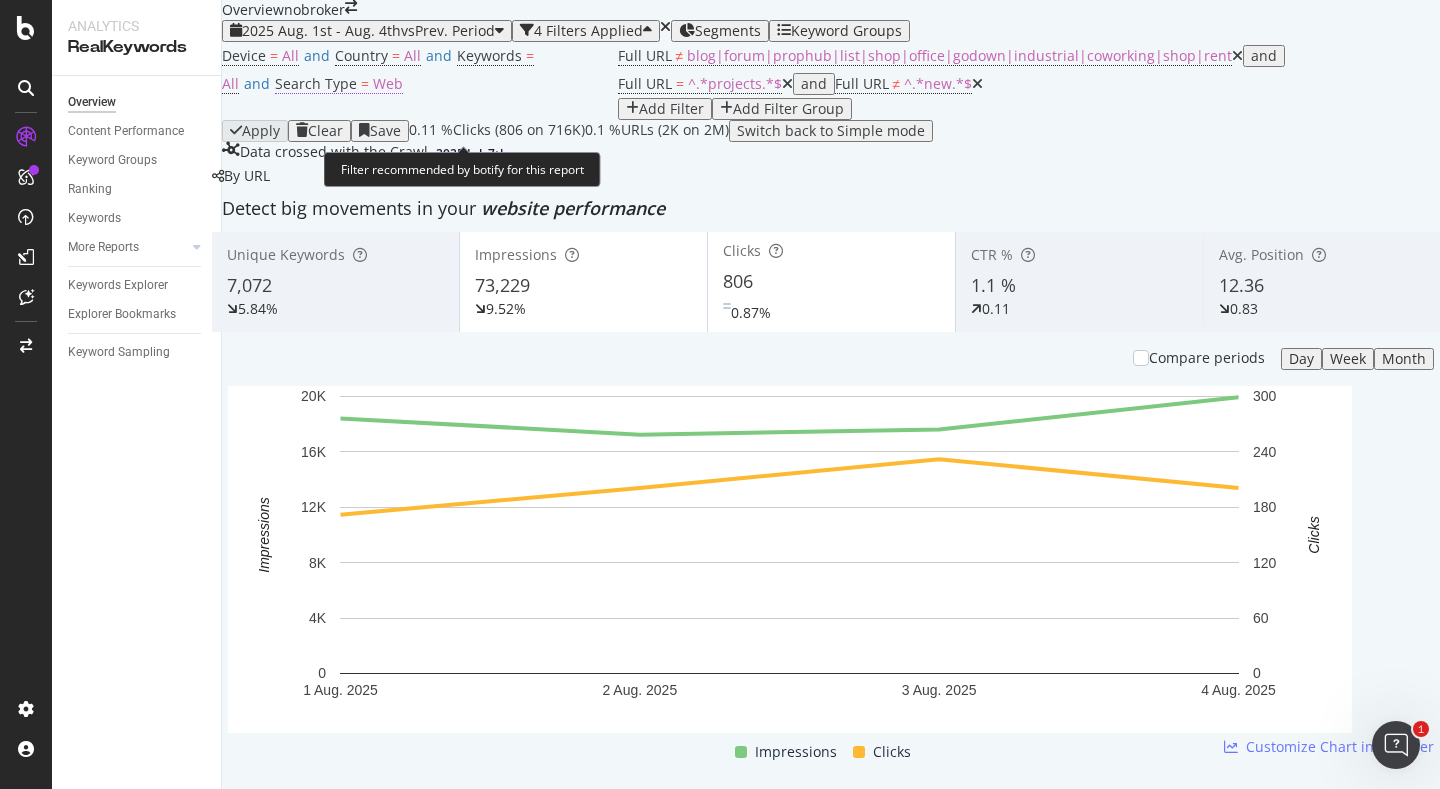 click on "Web" at bounding box center (388, 83) 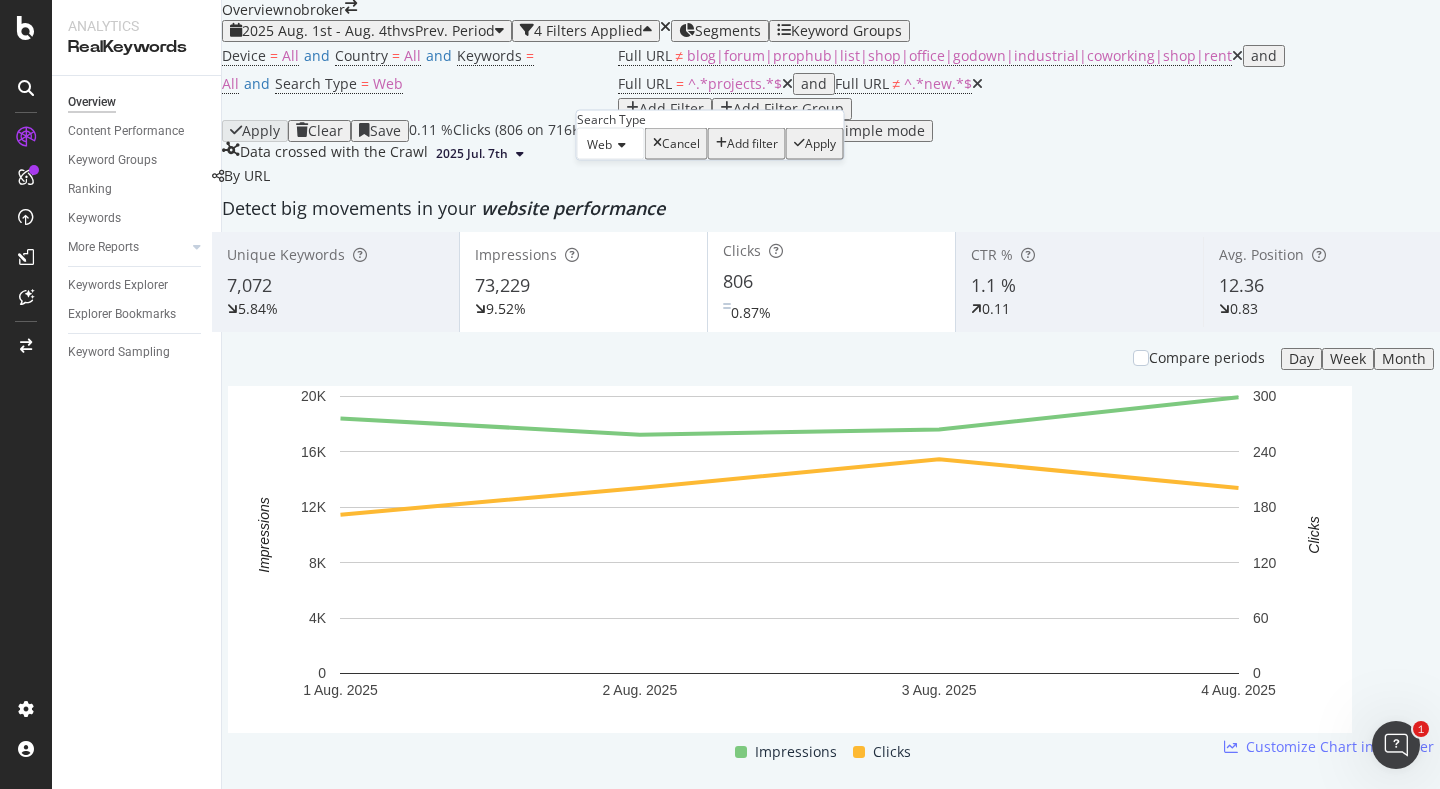 click at bounding box center (619, 145) 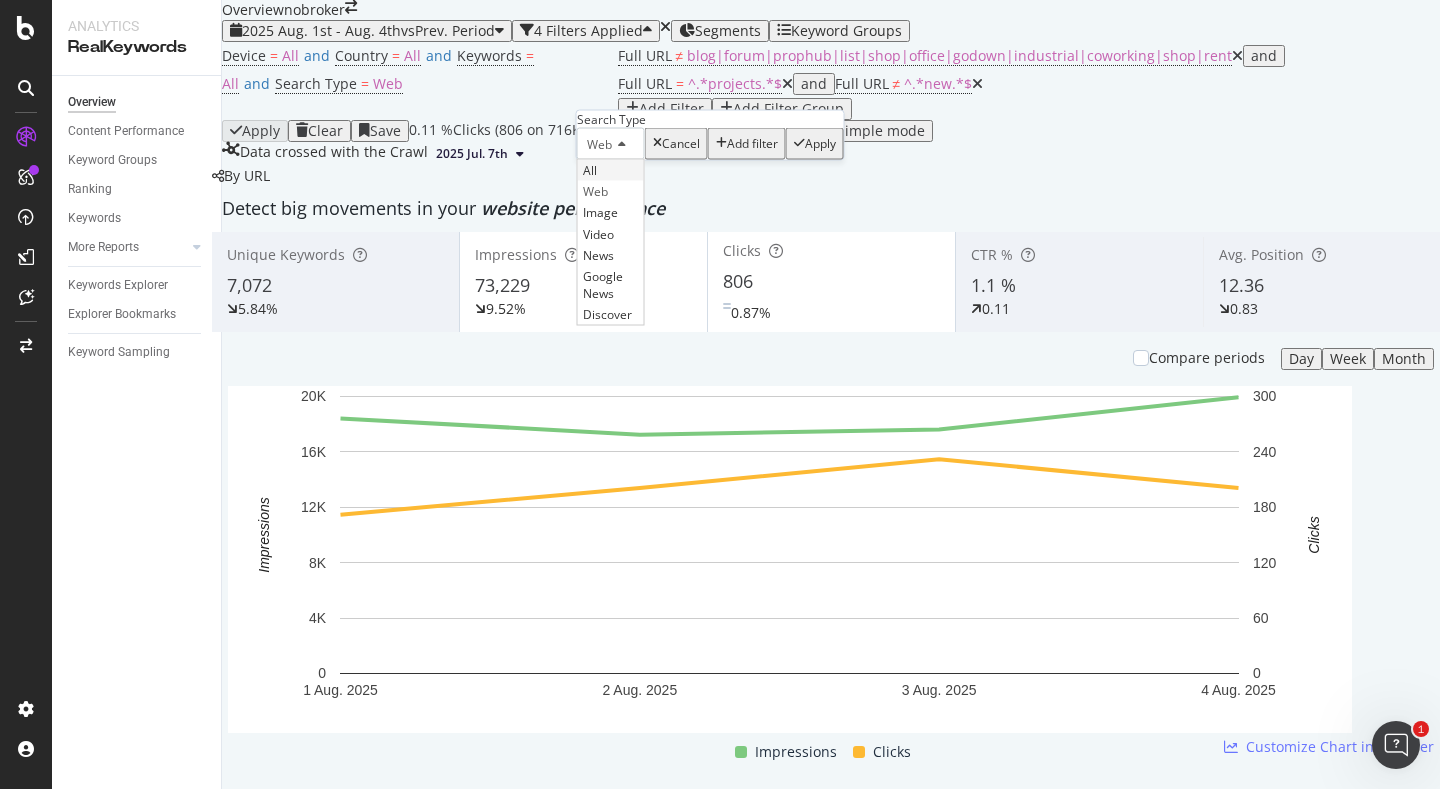 click on "All" at bounding box center (611, 170) 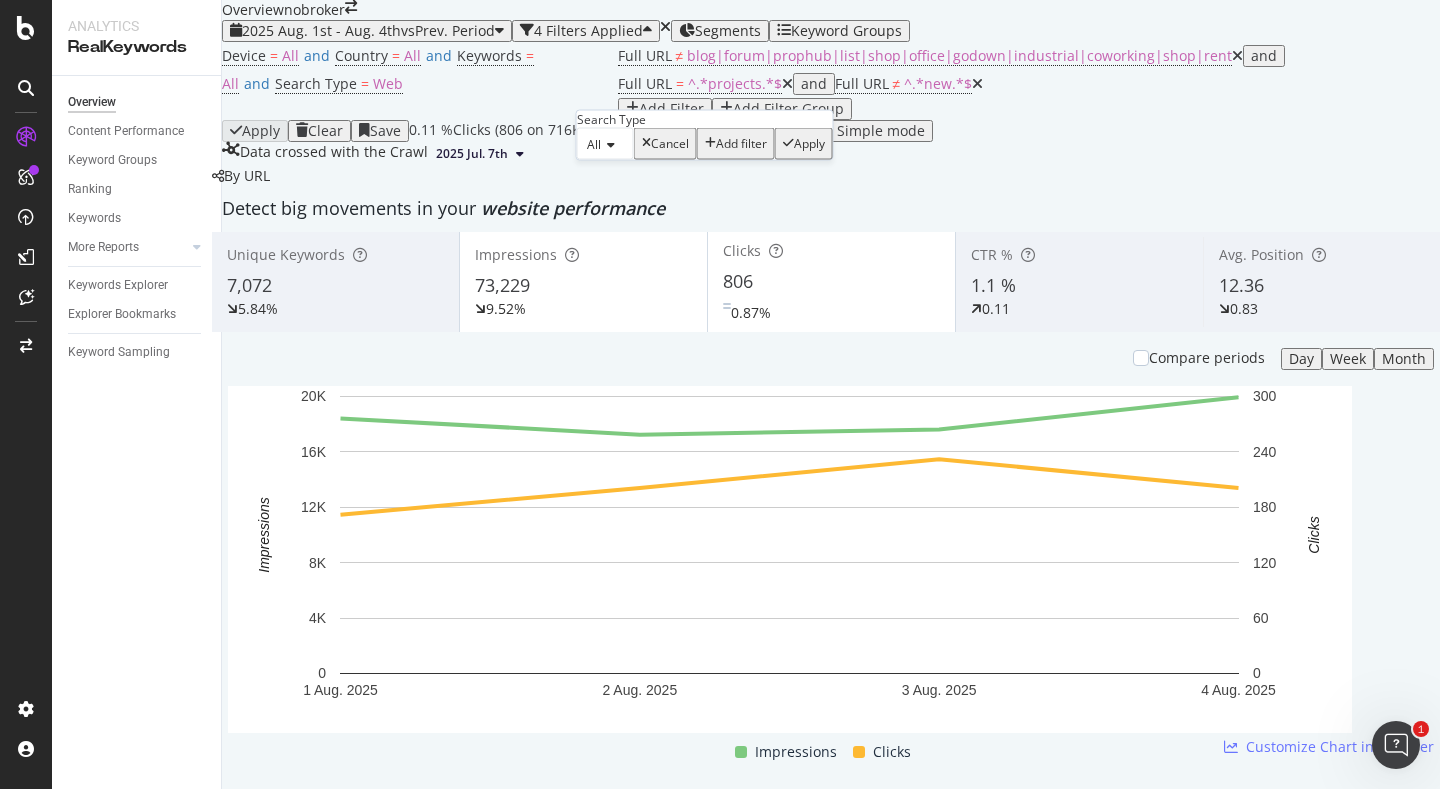 drag, startPoint x: 786, startPoint y: 226, endPoint x: 1146, endPoint y: 4, distance: 422.9468 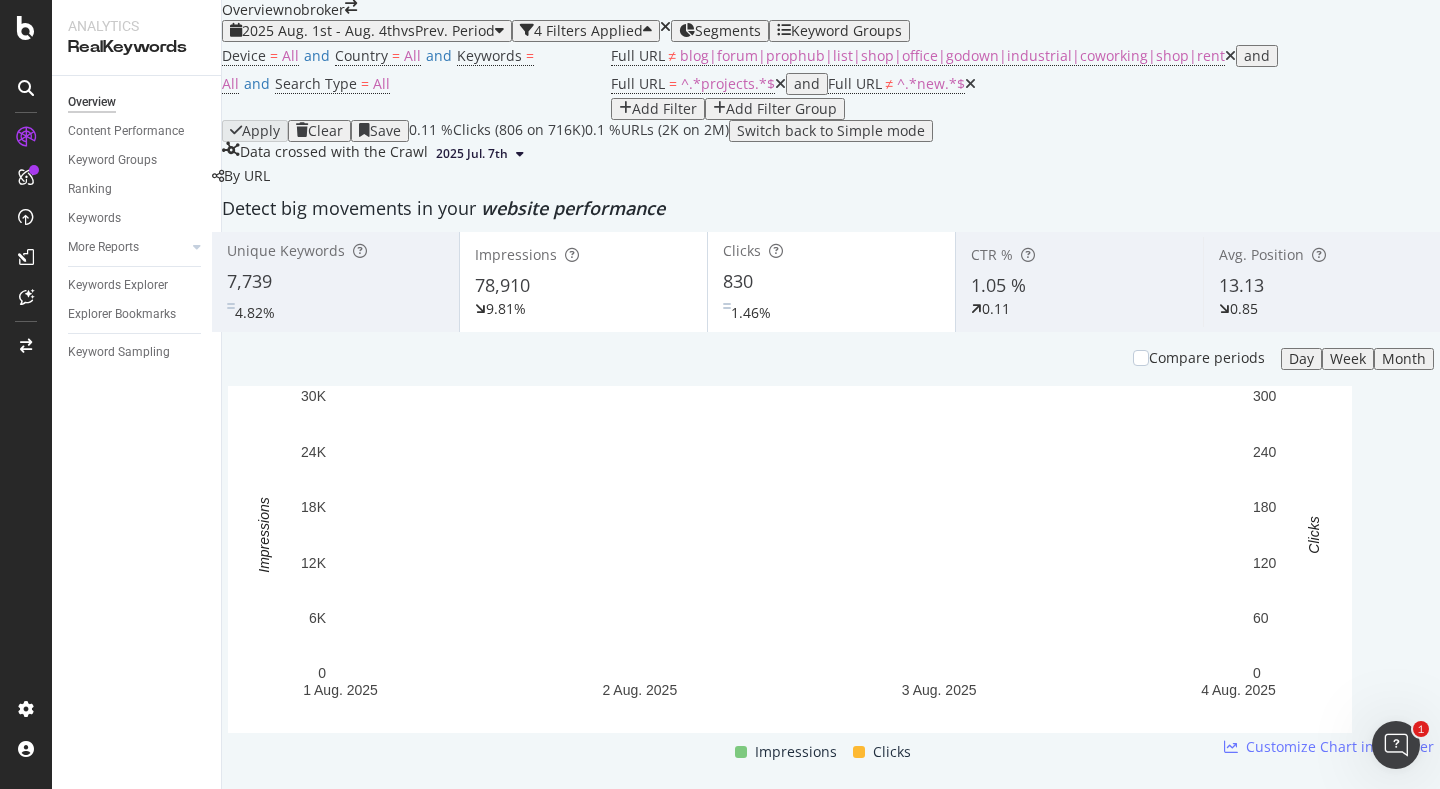 scroll, scrollTop: 2449, scrollLeft: 0, axis: vertical 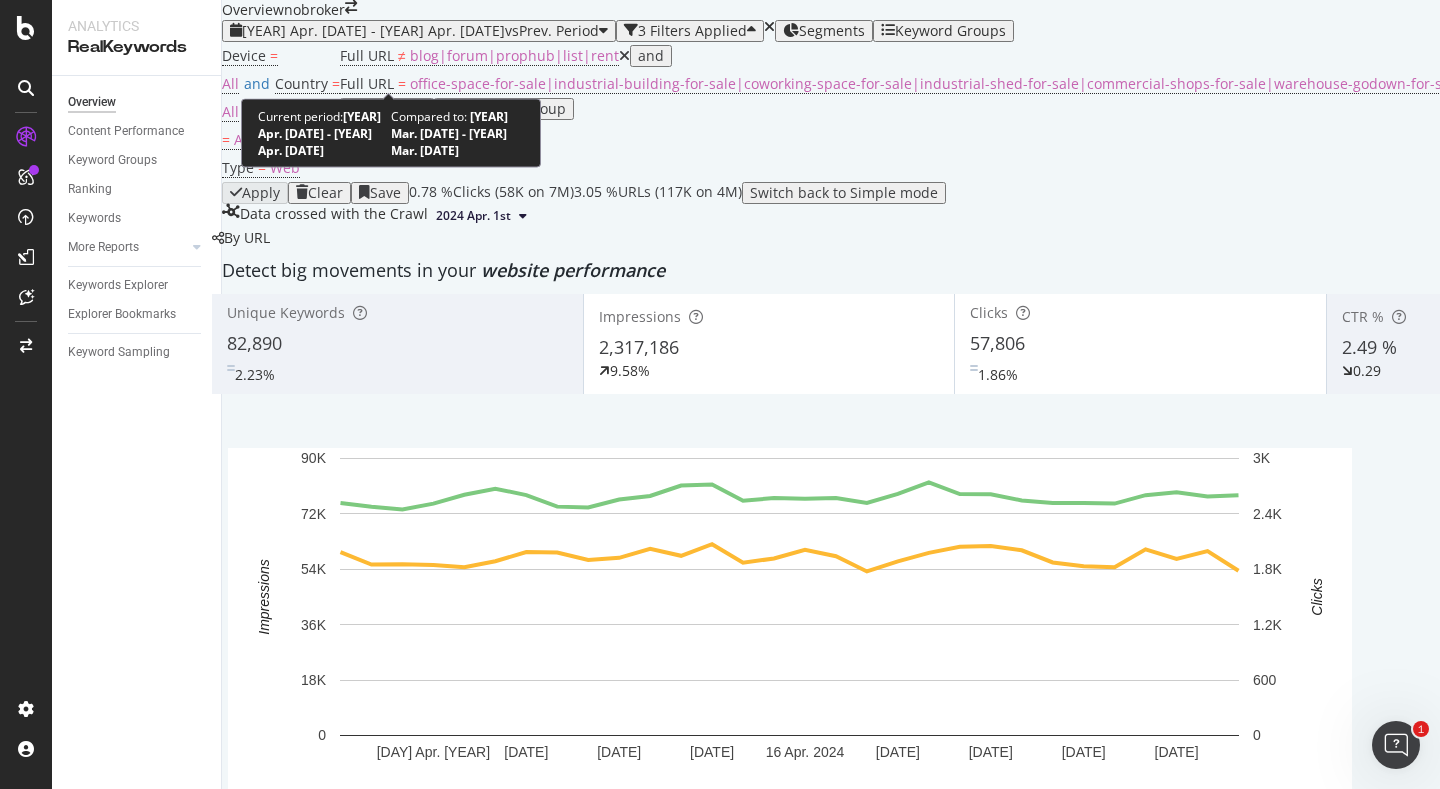 click on "vs  Prev. Period" at bounding box center (552, 30) 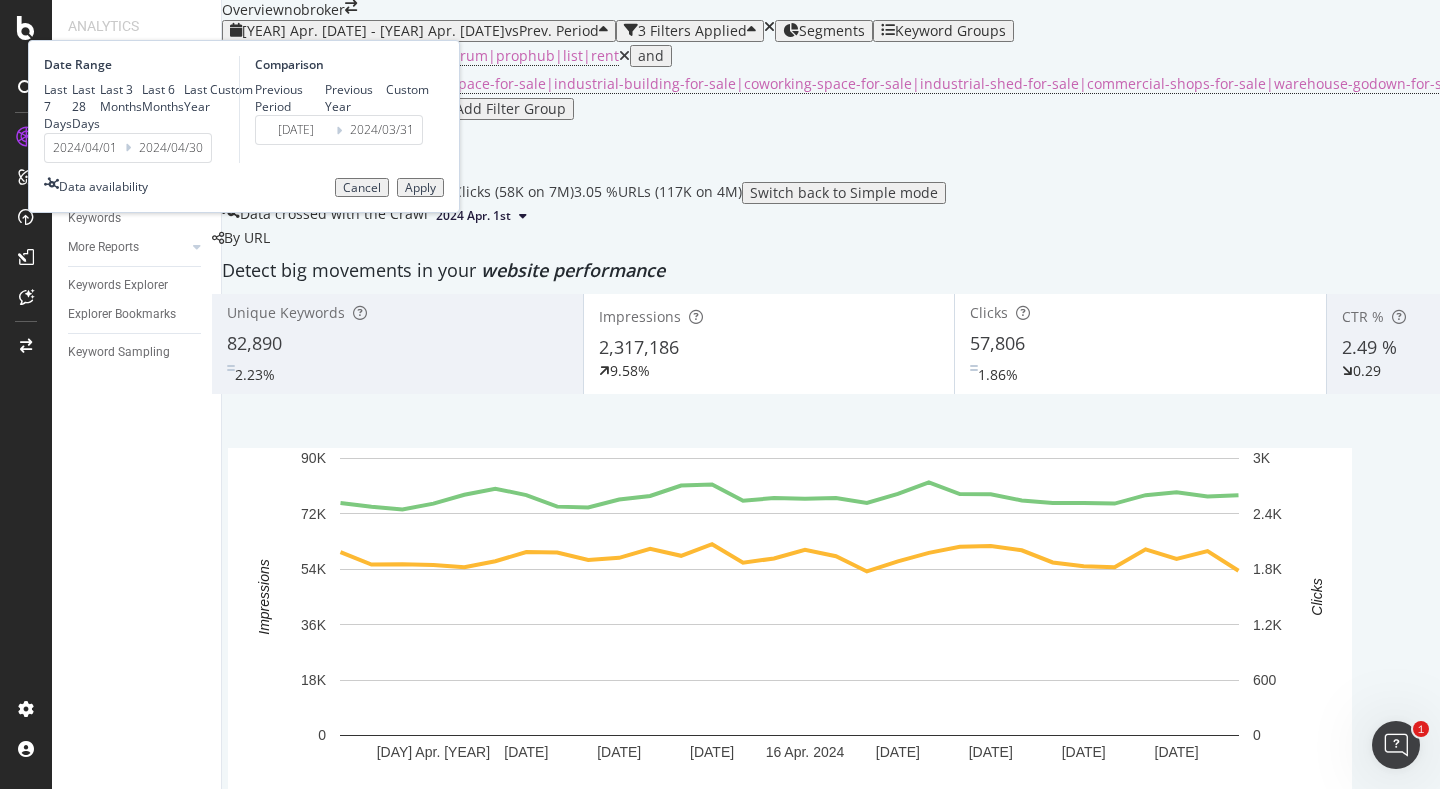 click on "2024/04/01" at bounding box center [85, 148] 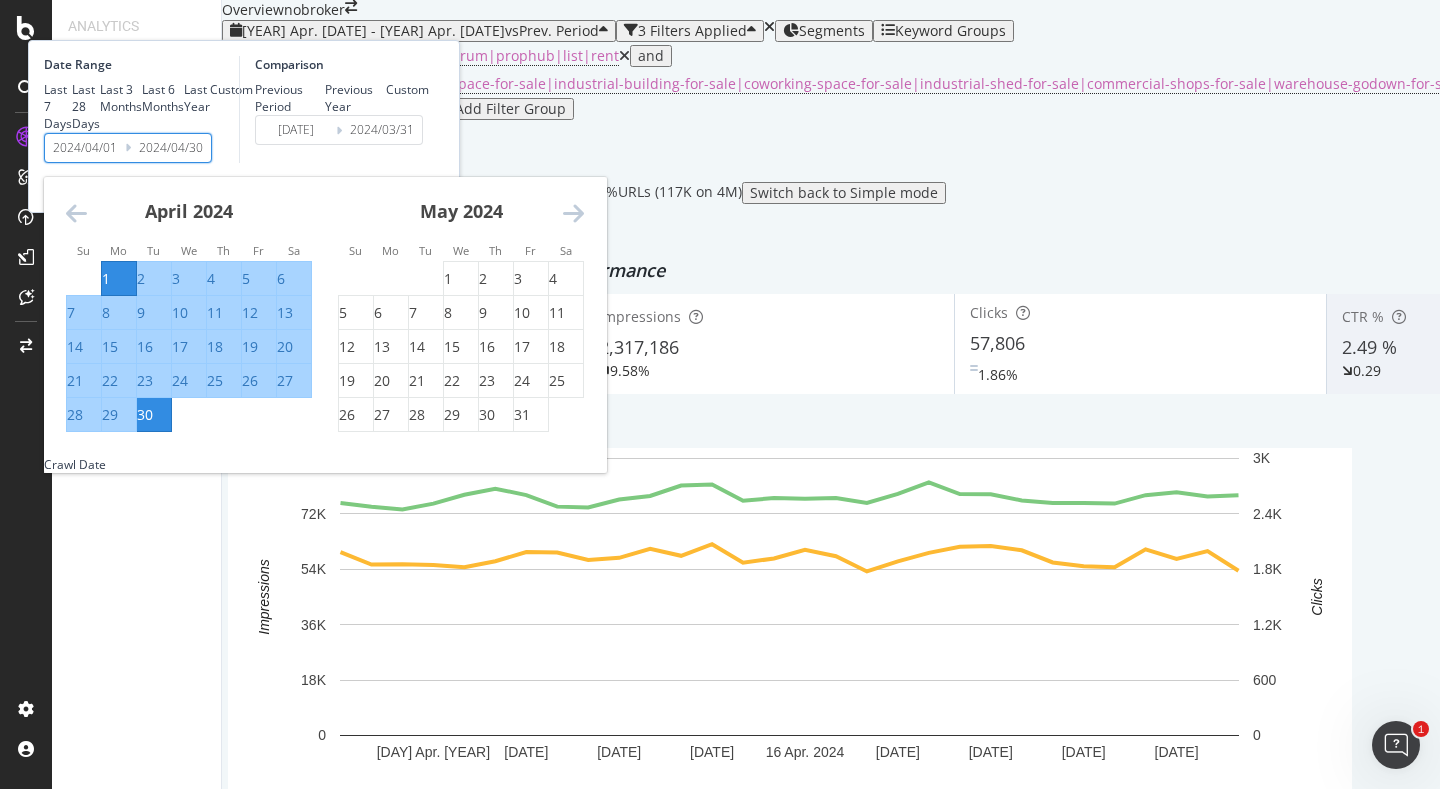 click on "Last 7 Days" at bounding box center [58, 106] 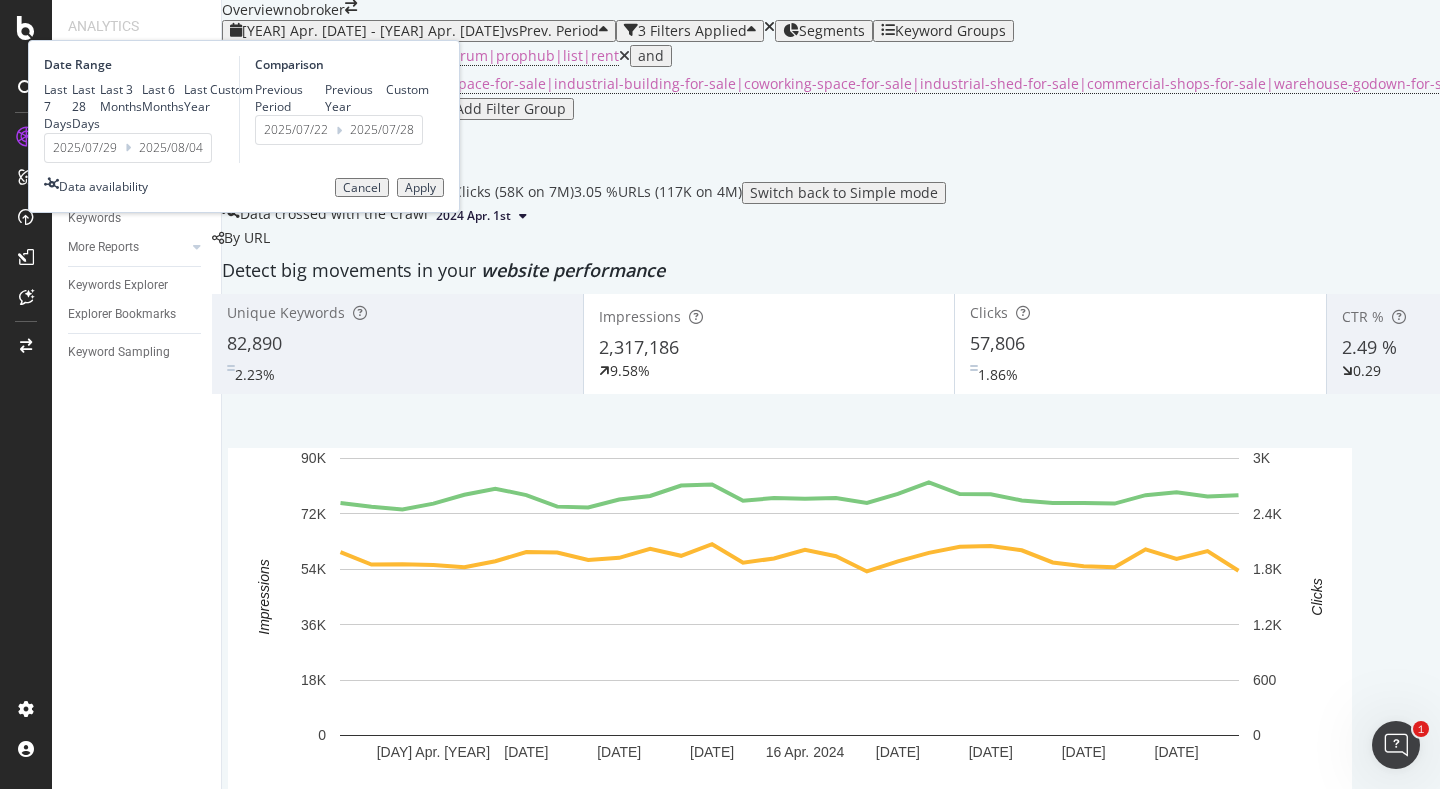 click on "2025/07/29" at bounding box center [85, 148] 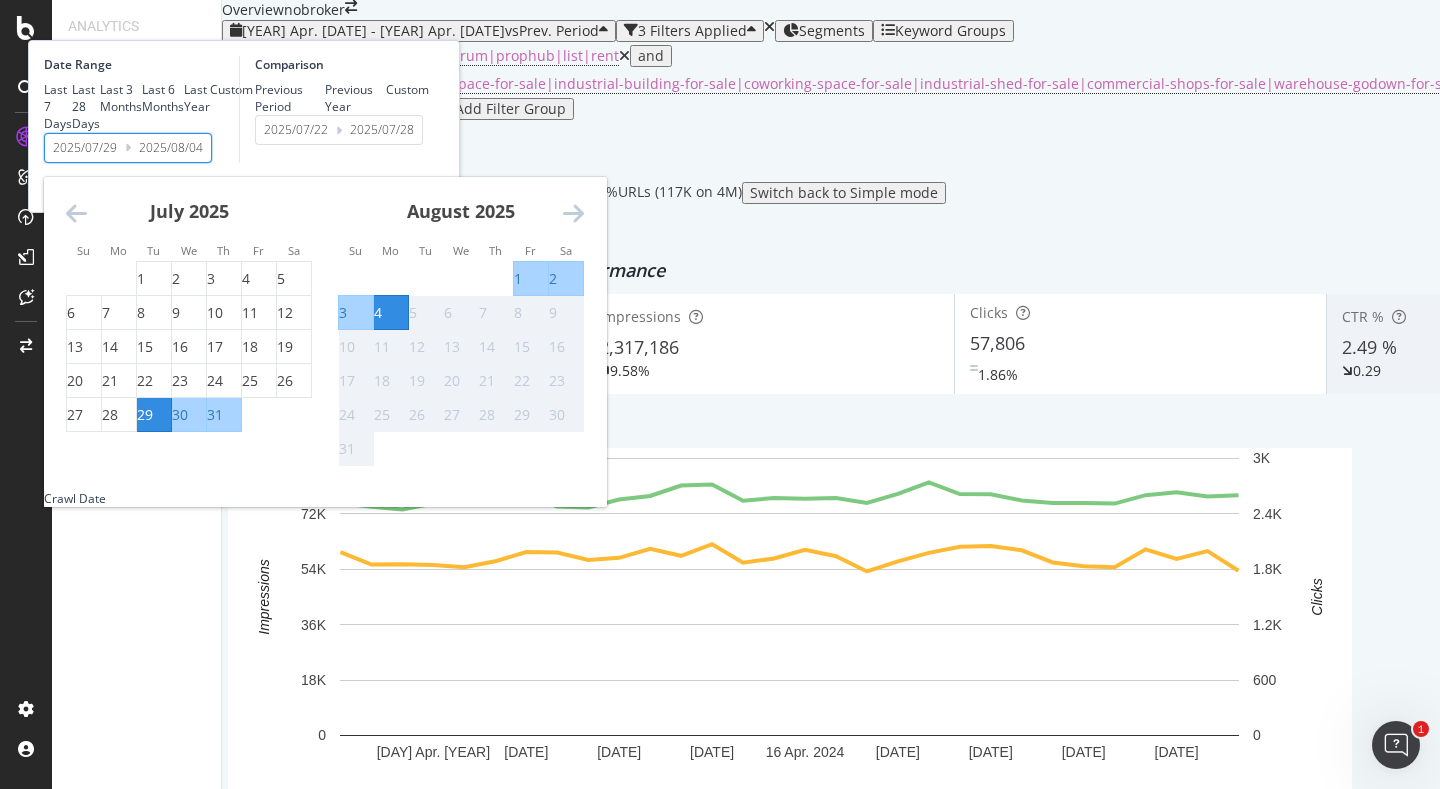 click on "1" at bounding box center (518, 279) 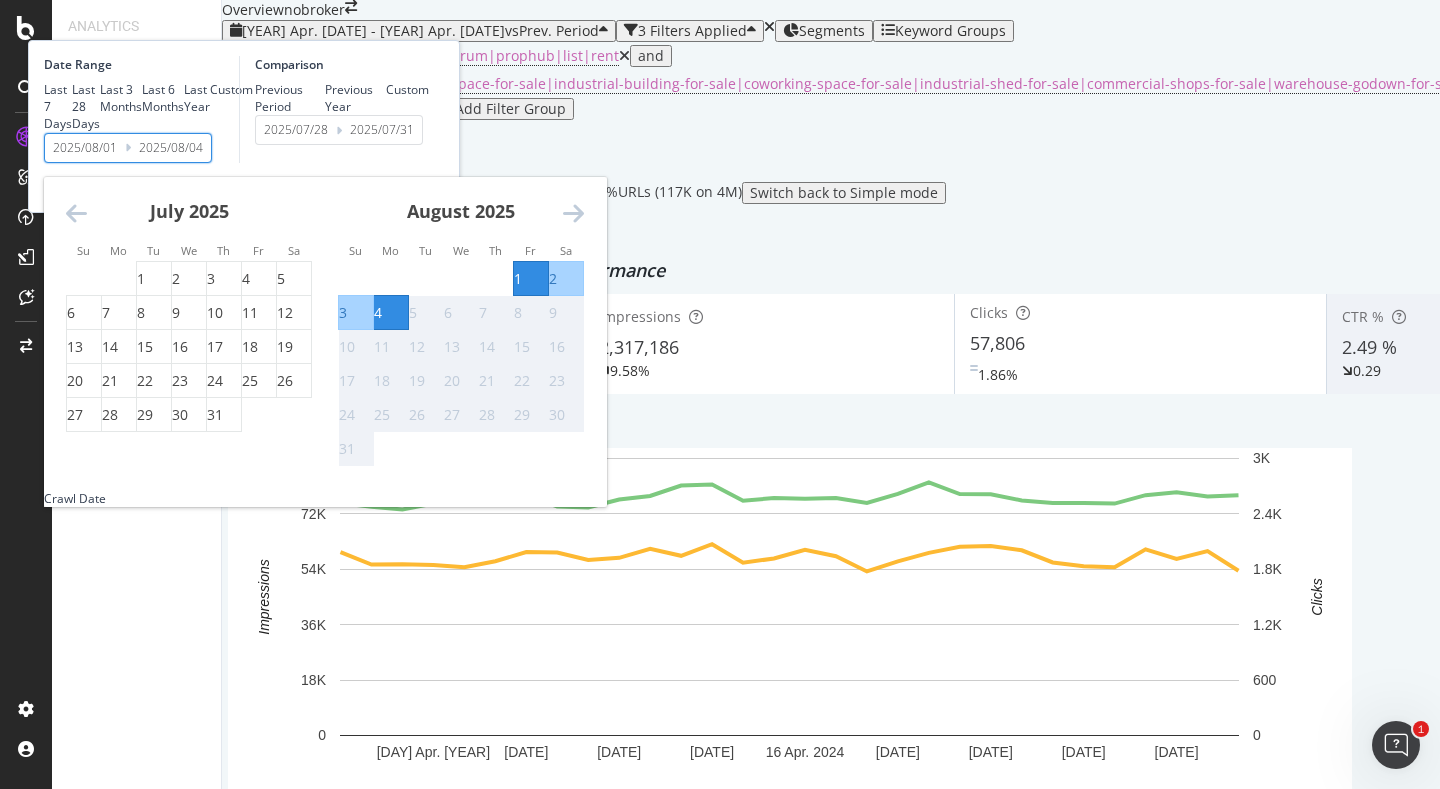 click on "Comparison Previous Period Previous Year Custom 2025/07/28 Navigate forward to interact with the calendar and select a date. Press the question mark key to get the keyboard shortcuts for changing dates. 2025/07/31 Navigate backward to interact with the calendar and select a date. Press the question mark key to get the keyboard shortcuts for changing dates." at bounding box center [334, 109] 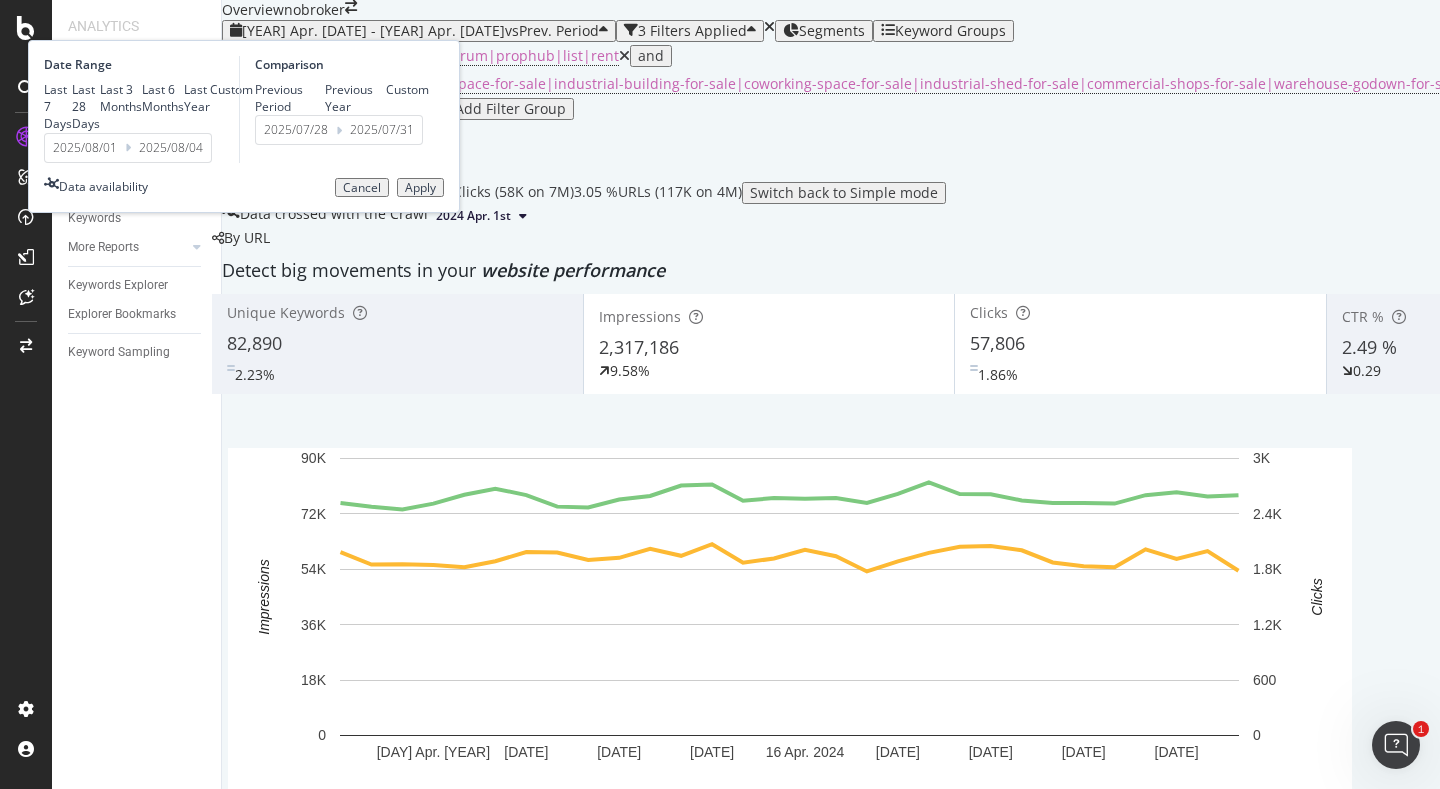 click on "Apply" at bounding box center (420, 188) 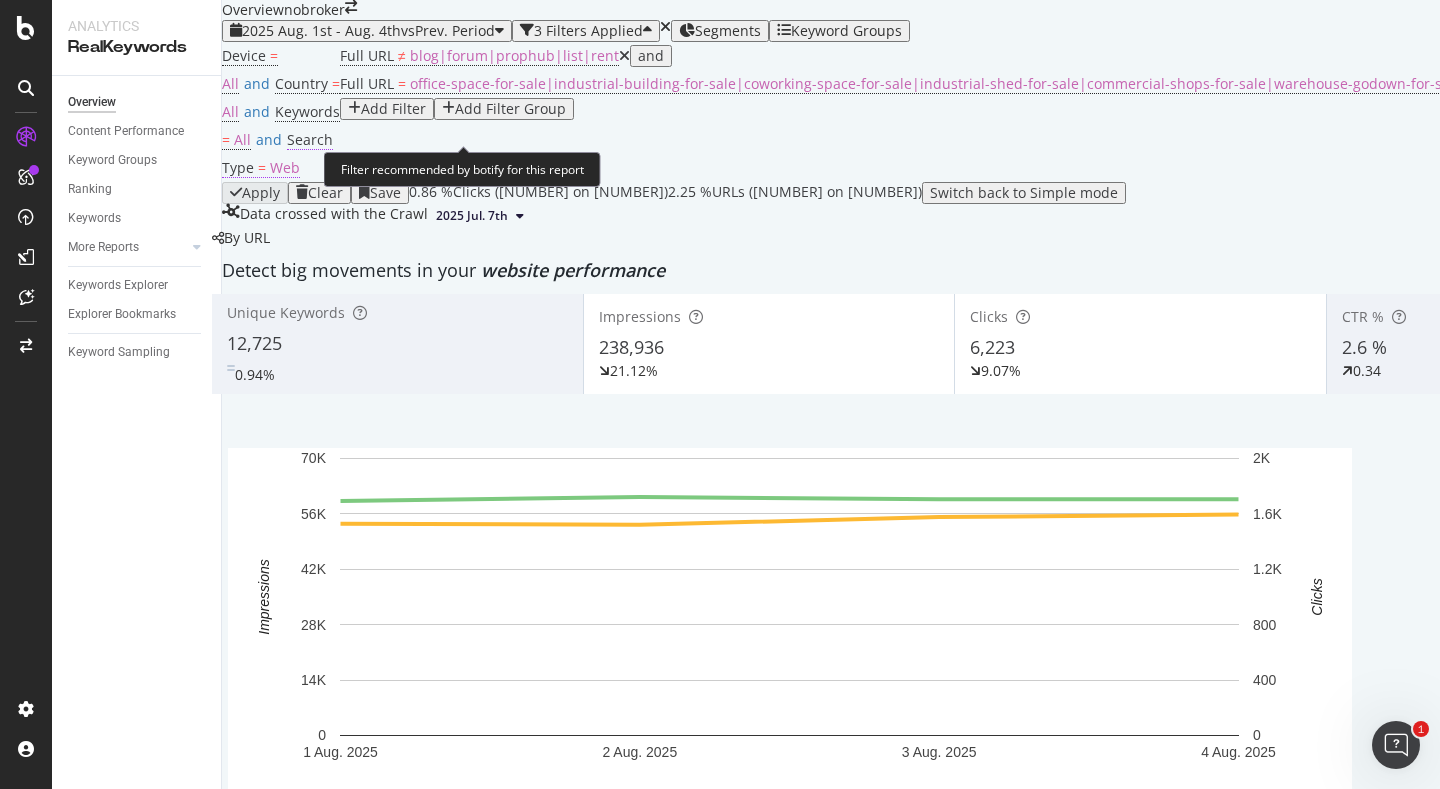 click on "Web" at bounding box center [285, 167] 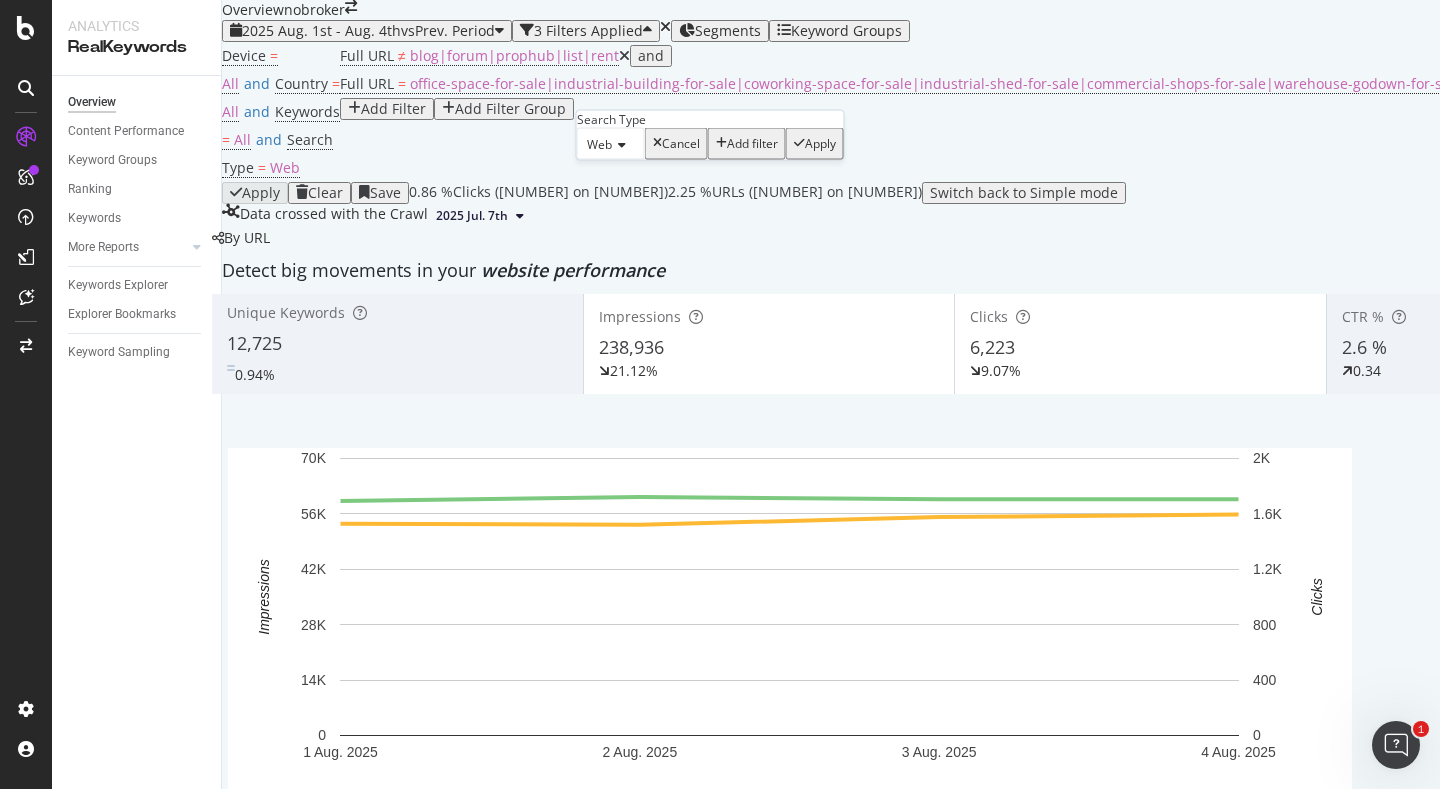 click at bounding box center [619, 145] 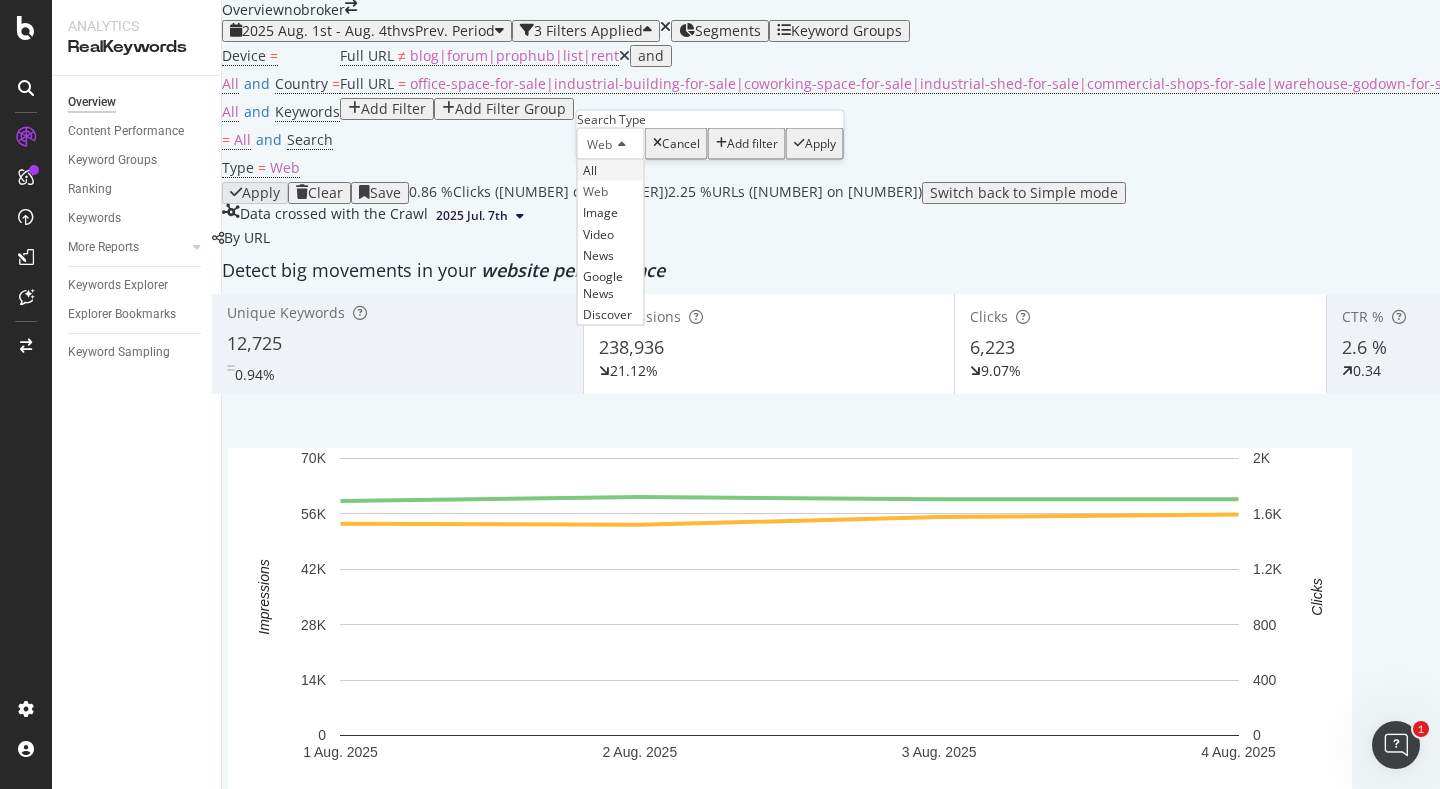 click on "All" at bounding box center [611, 170] 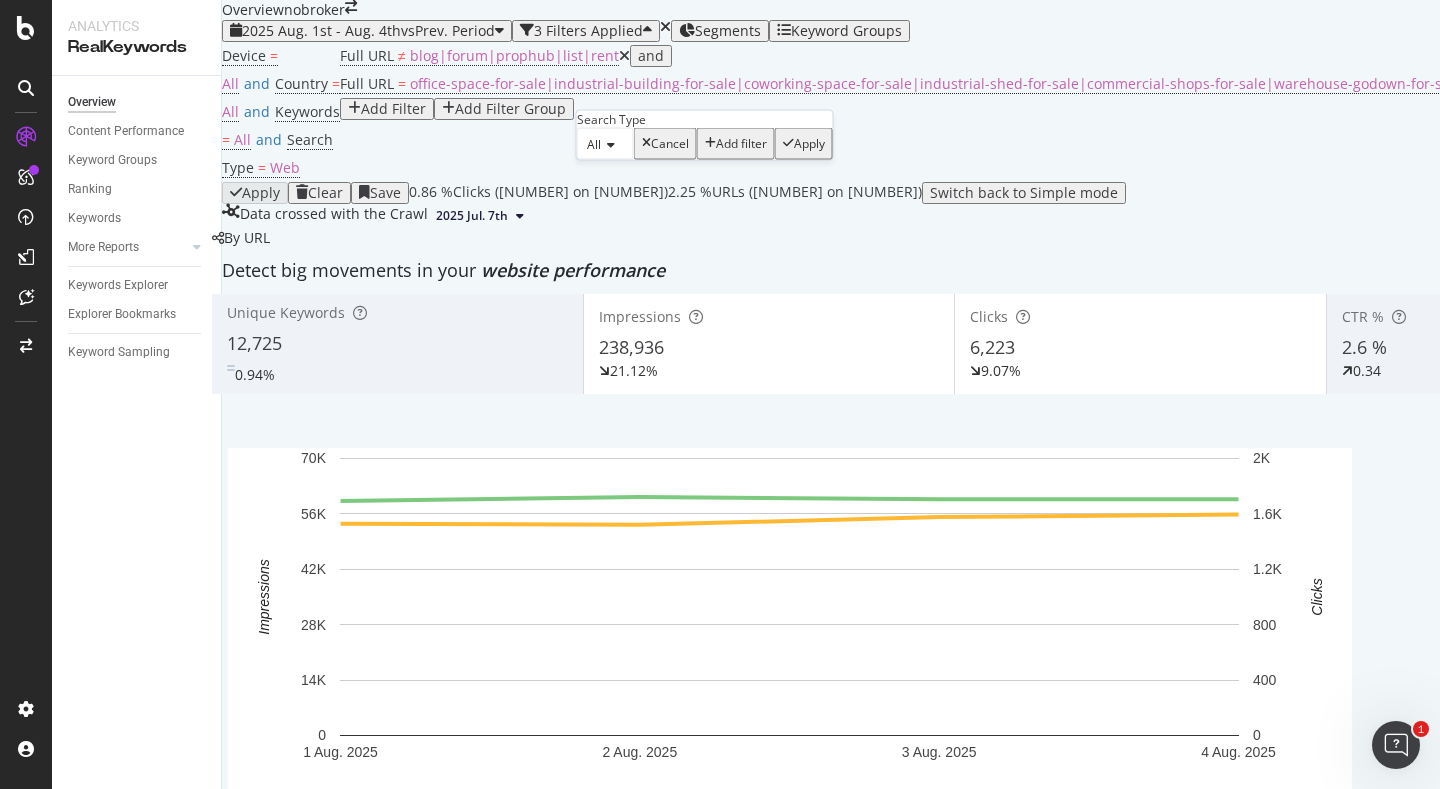 click on "Apply" at bounding box center (809, 144) 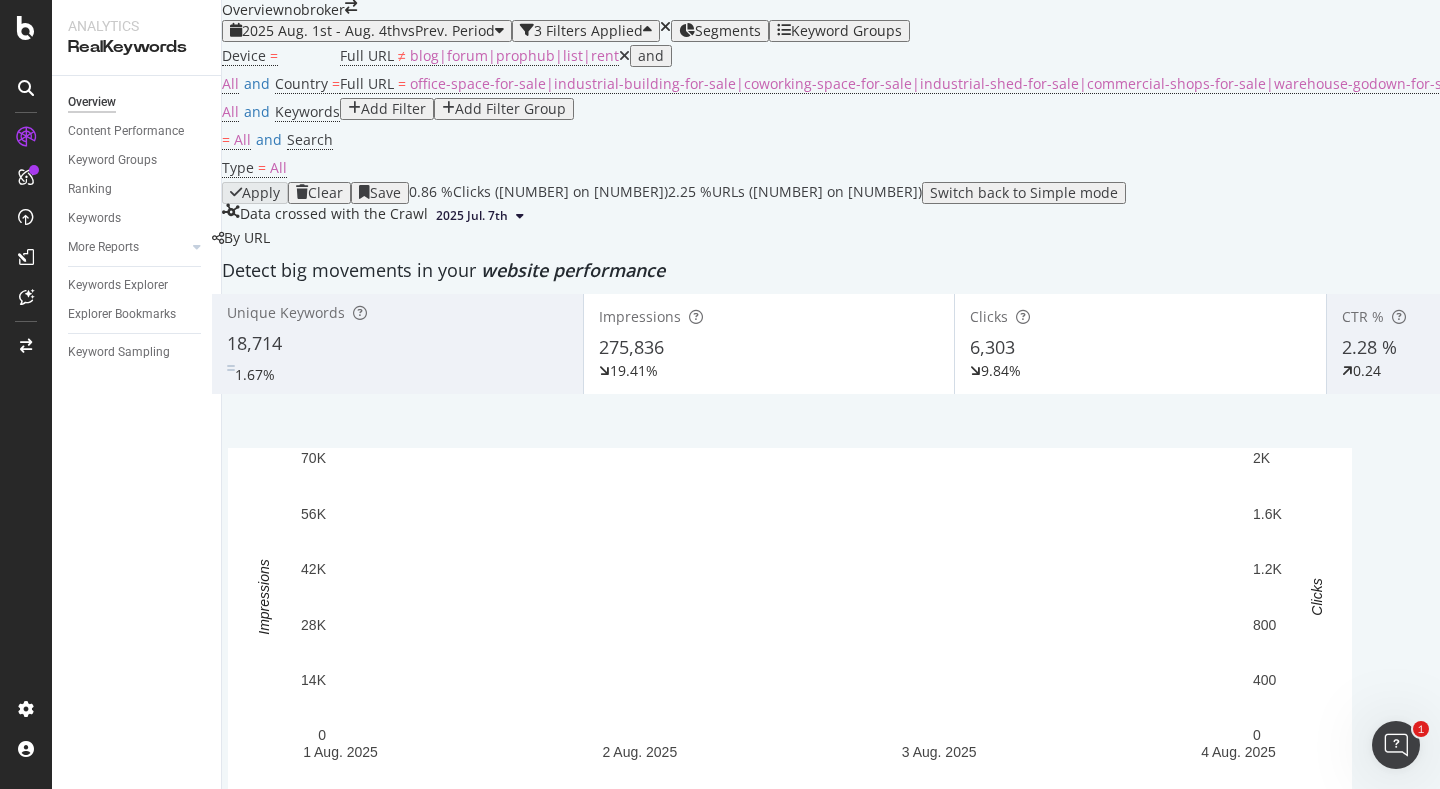 scroll, scrollTop: 0, scrollLeft: 0, axis: both 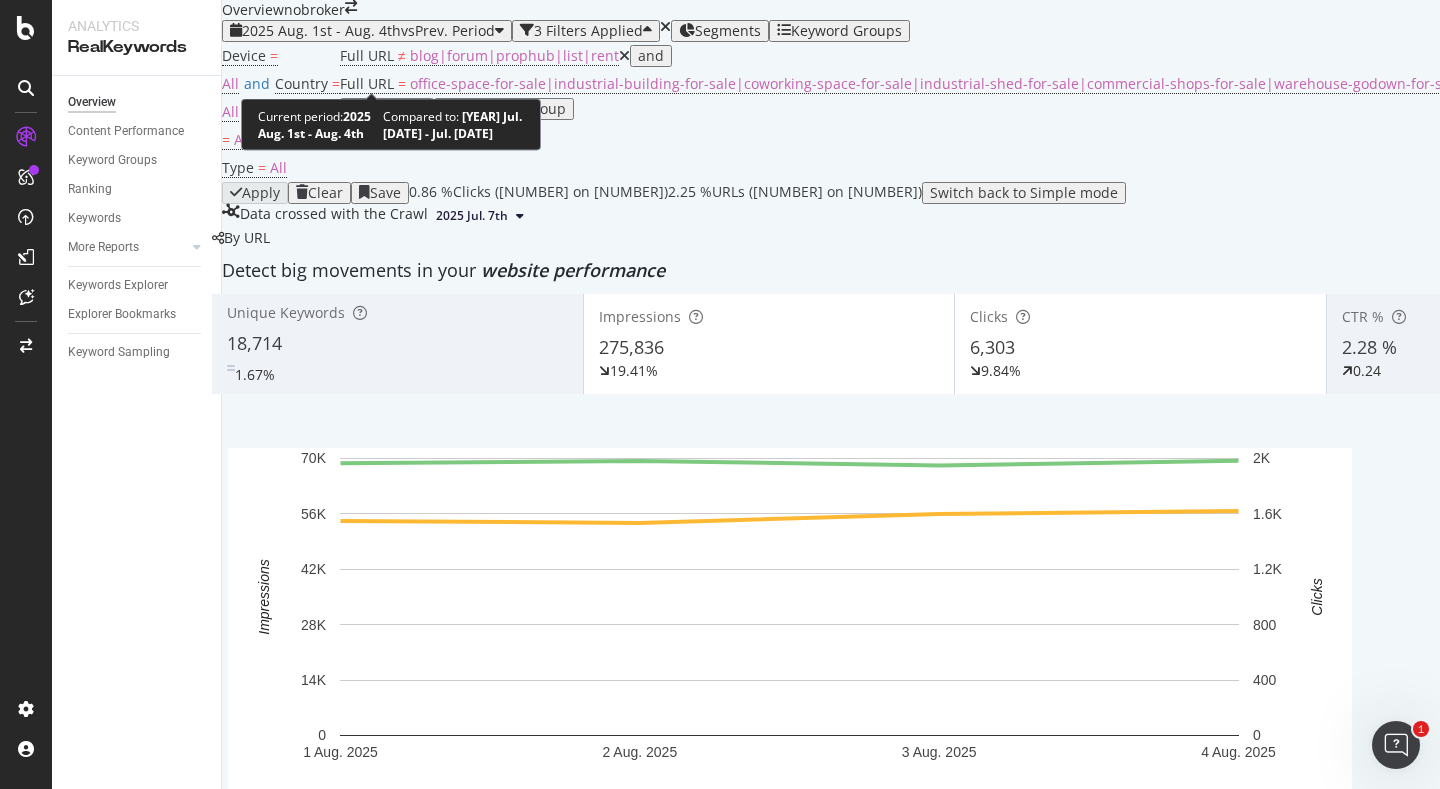 click on "vs  Prev. Period" at bounding box center (448, 30) 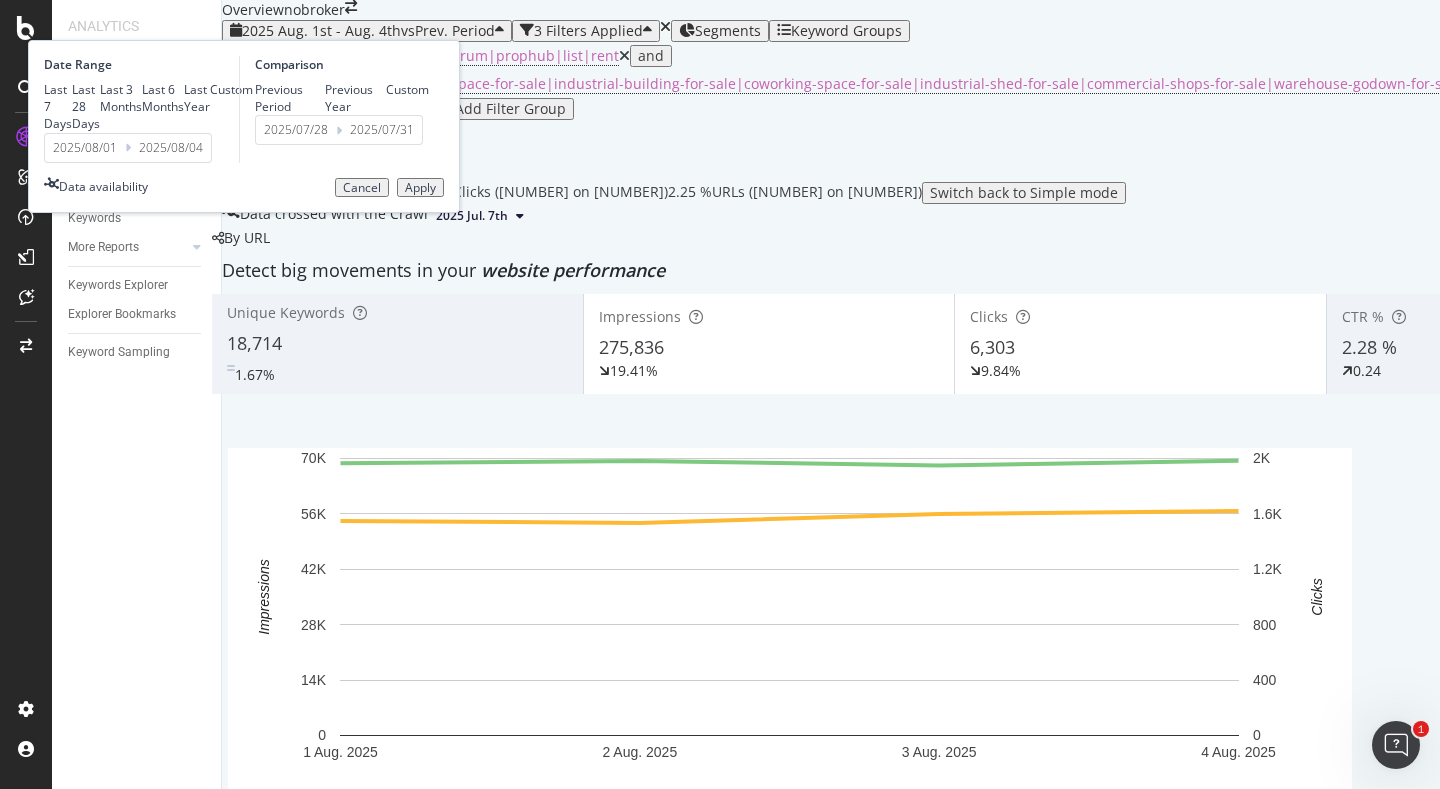 click on "Last 6 Months" at bounding box center [163, 98] 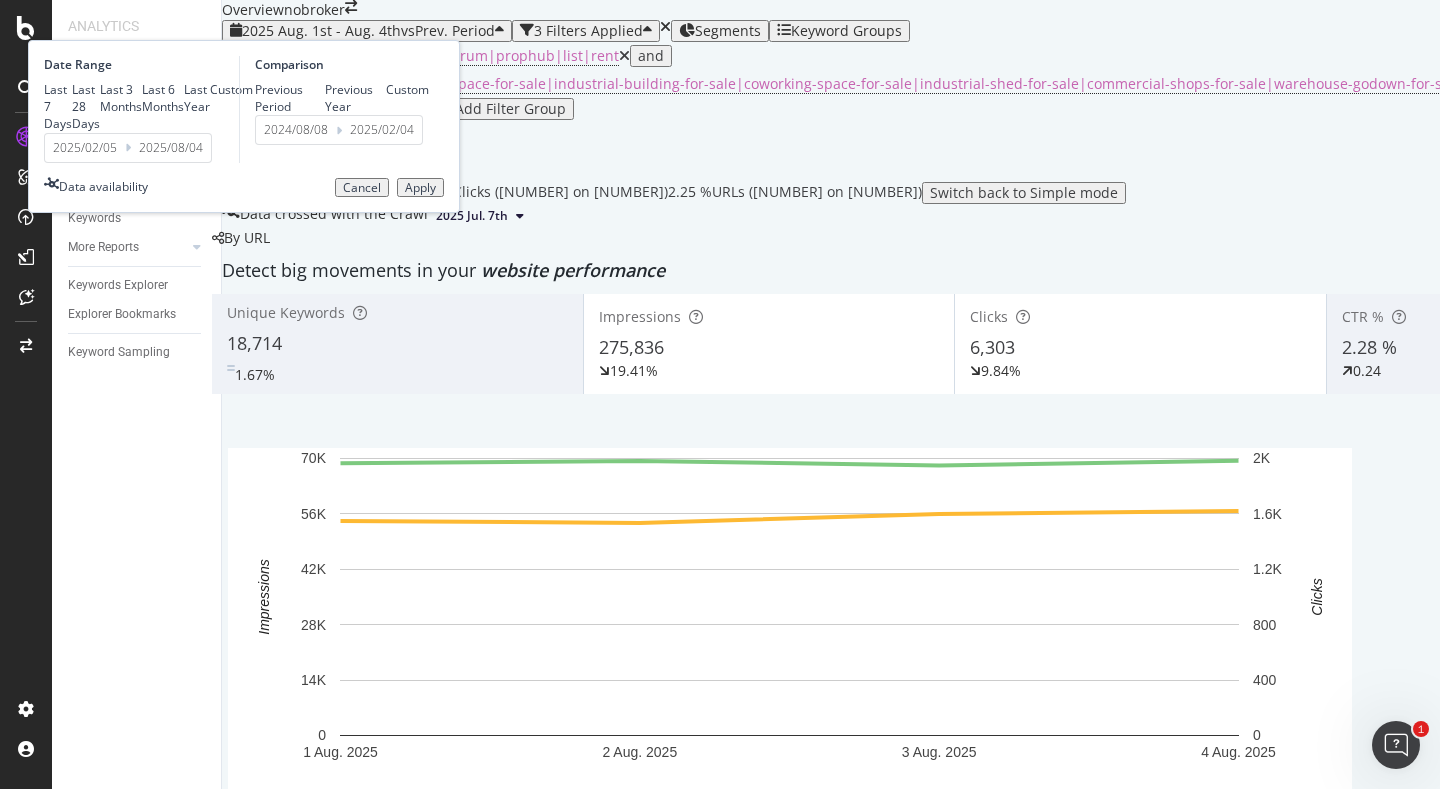 click on "Apply" at bounding box center (420, 188) 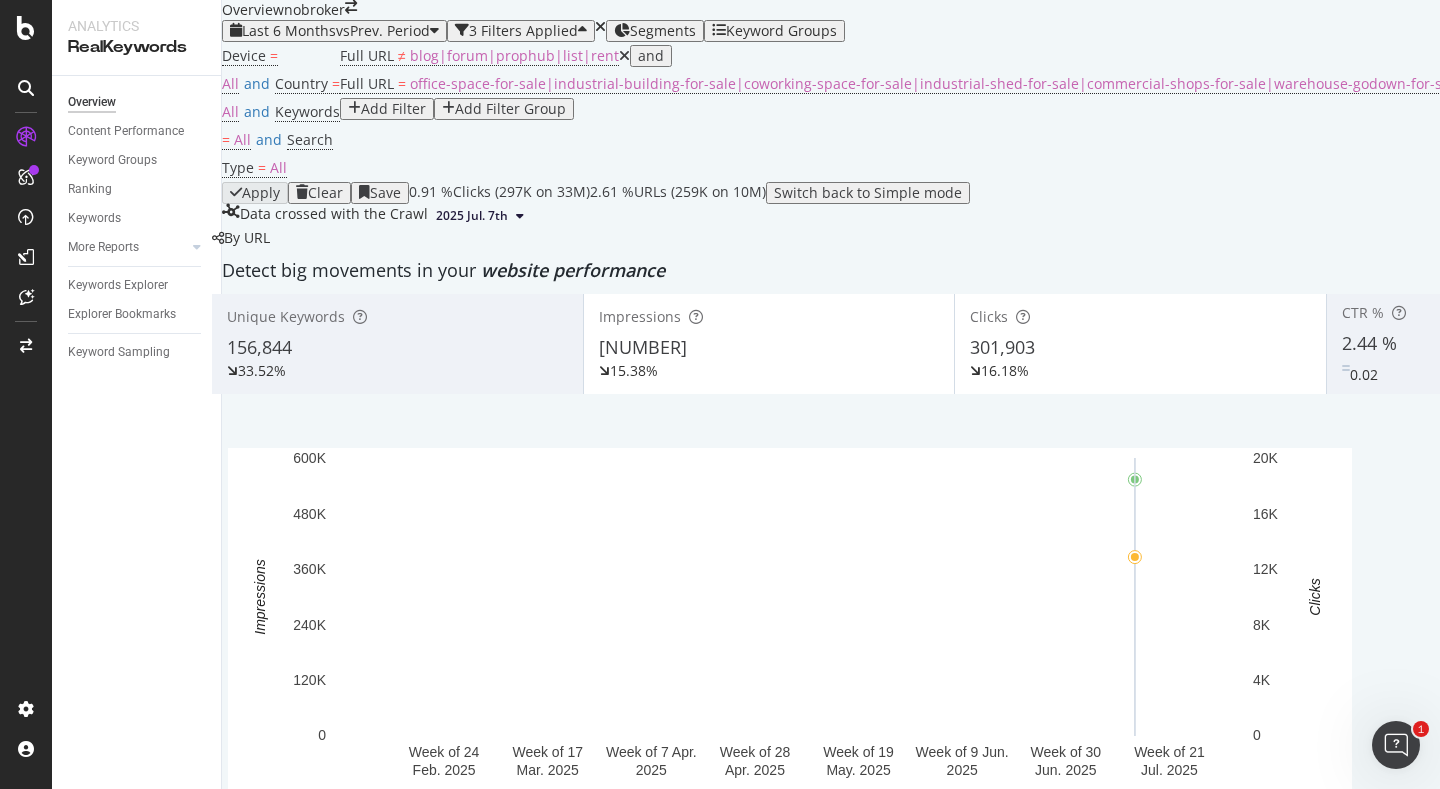 scroll, scrollTop: 23, scrollLeft: 0, axis: vertical 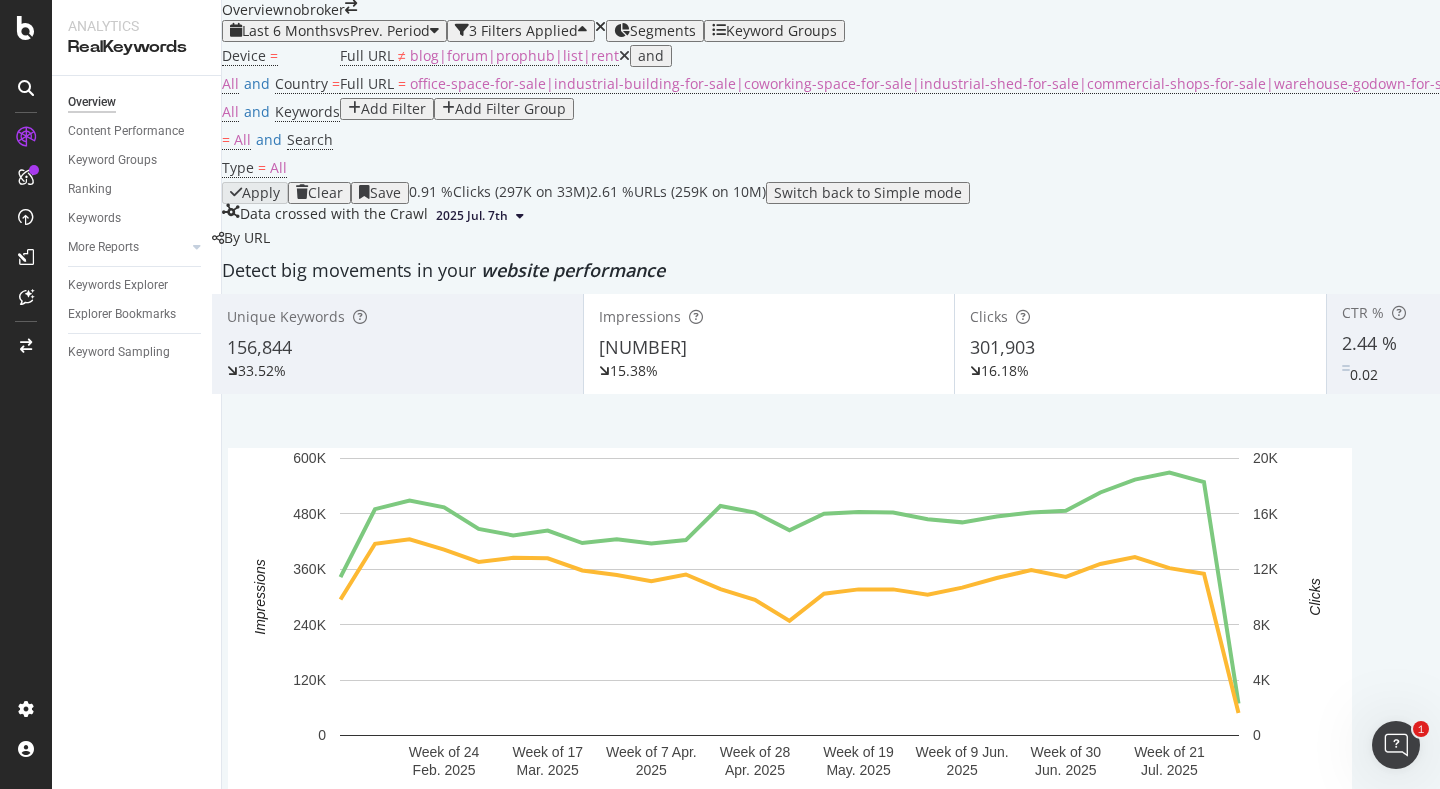 click on "Avg. Position 13.64 0.71" at bounding box center (1882, 344) 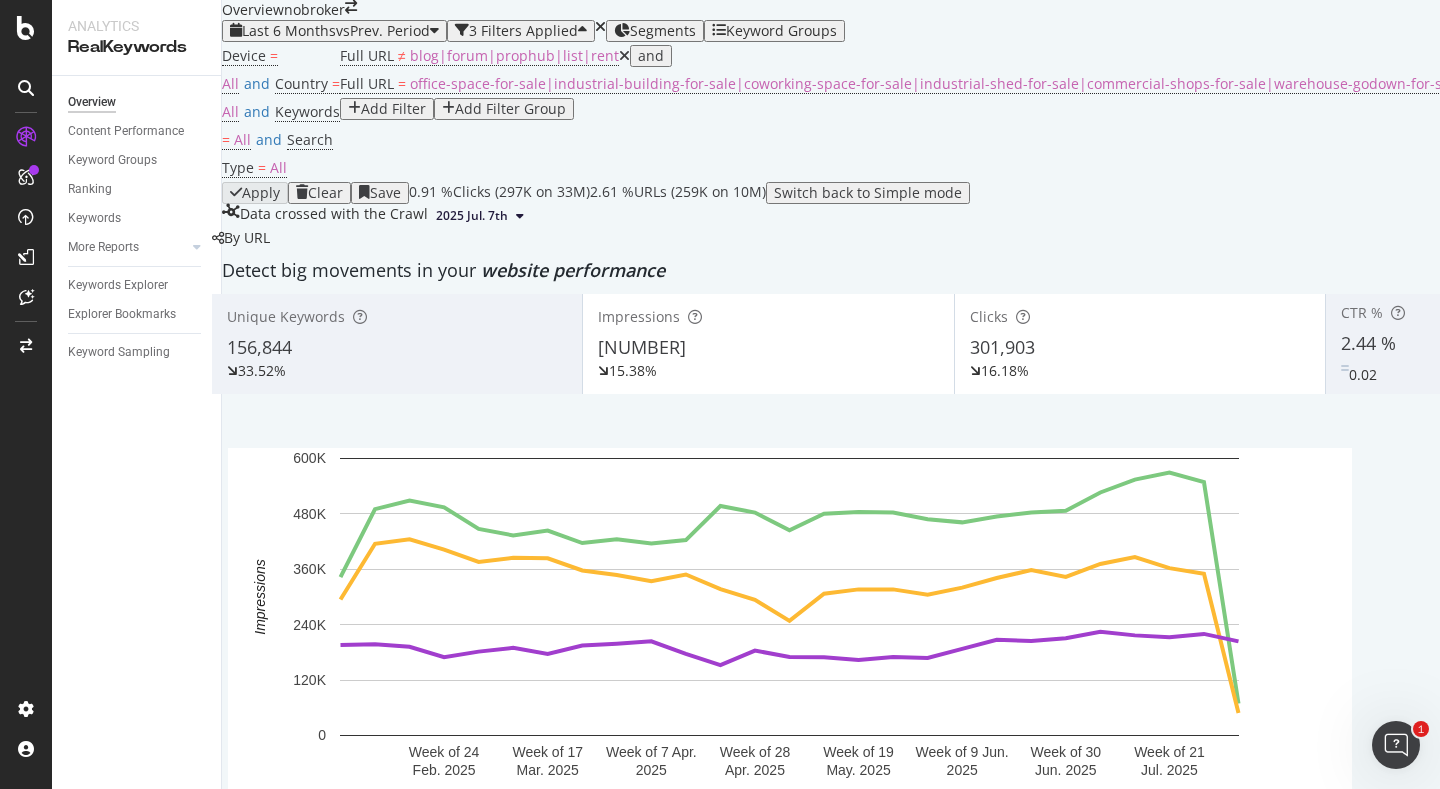 click on "Week" at bounding box center (1966, 421) 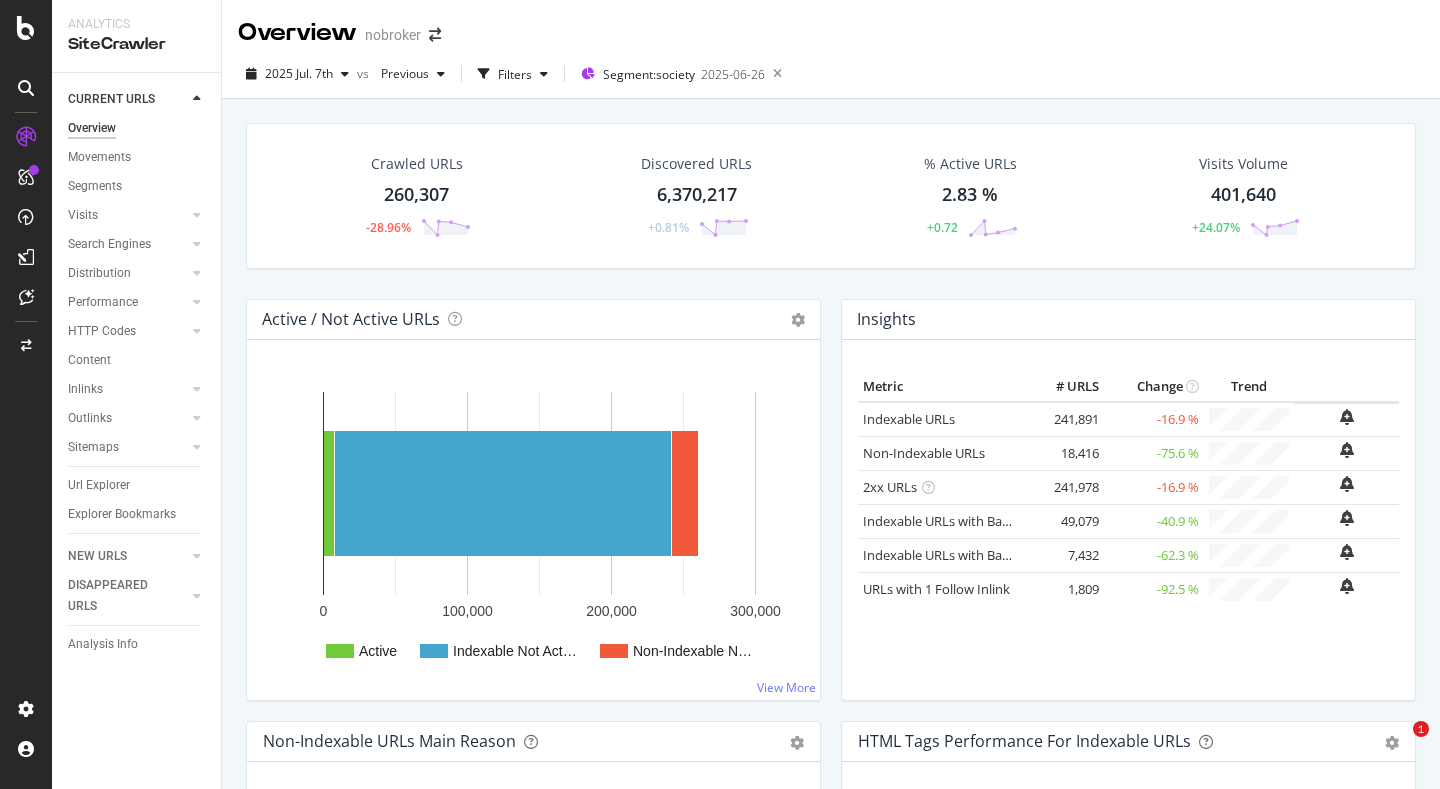 scroll, scrollTop: 0, scrollLeft: 0, axis: both 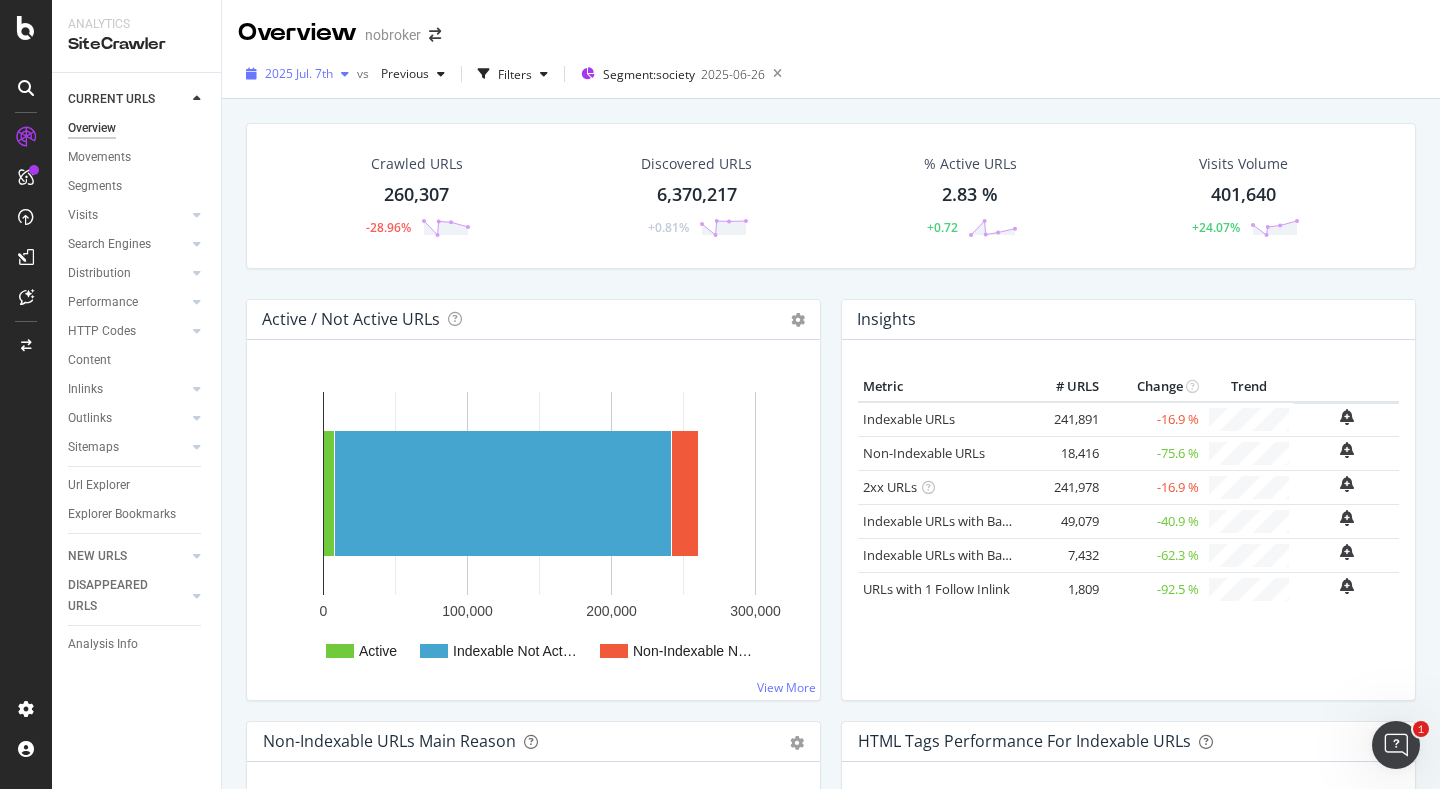 click on "2025 Jul. 7th" at bounding box center [299, 73] 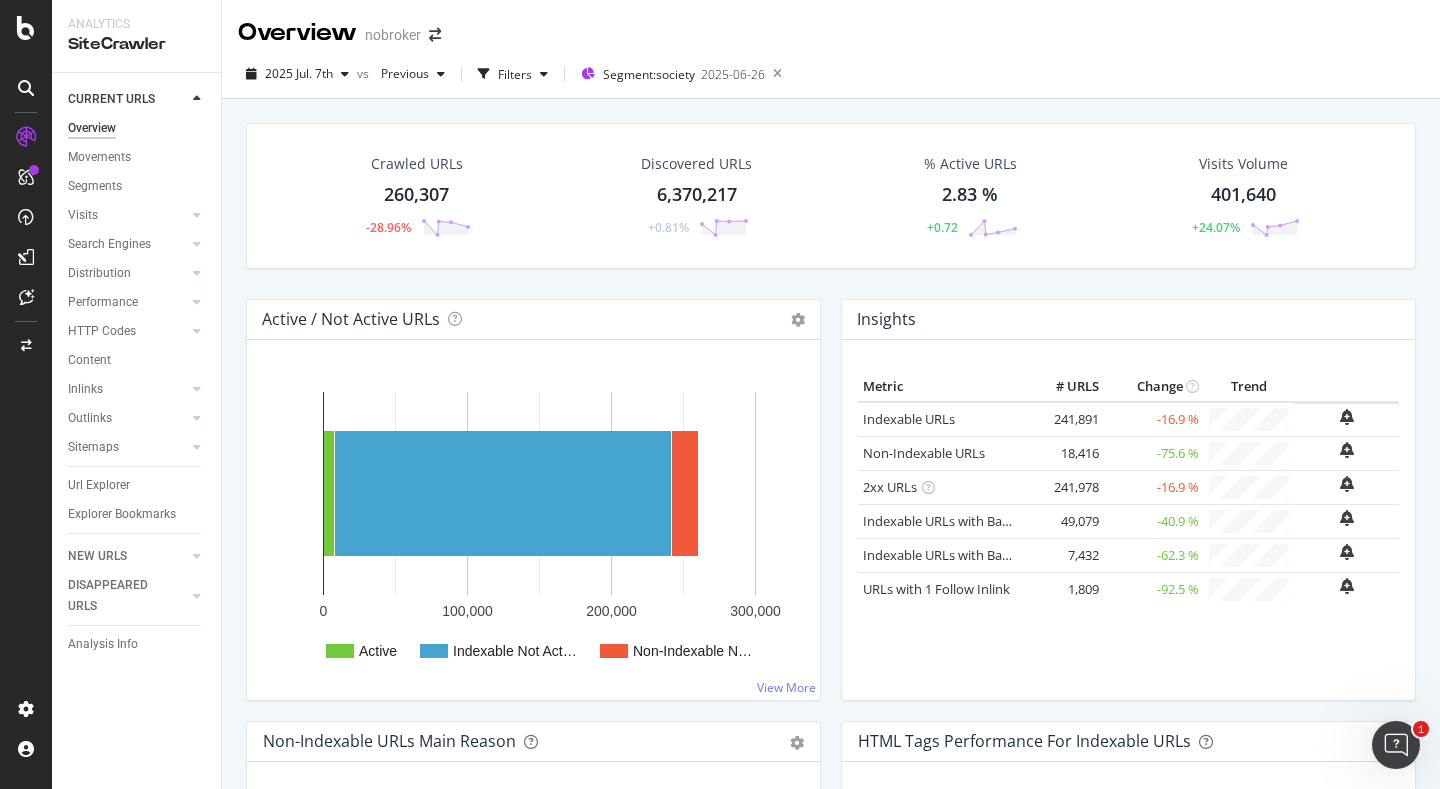 click on "Crawled URLs 260,307 -28.96% Discovered URLs 6,370,217 +0.81% % Active URLs 2.83 % +0.72 Visits Volume 401,640 +24.07%" at bounding box center (831, 211) 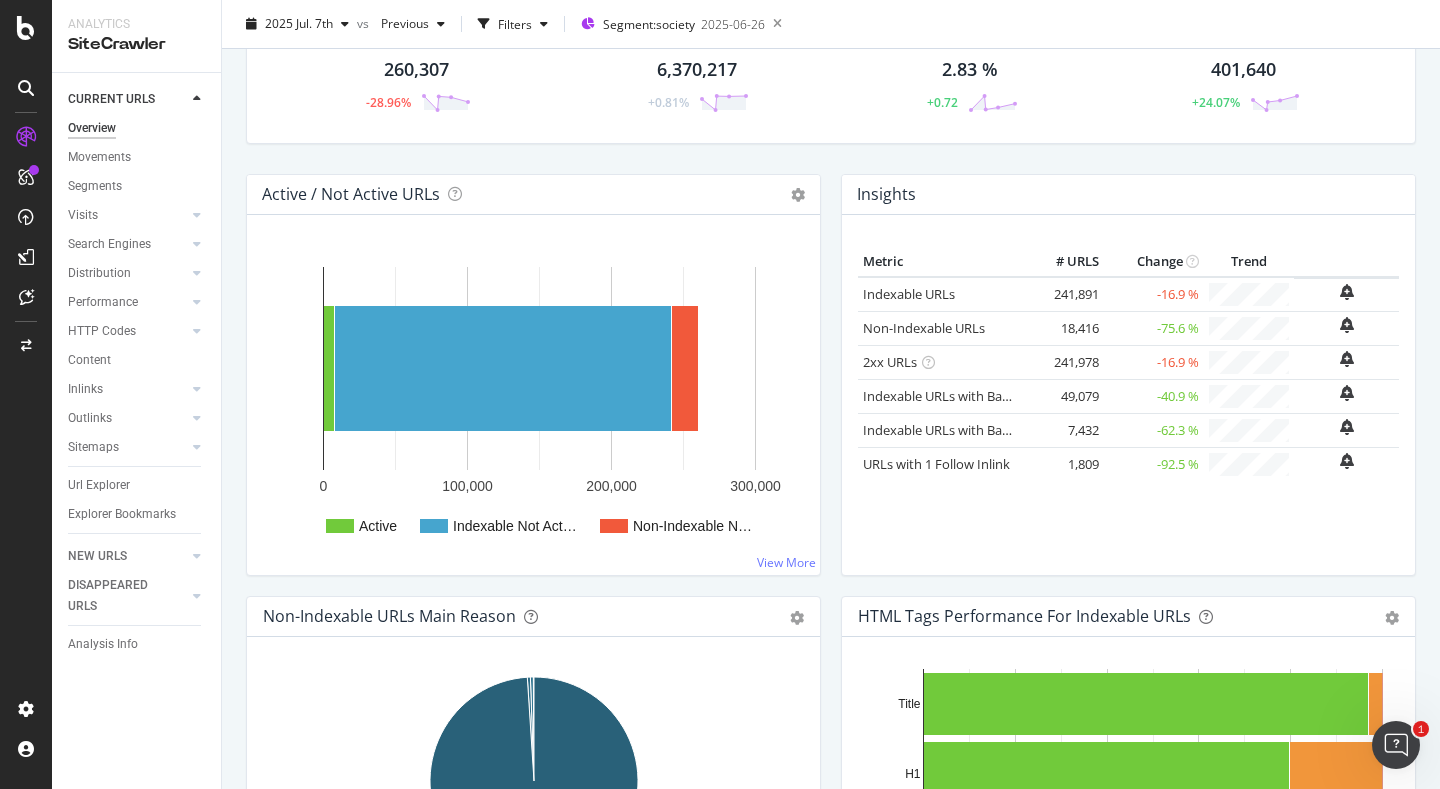 scroll, scrollTop: 107, scrollLeft: 0, axis: vertical 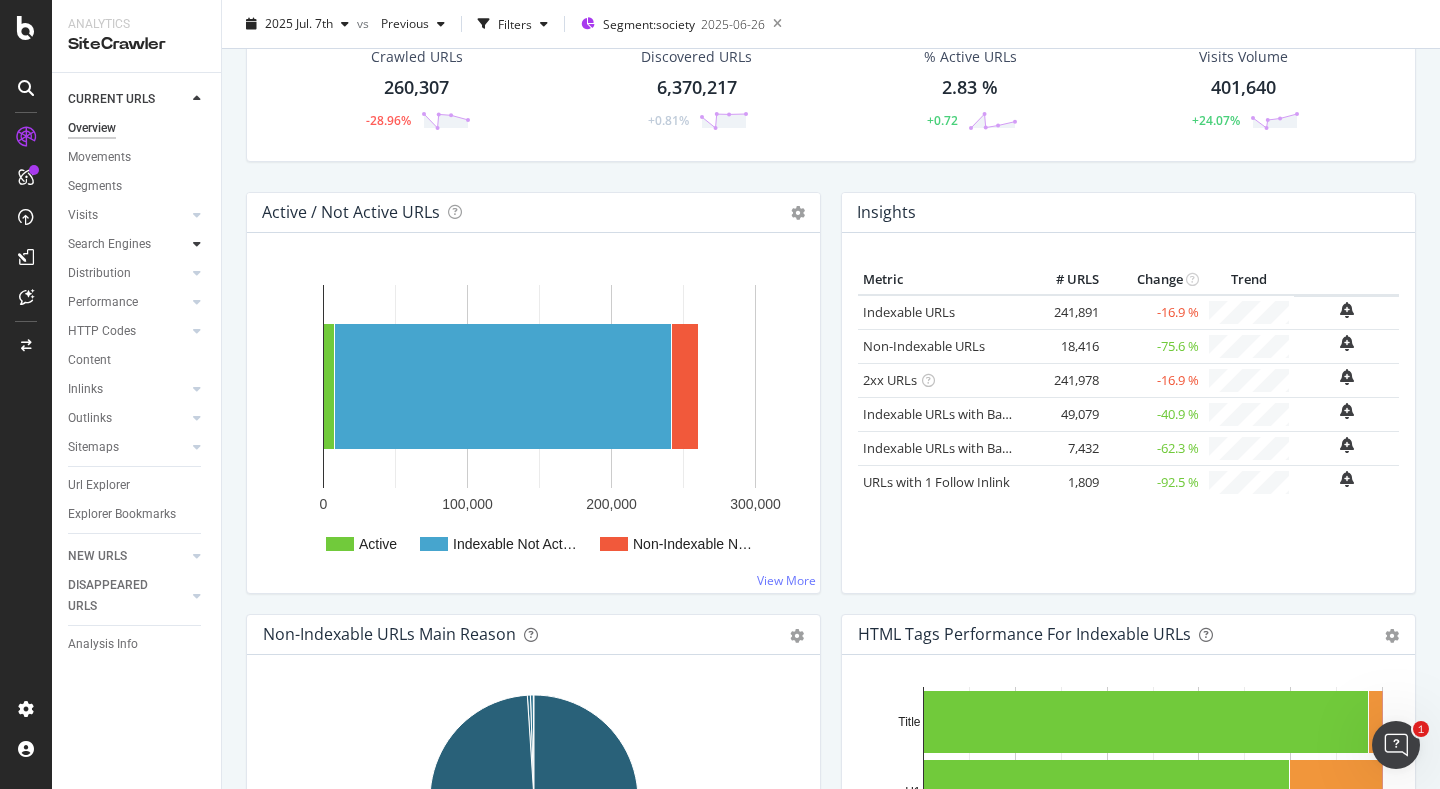 click at bounding box center (197, 244) 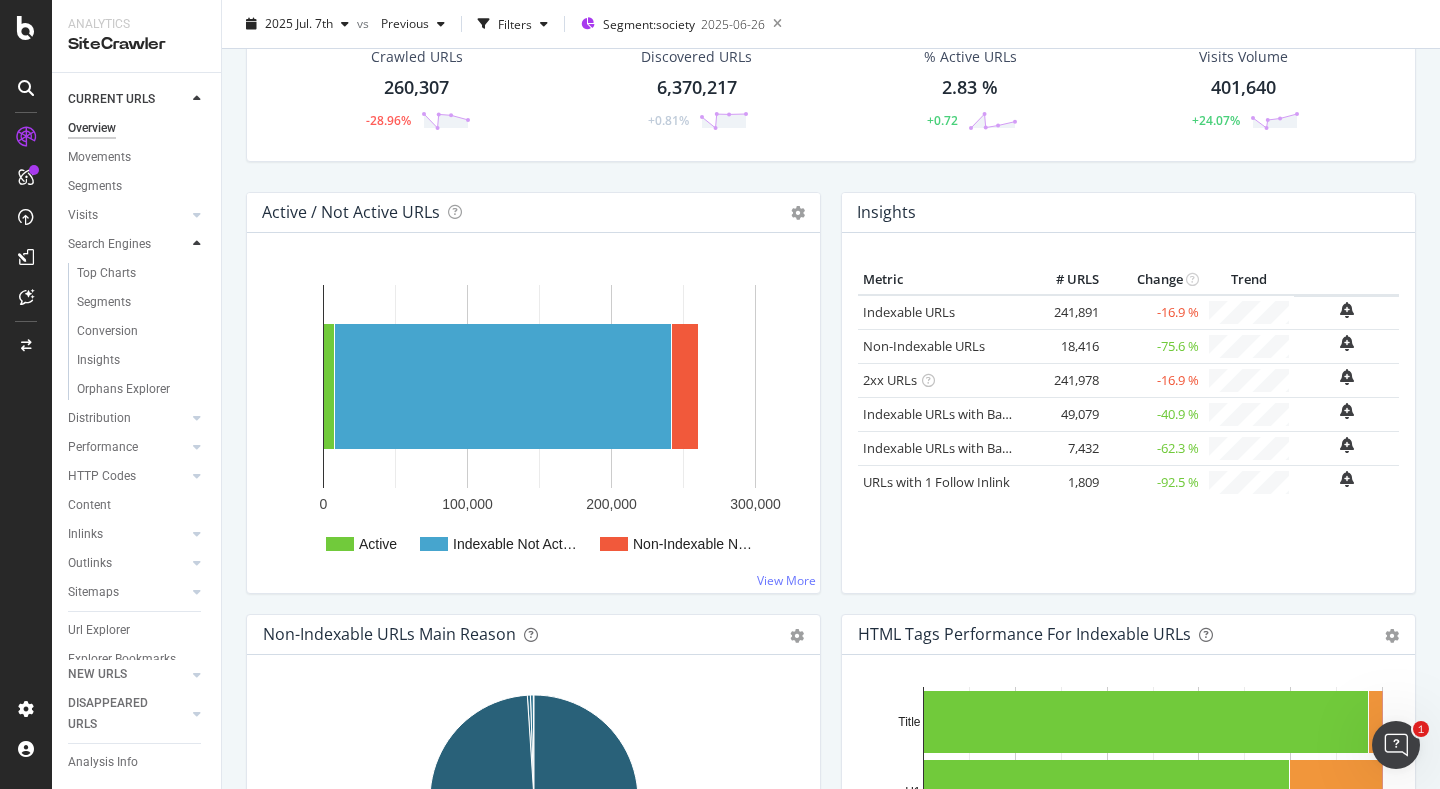 click at bounding box center (197, 244) 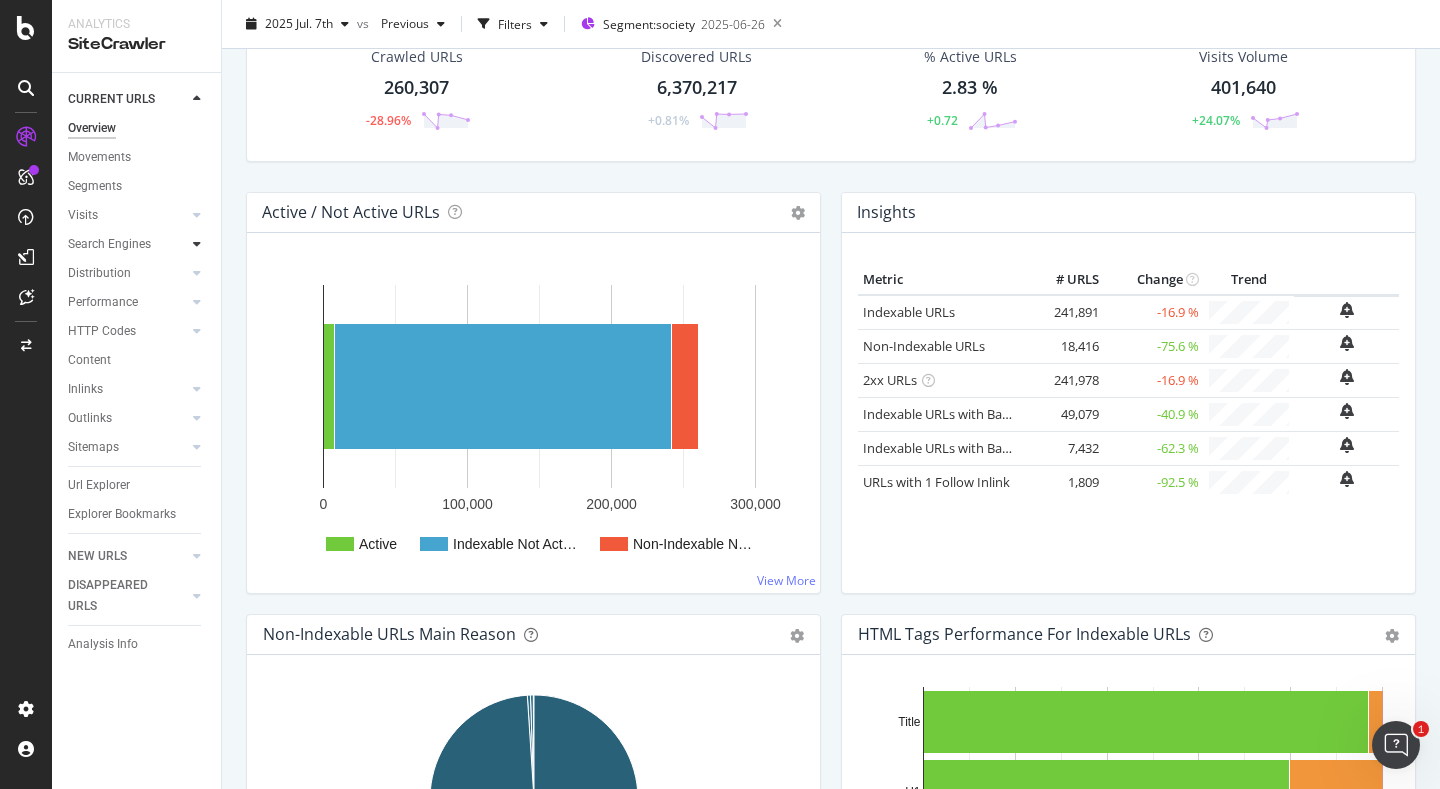 click at bounding box center [197, 244] 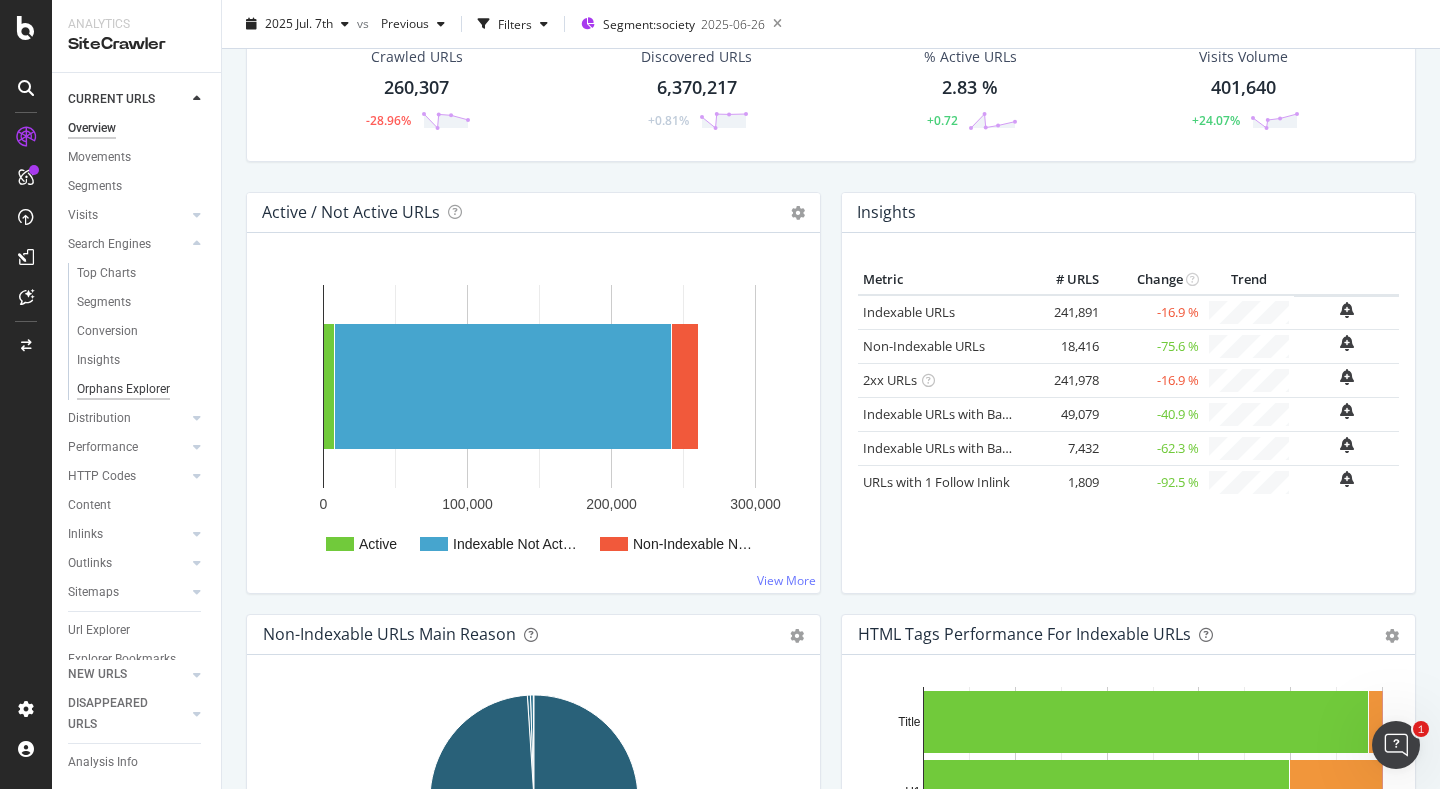 click on "Orphans Explorer" at bounding box center [123, 389] 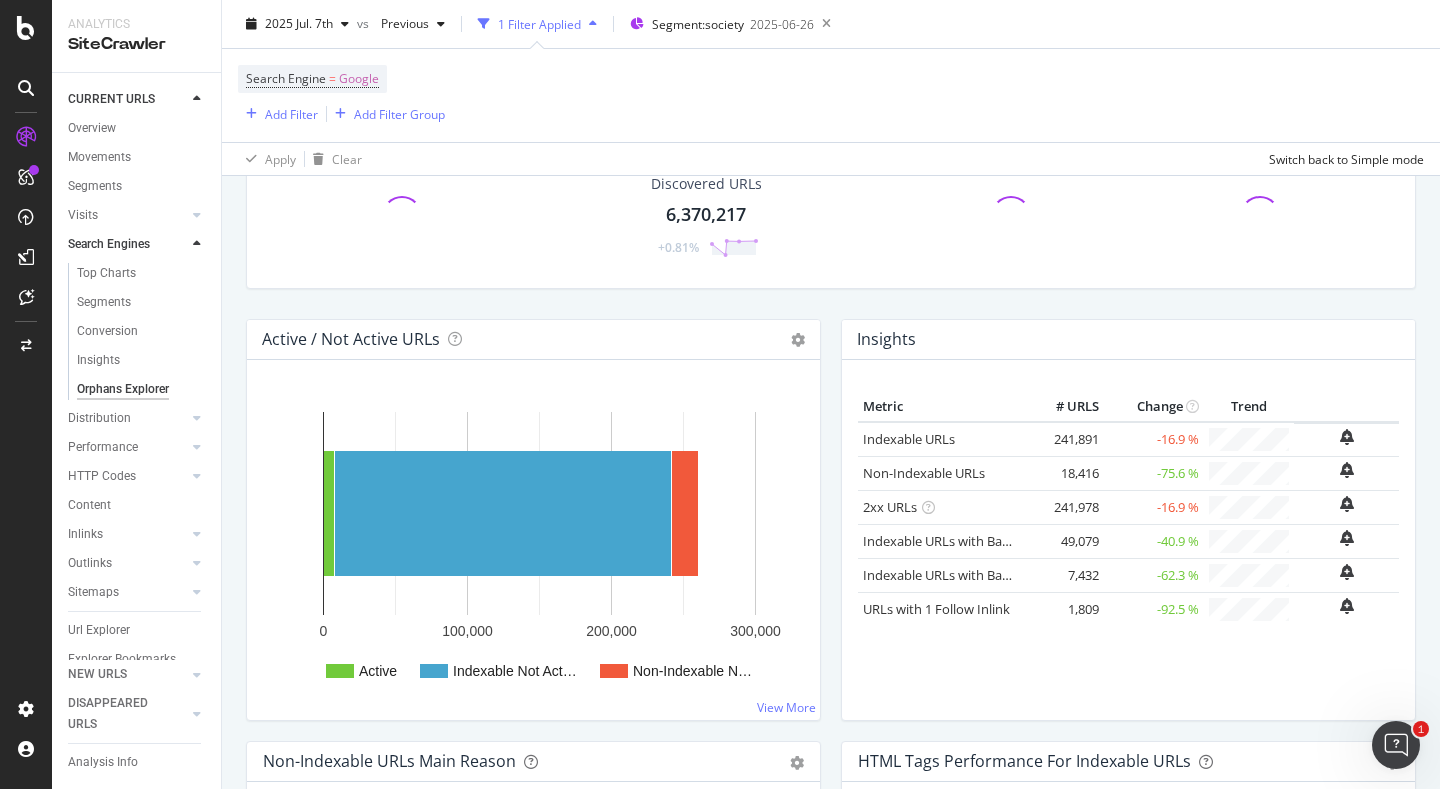 scroll, scrollTop: 234, scrollLeft: 0, axis: vertical 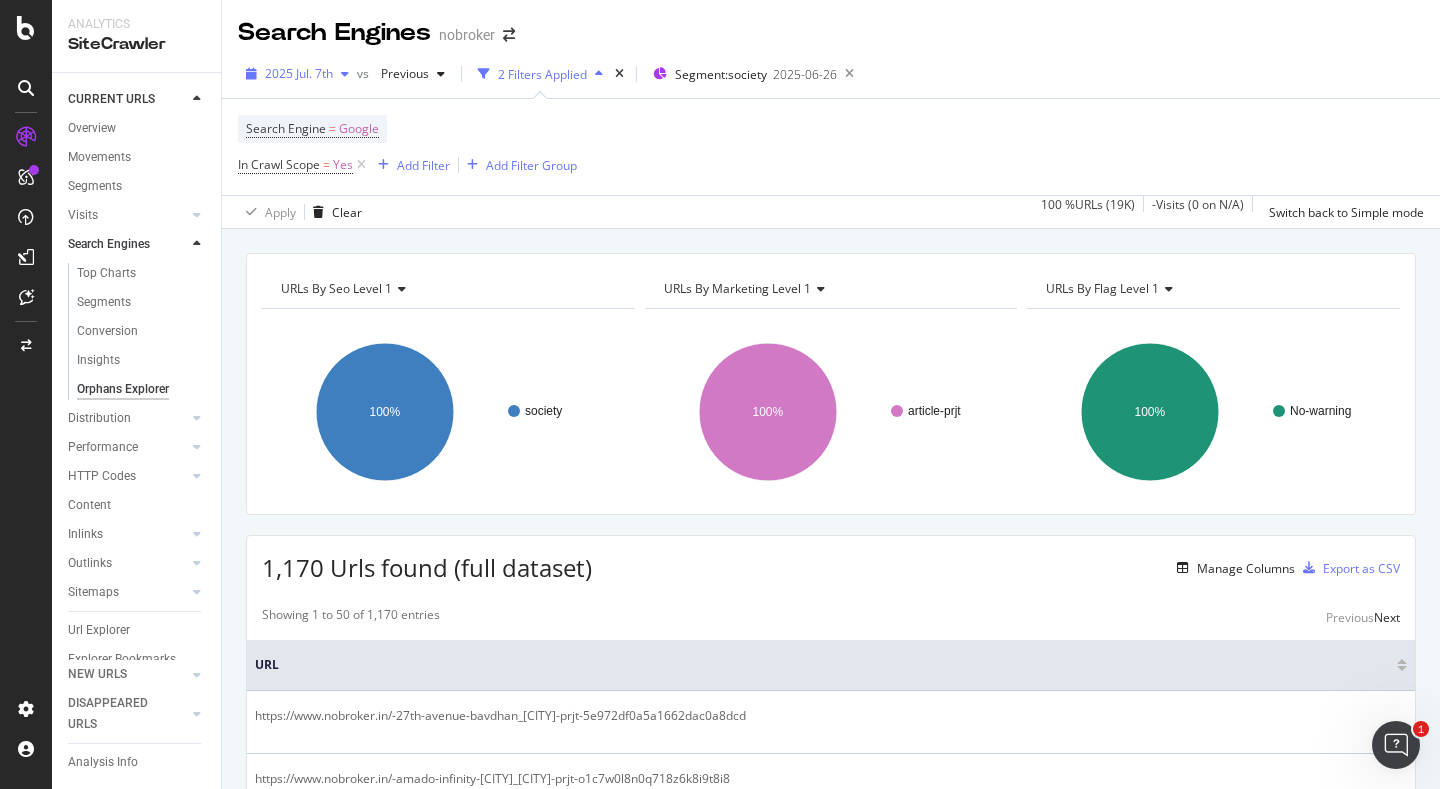 click on "2025 Jul. 7th" at bounding box center (299, 73) 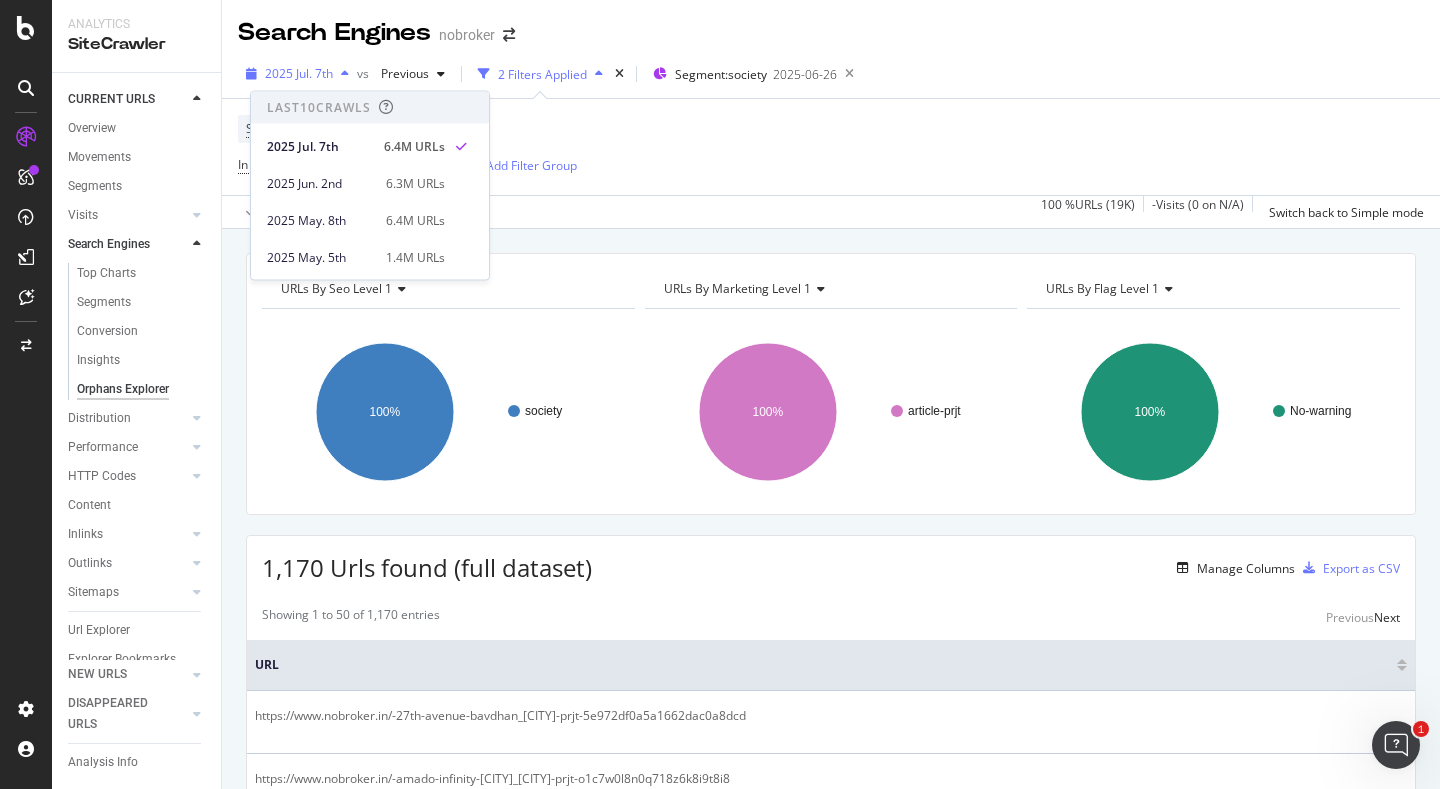 click on "2025 Jul. 7th" at bounding box center (299, 73) 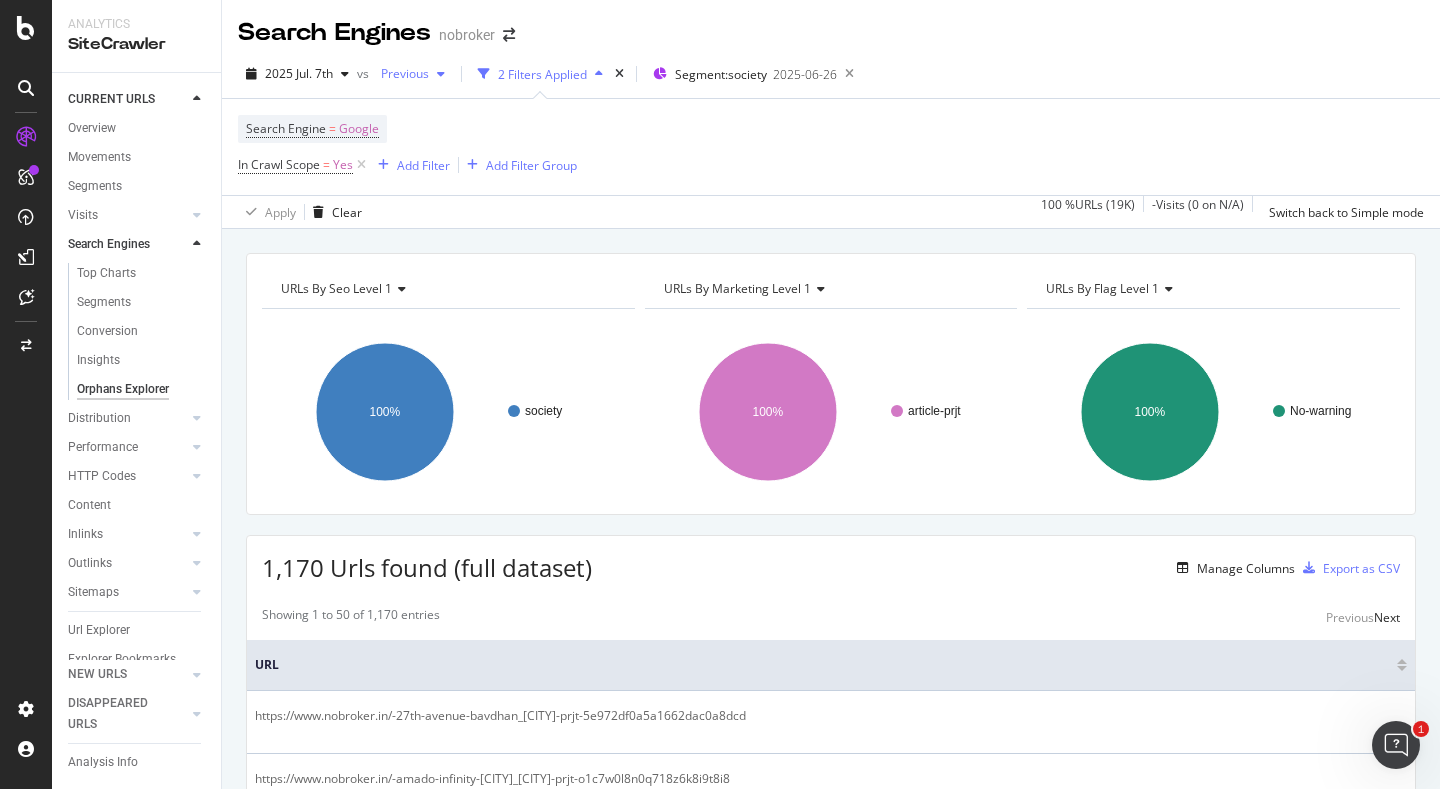 click on "Previous" at bounding box center (401, 73) 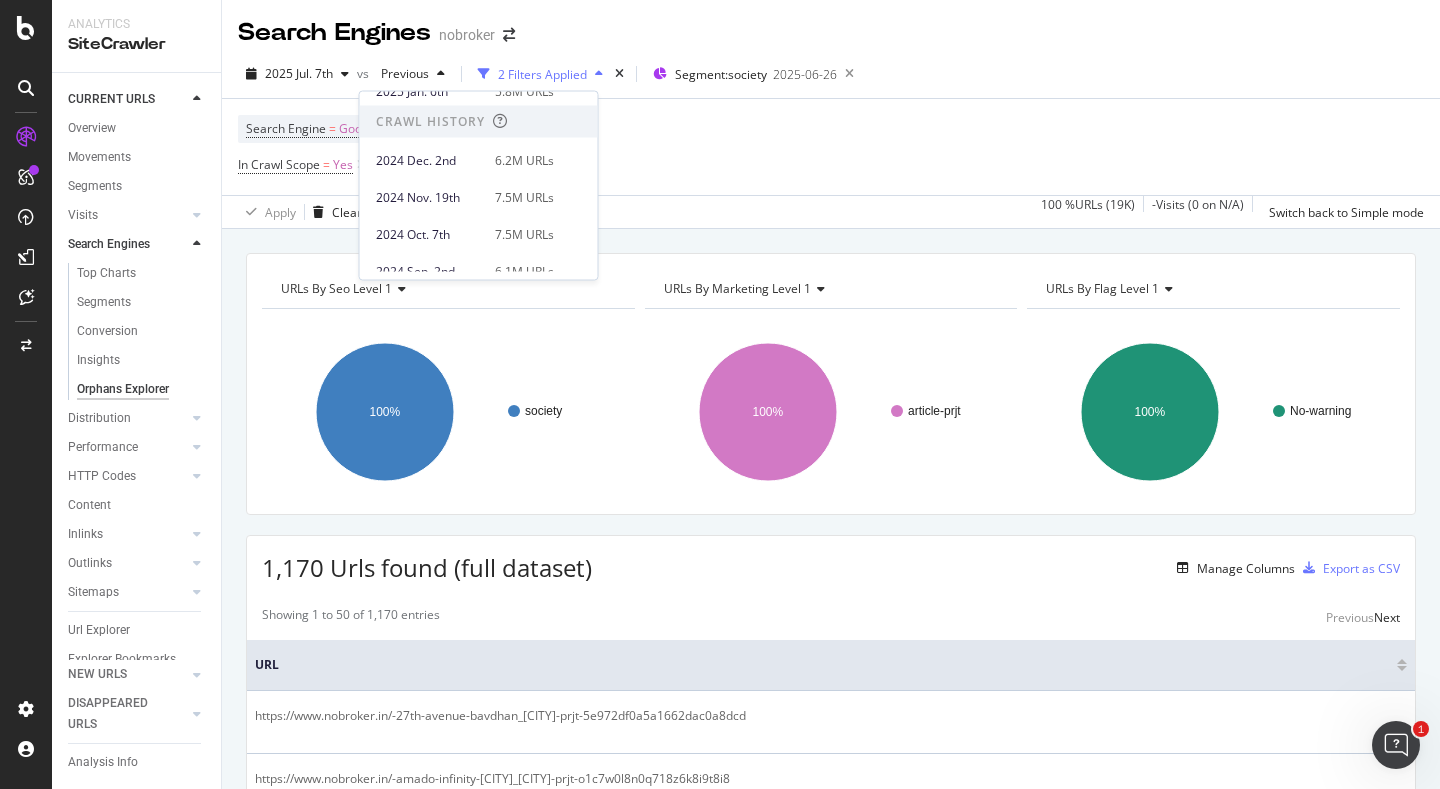scroll, scrollTop: 389, scrollLeft: 0, axis: vertical 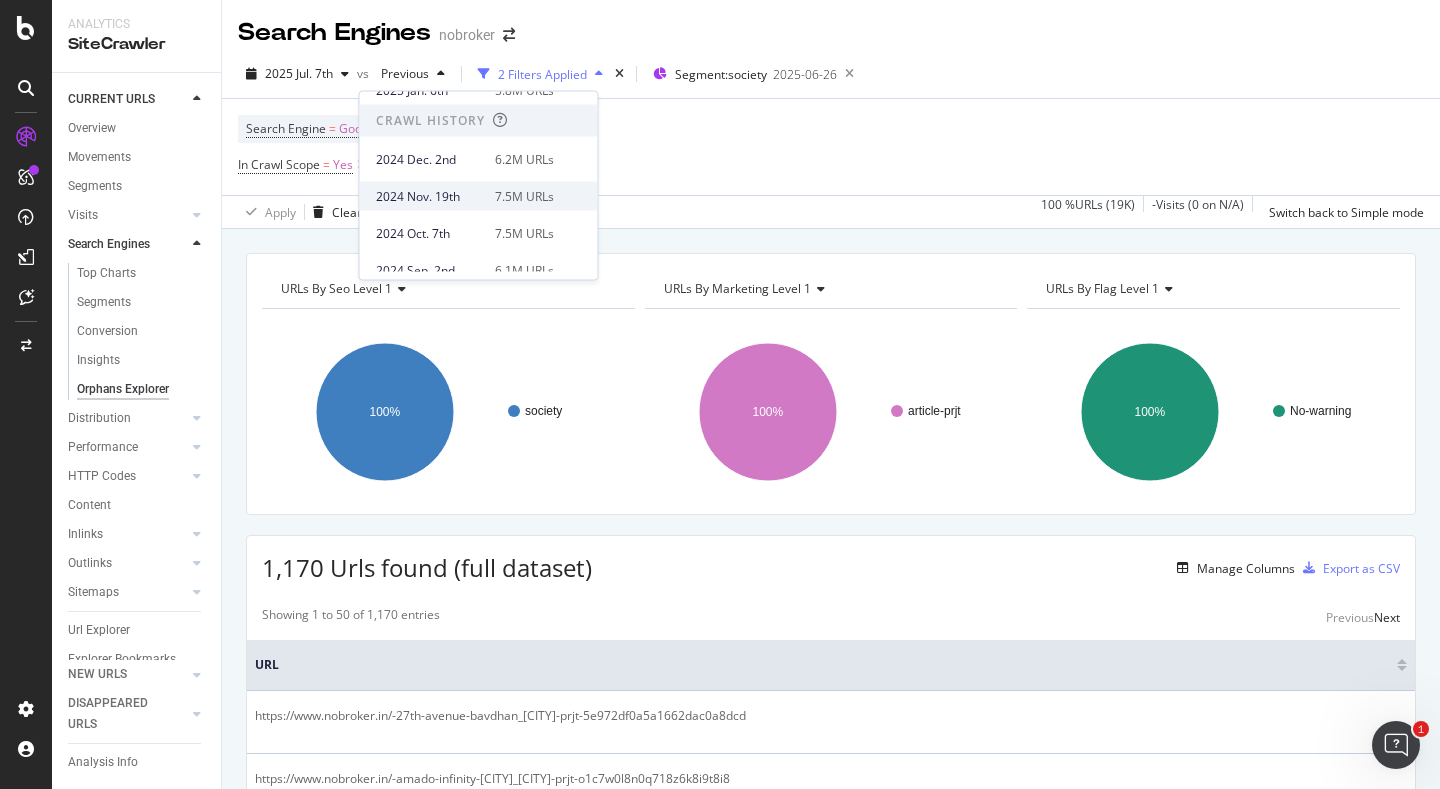 click on "[DATE] [TIME] [NUMBER] URLs" at bounding box center [465, 196] 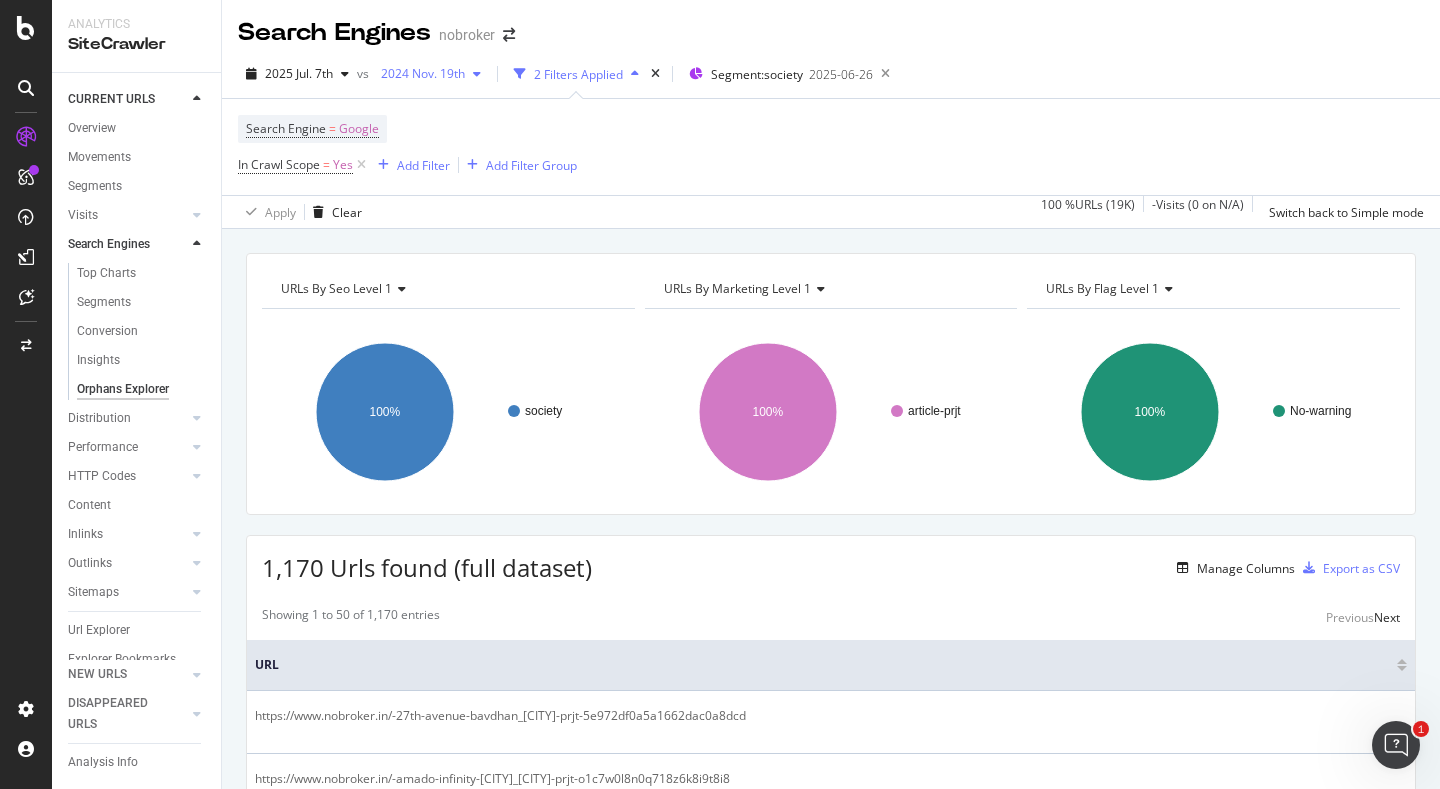 click on "2024 Nov. 19th" at bounding box center (419, 73) 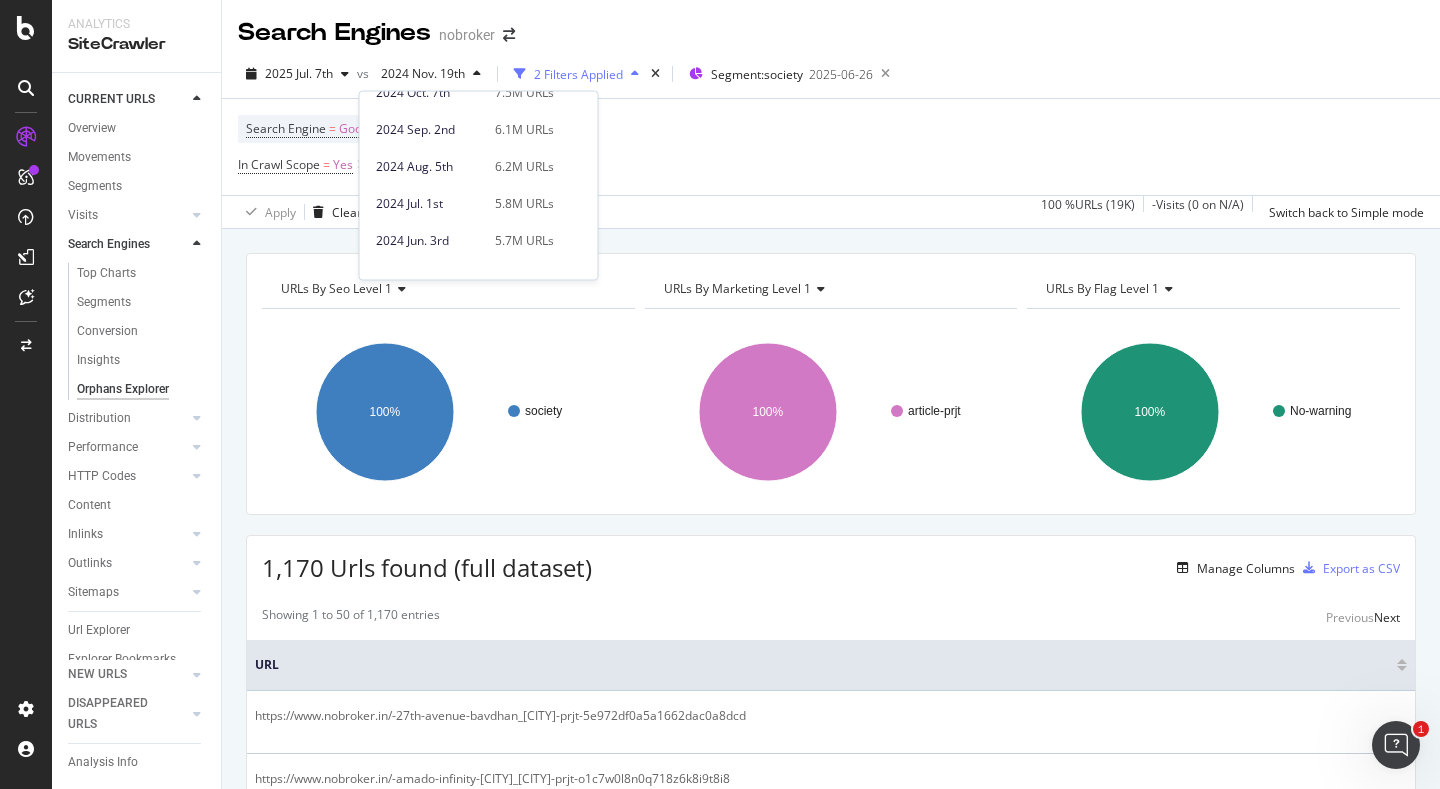 scroll, scrollTop: 512, scrollLeft: 0, axis: vertical 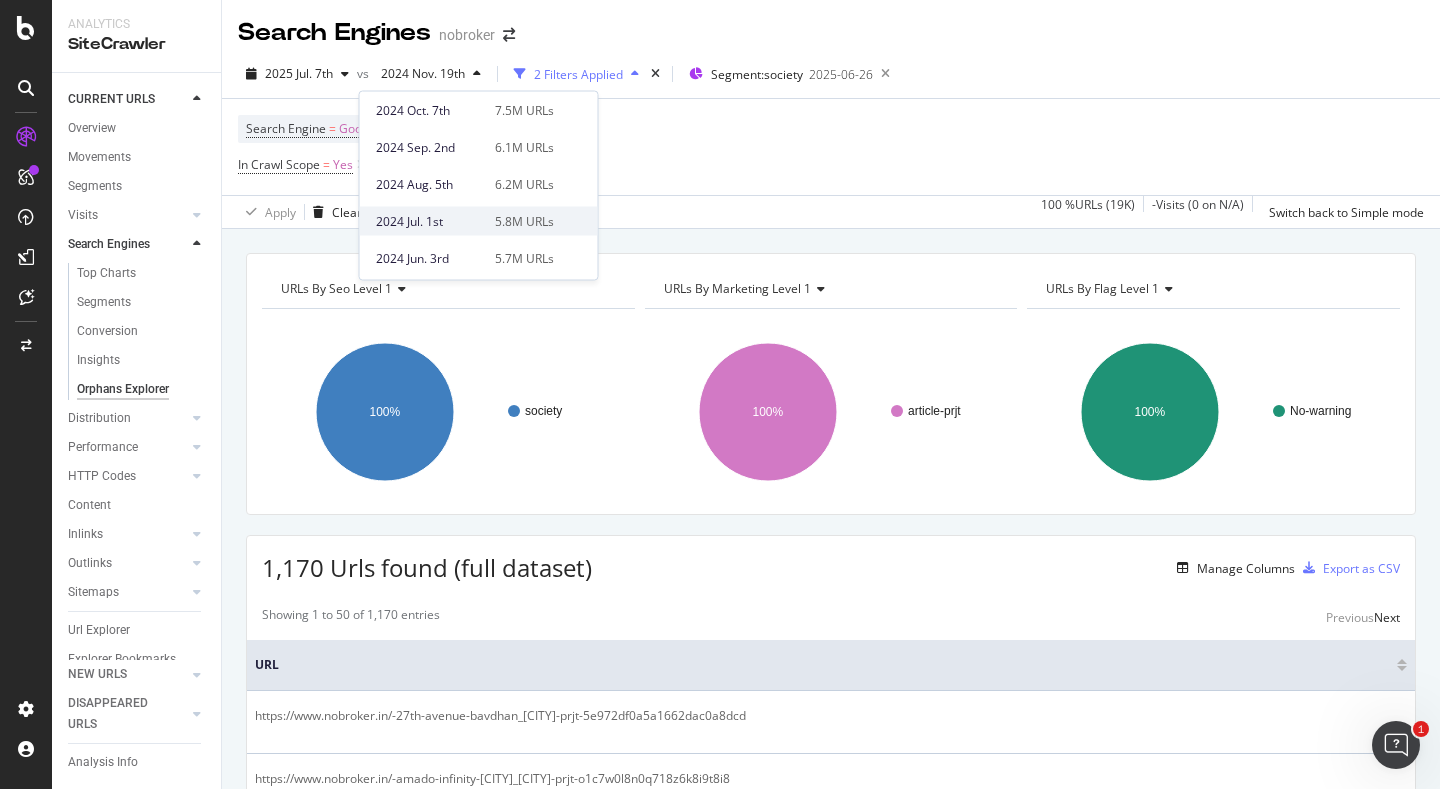 click on "2024 Jul. 1st" at bounding box center (429, 221) 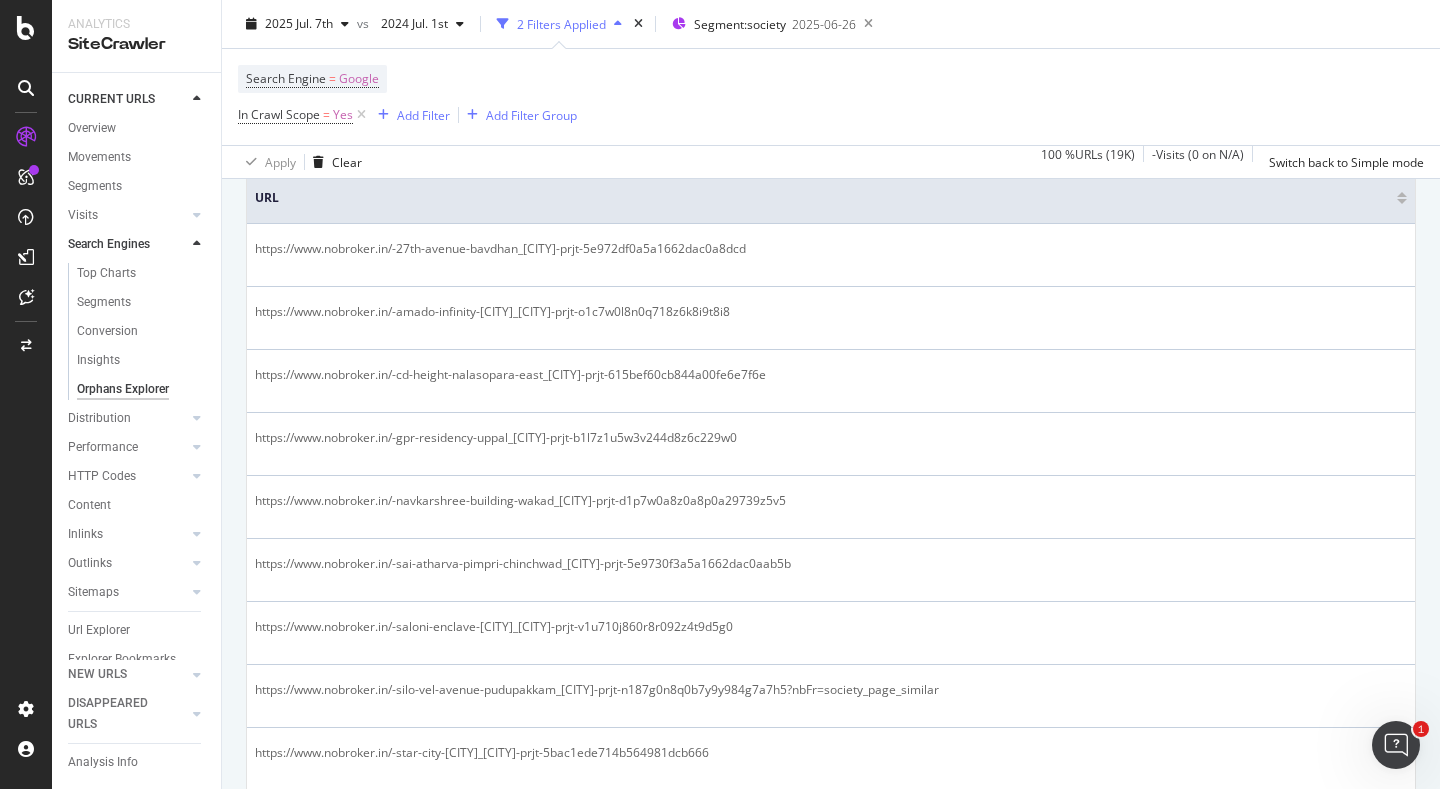 scroll, scrollTop: 0, scrollLeft: 0, axis: both 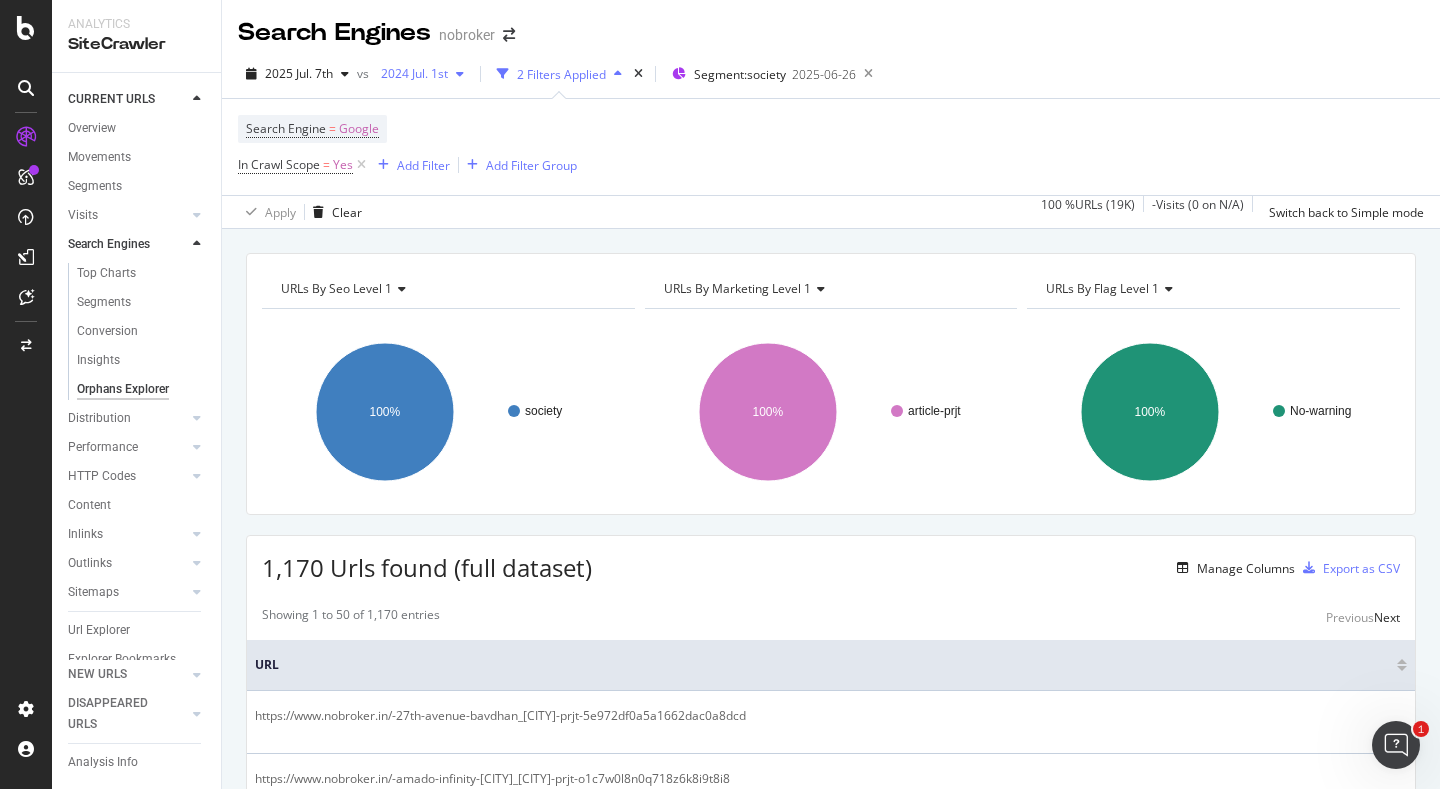 click on "2024 Jul. 1st" at bounding box center (410, 73) 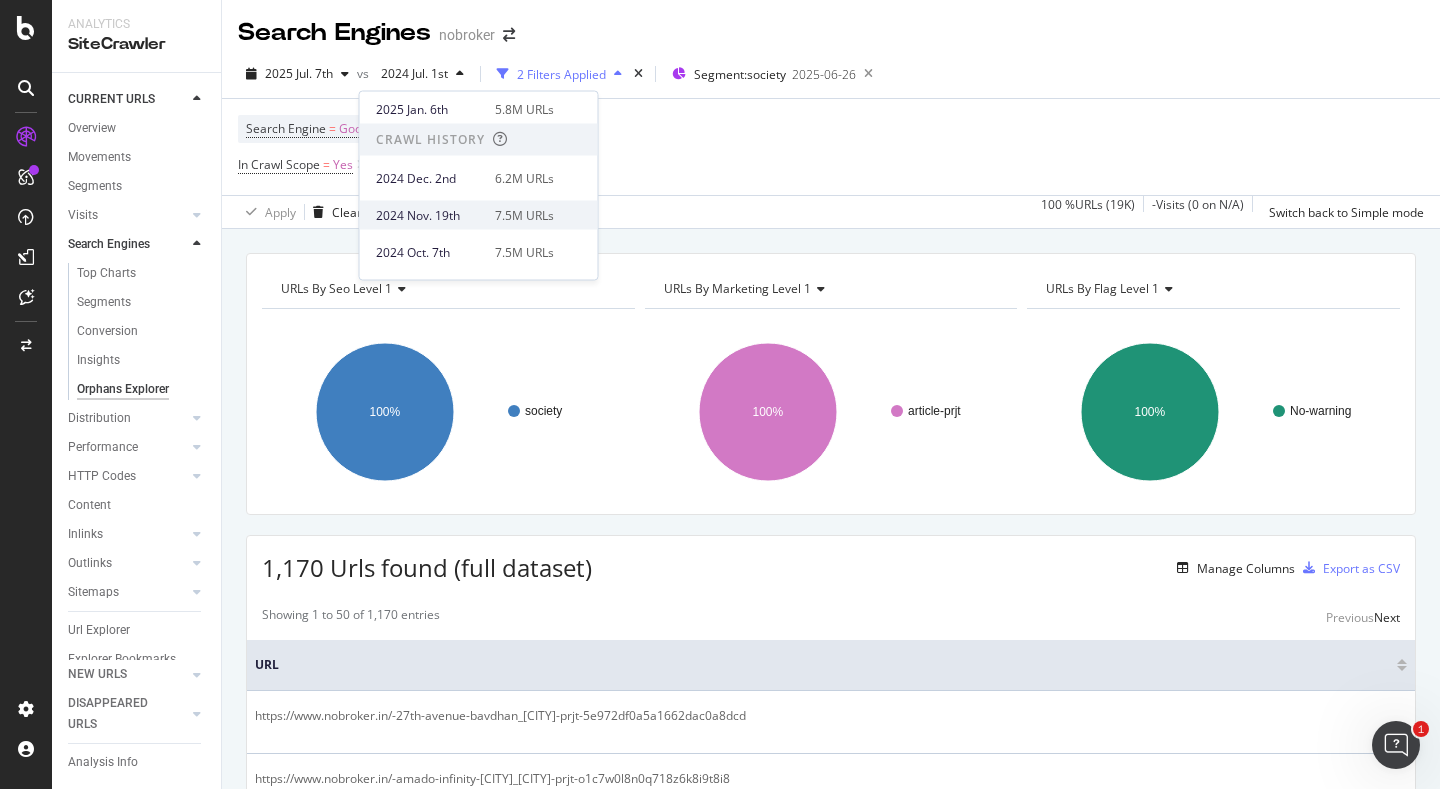 scroll, scrollTop: 371, scrollLeft: 0, axis: vertical 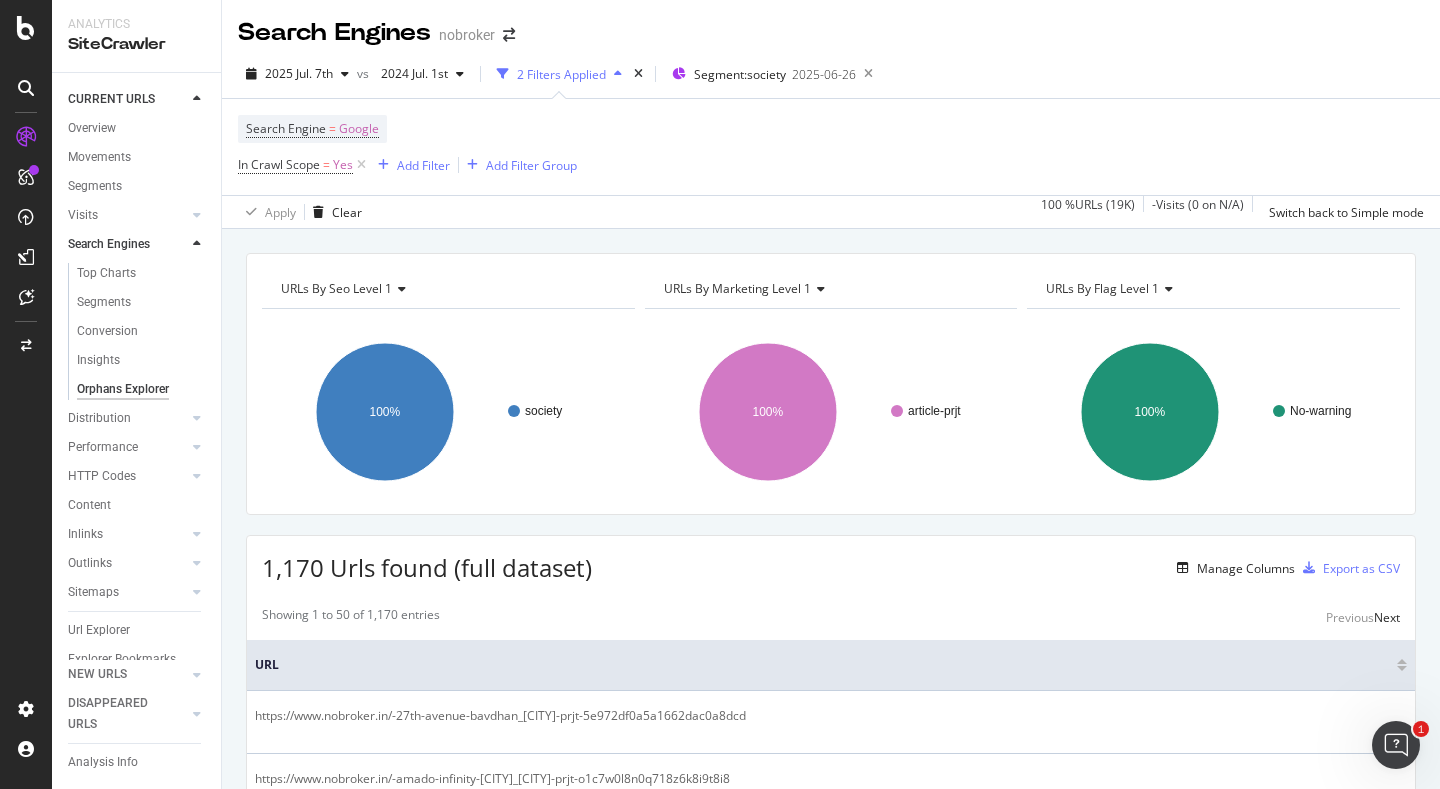 click on "Apply Clear 100 %  URLs ( 19K ) -  Visits ( 0 on N/A ) Switch back to Simple mode" at bounding box center (831, 211) 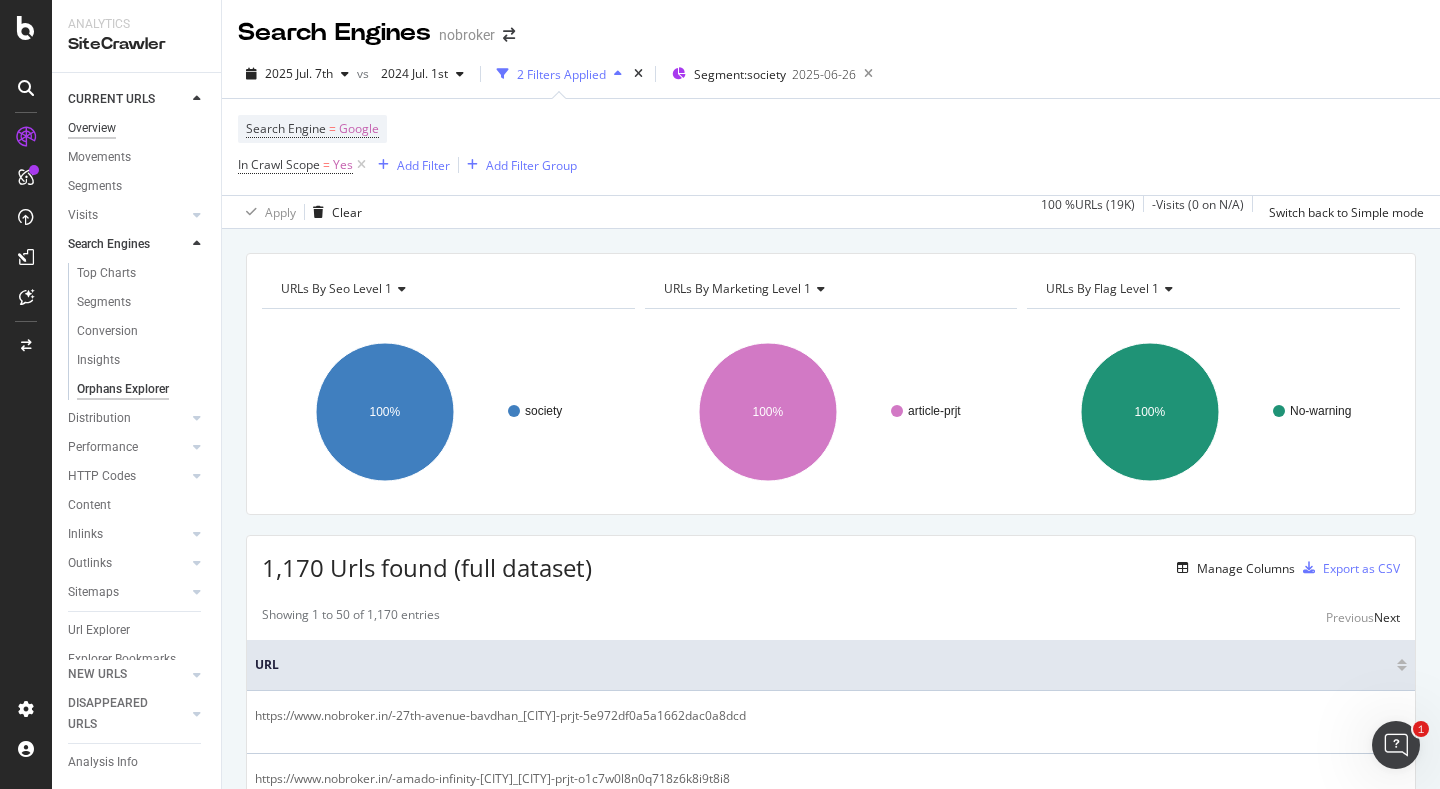 click on "Overview" at bounding box center [92, 128] 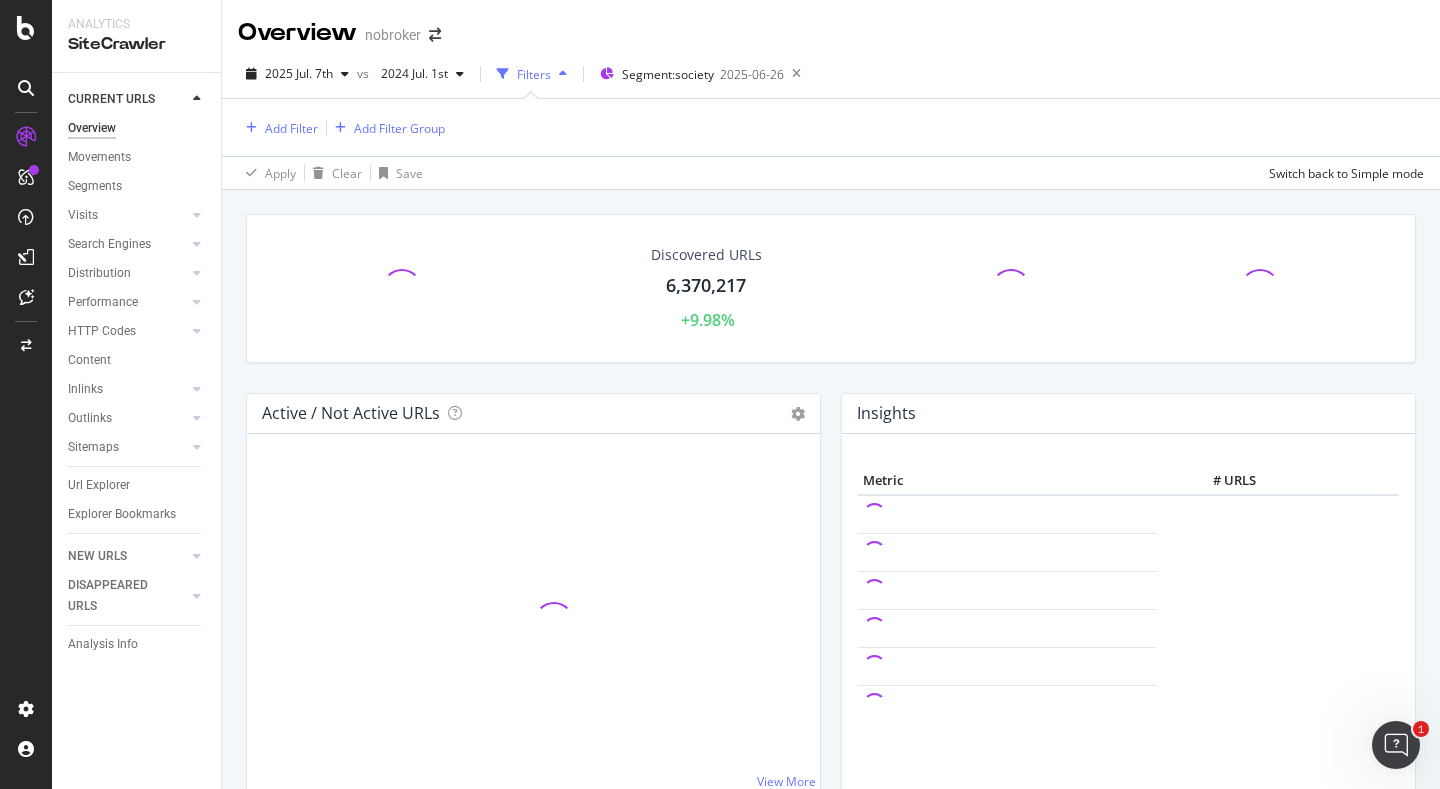 click at bounding box center [4, 797] 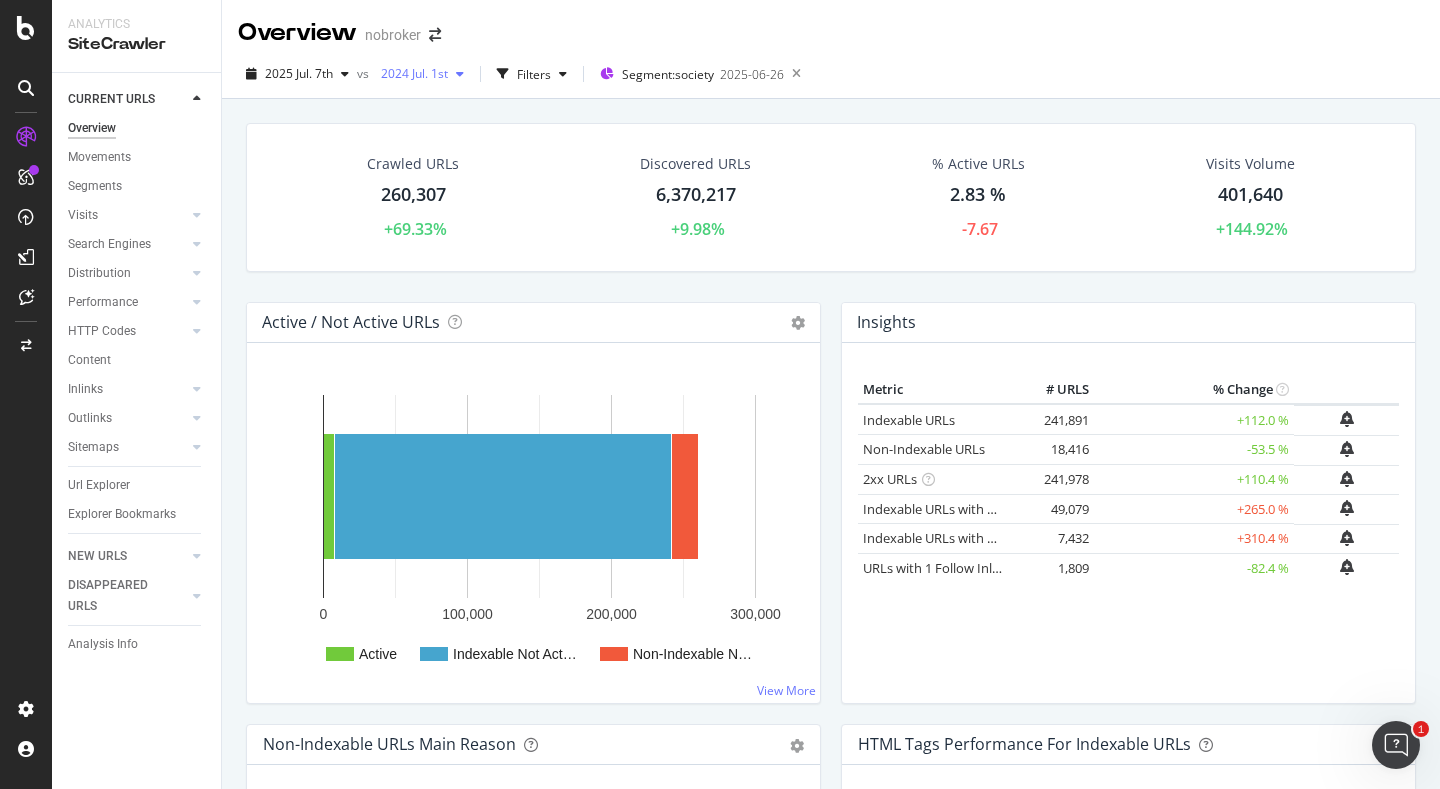 click on "2024 Jul. 1st" at bounding box center (410, 73) 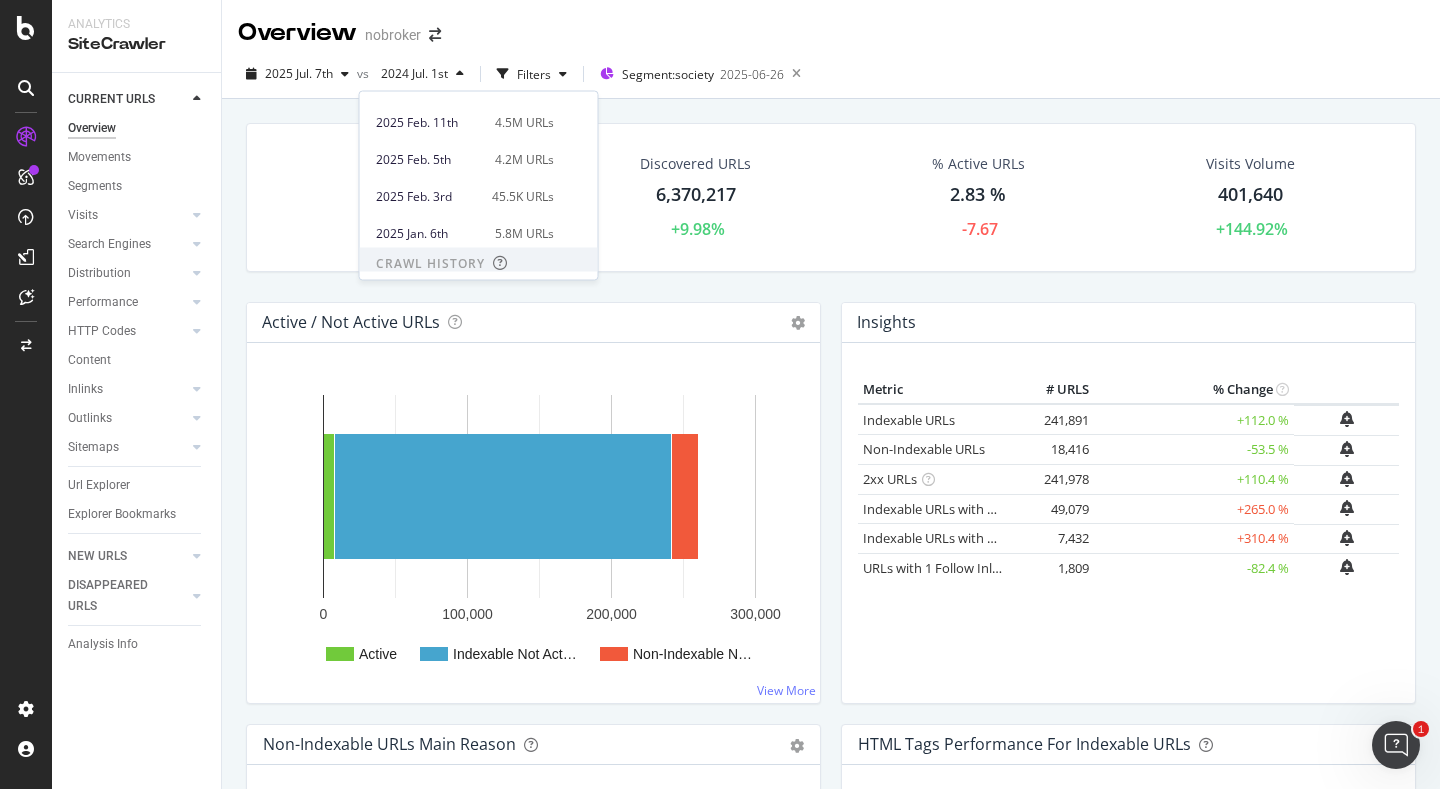 scroll, scrollTop: 189, scrollLeft: 0, axis: vertical 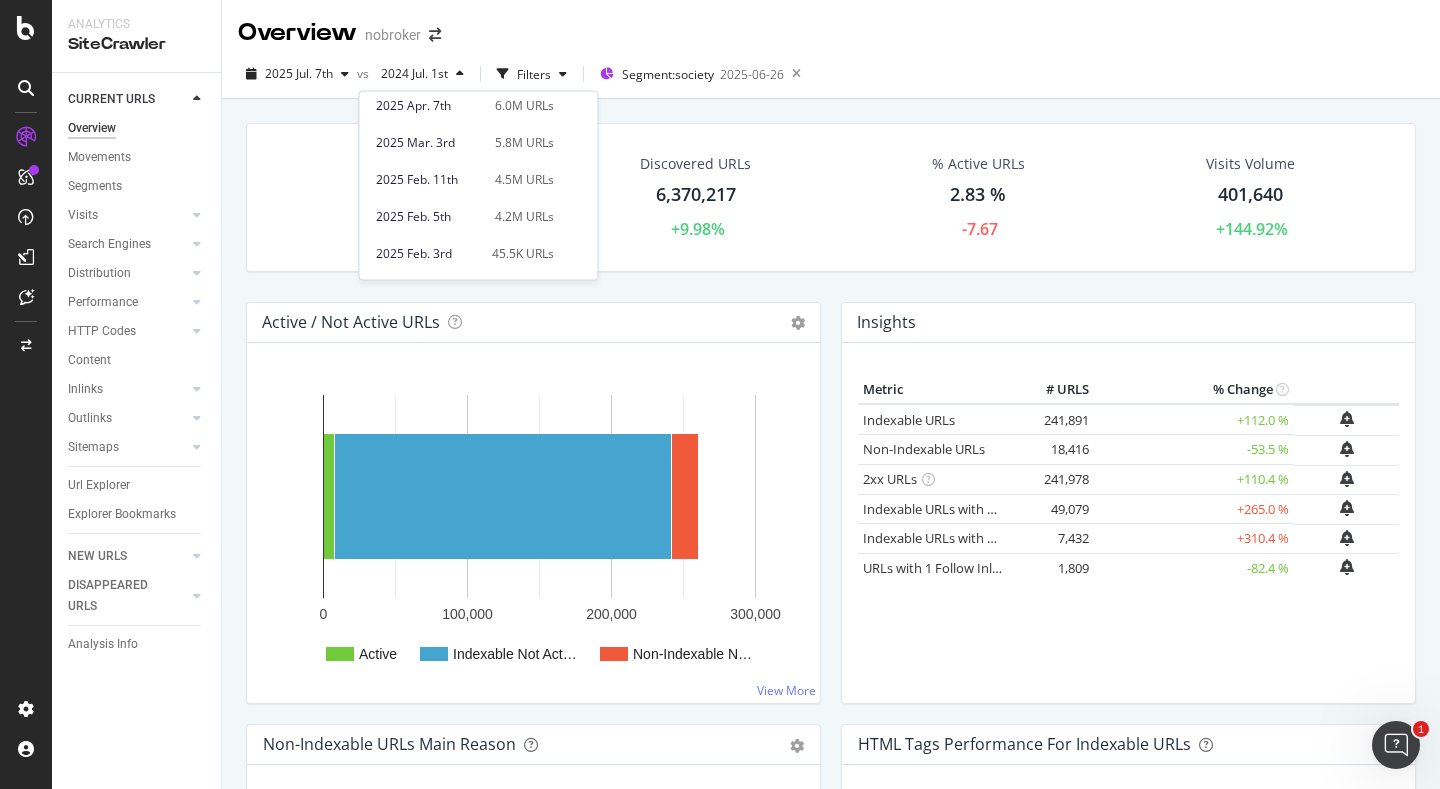 click on "Crawled URLs [NUMBER] +[PERCENTAGE]% Discovered URLs [NUMBER] +[PERCENTAGE]% % Active URLs [PERCENTAGE] -[PERCENTAGE]% Visits Volume [NUMBER] +[PERCENTAGE]%
Active / Not Active URLs
Chart (by Value) Chart (by Percentage) Table Expand Export as CSV Export as PNG
×
Distribution of all pages in terms of organic traffic performance: active vs inactive pages, with indexable status for inactive pages. An active page is a page which generated at least one visit over the period imported from Google Analytics (by default: the last 30 days).   Read more about the Active Pages indicator.
See the    video about the Visits section of the report  in Botify Academy.
Active Indexable Not Act… Non-Indexable N… 0 [NUMBER] [NUMBER] [NUMBER] Active Indexable Not Active Non-Indexable Not Active [NUMBER] [NUMBER] [NUMBER] Non-Indexable N…
View More" at bounding box center (831, 1506) 